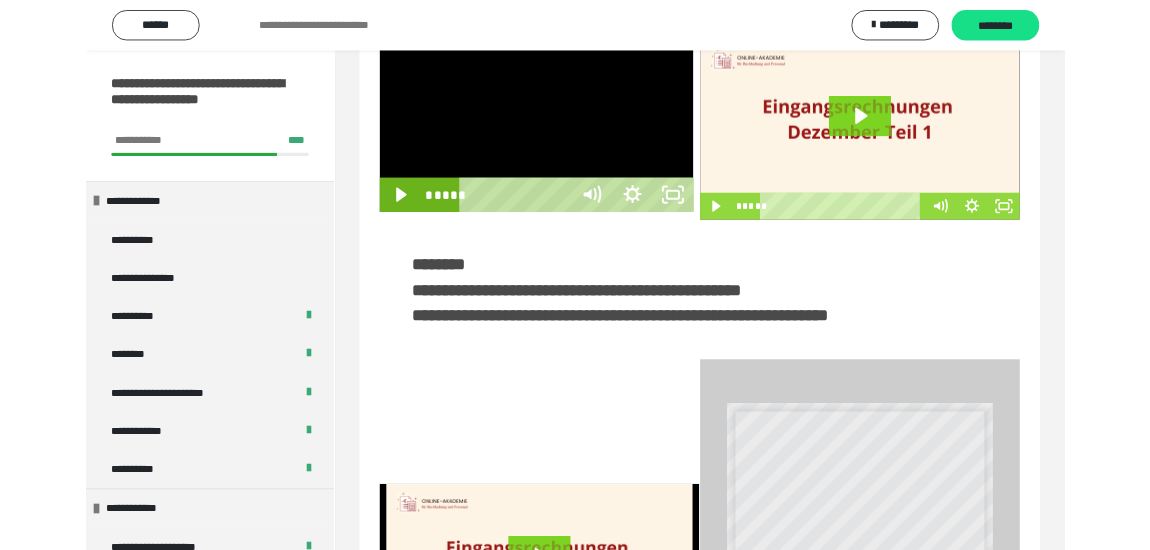 scroll, scrollTop: 0, scrollLeft: 0, axis: both 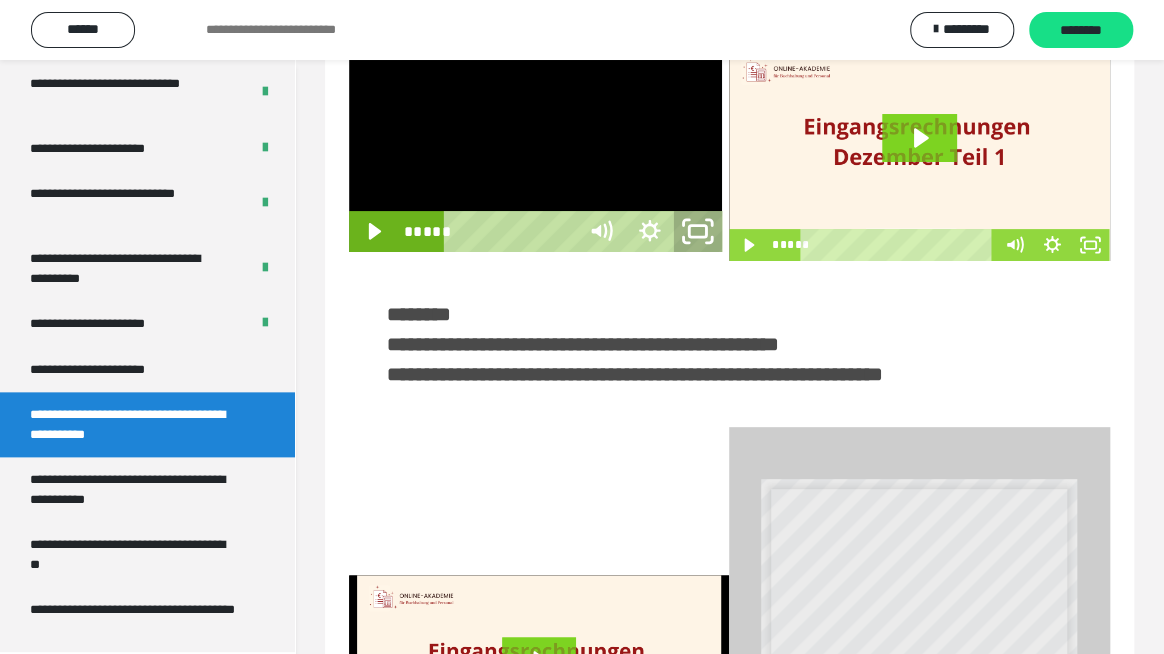 click 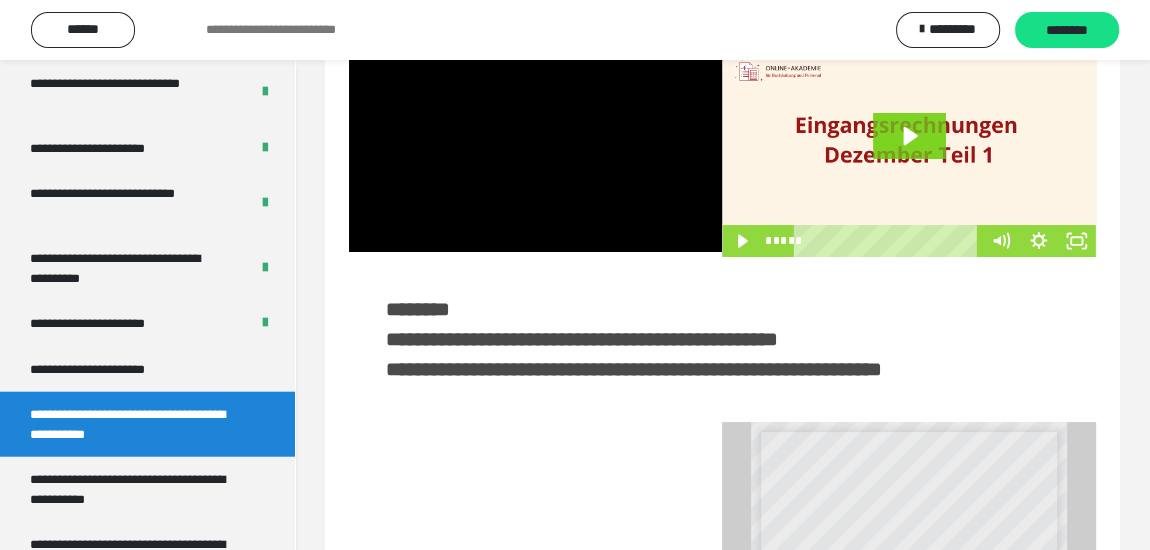 scroll, scrollTop: 4136, scrollLeft: 0, axis: vertical 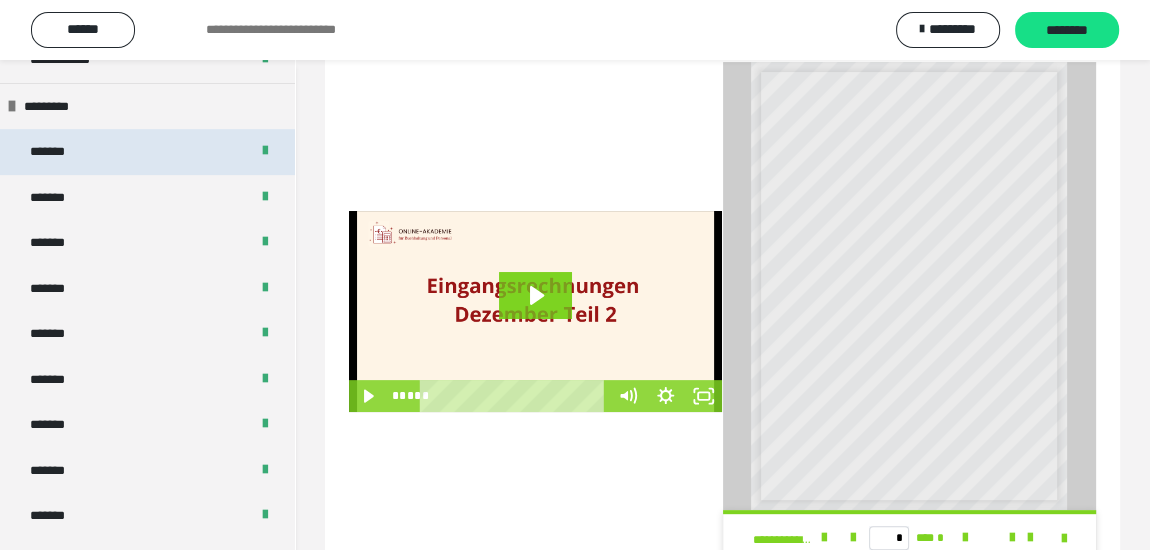 click on "*******" at bounding box center [57, 152] 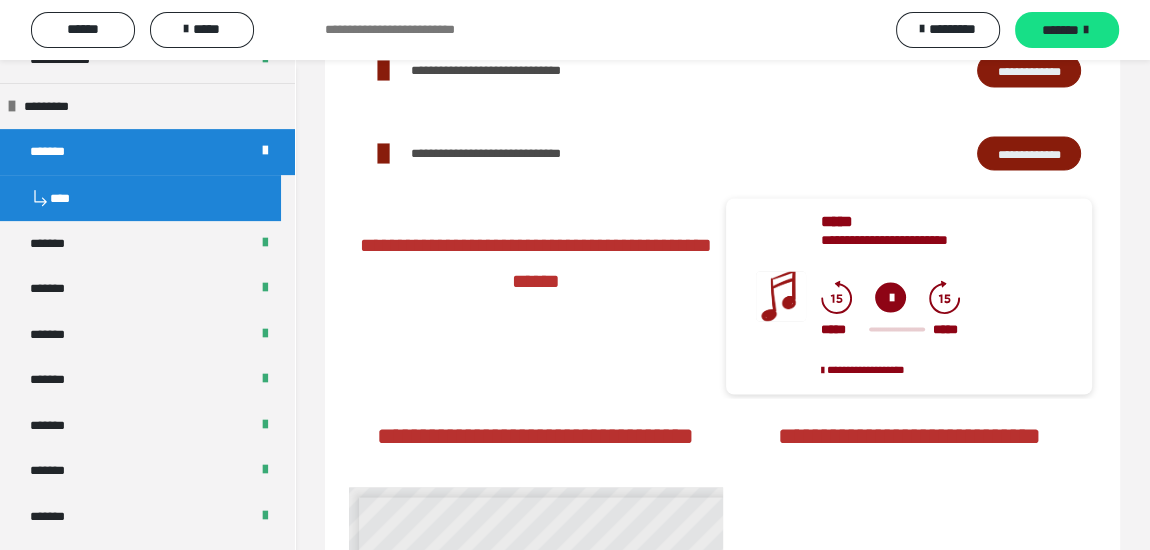 scroll, scrollTop: 3181, scrollLeft: 0, axis: vertical 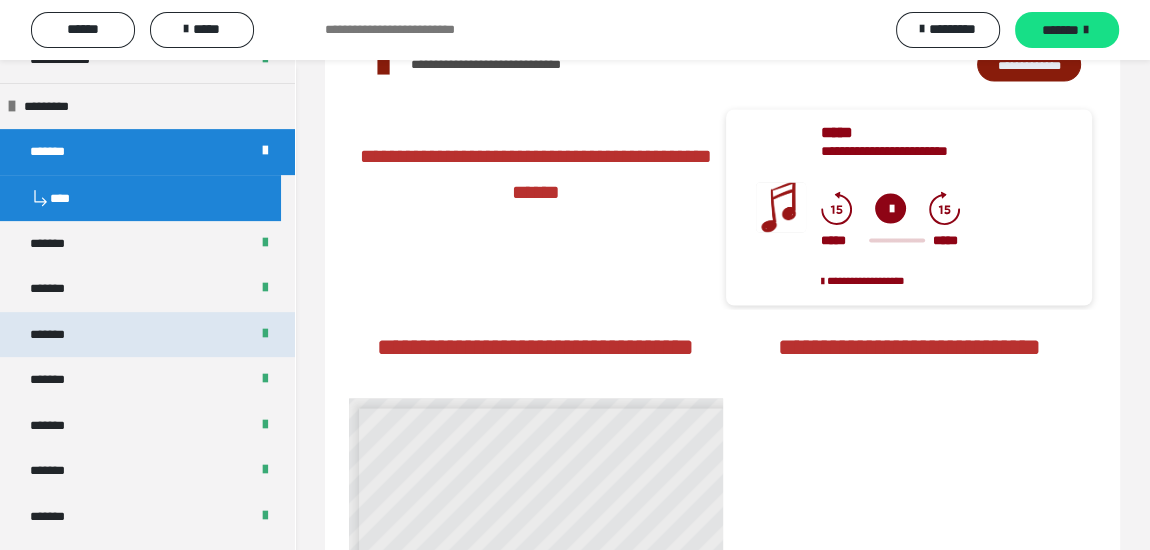 click on "*******" at bounding box center [59, 335] 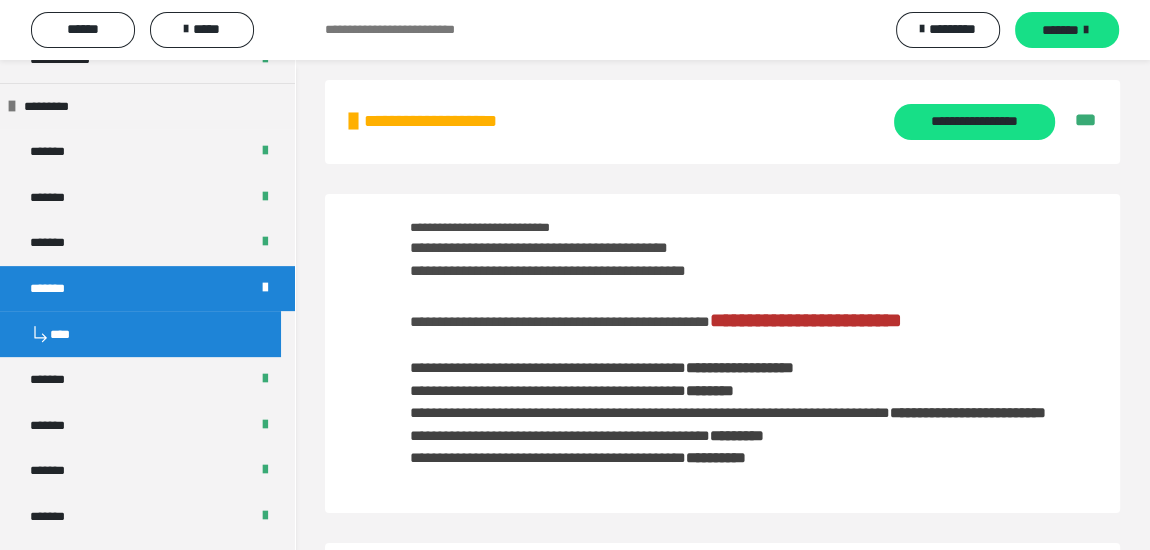 scroll, scrollTop: 0, scrollLeft: 0, axis: both 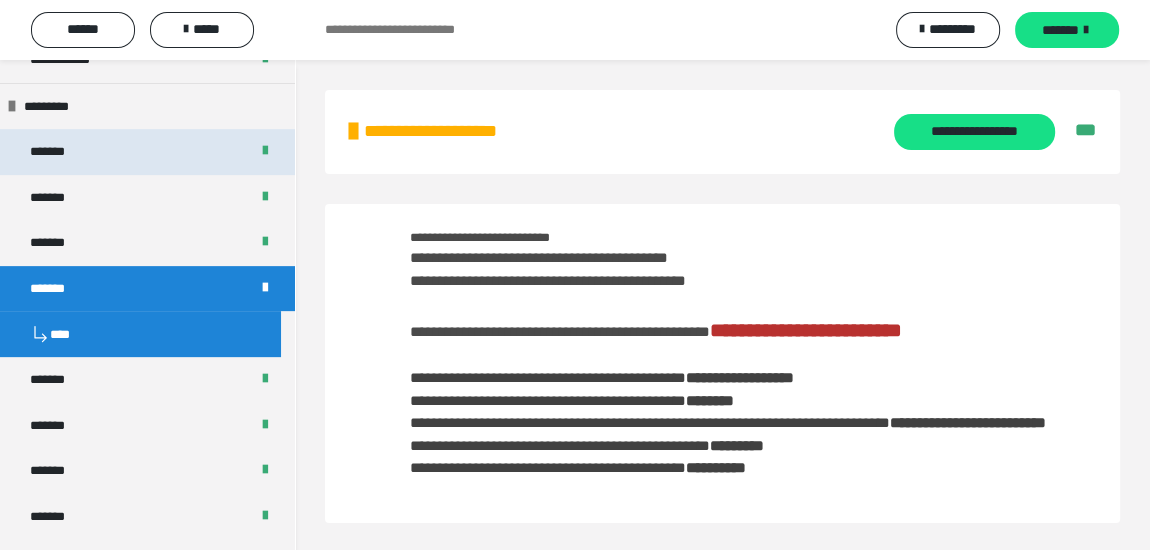drag, startPoint x: 125, startPoint y: 146, endPoint x: 445, endPoint y: 206, distance: 325.57642 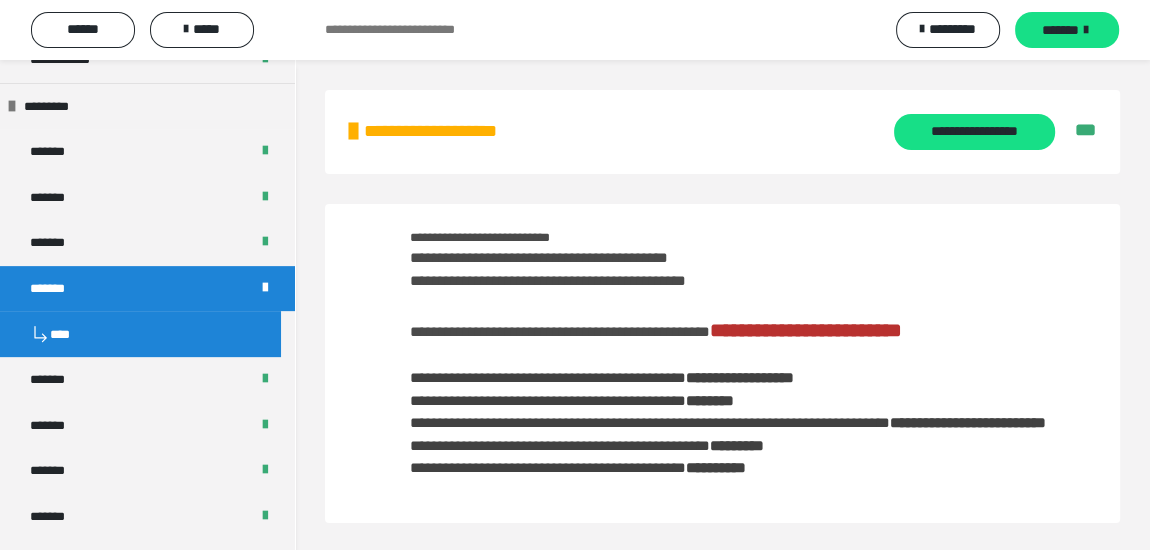 click on "*******" at bounding box center (147, 152) 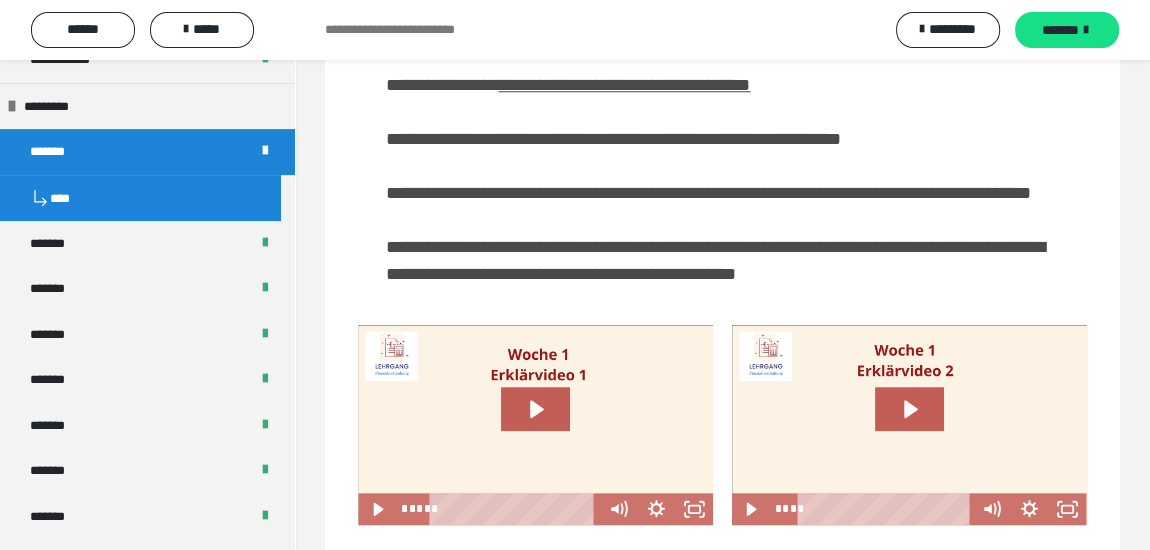scroll, scrollTop: 1636, scrollLeft: 0, axis: vertical 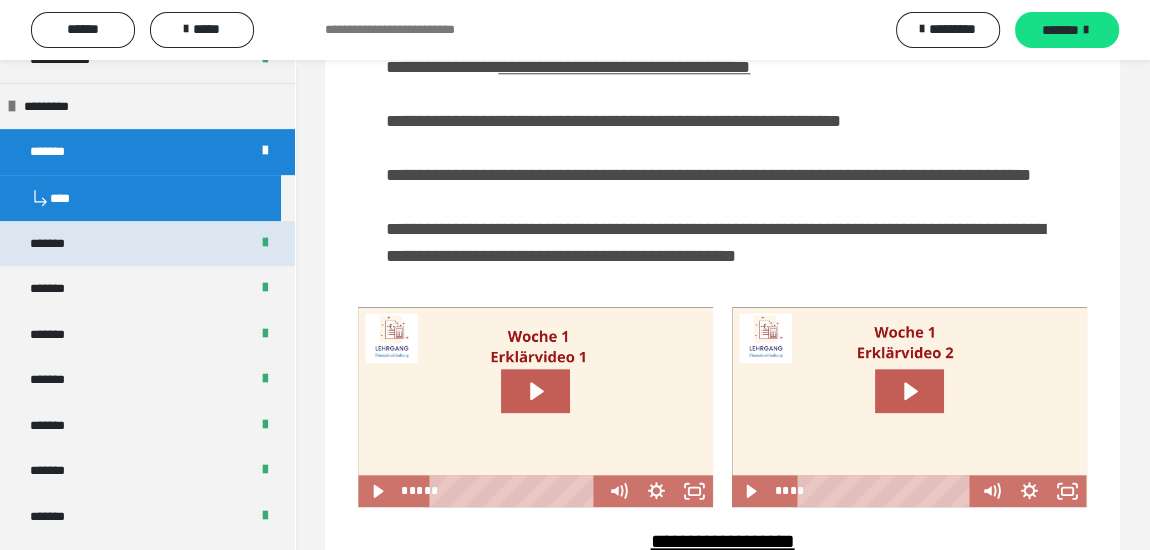 click on "*******" at bounding box center (147, 244) 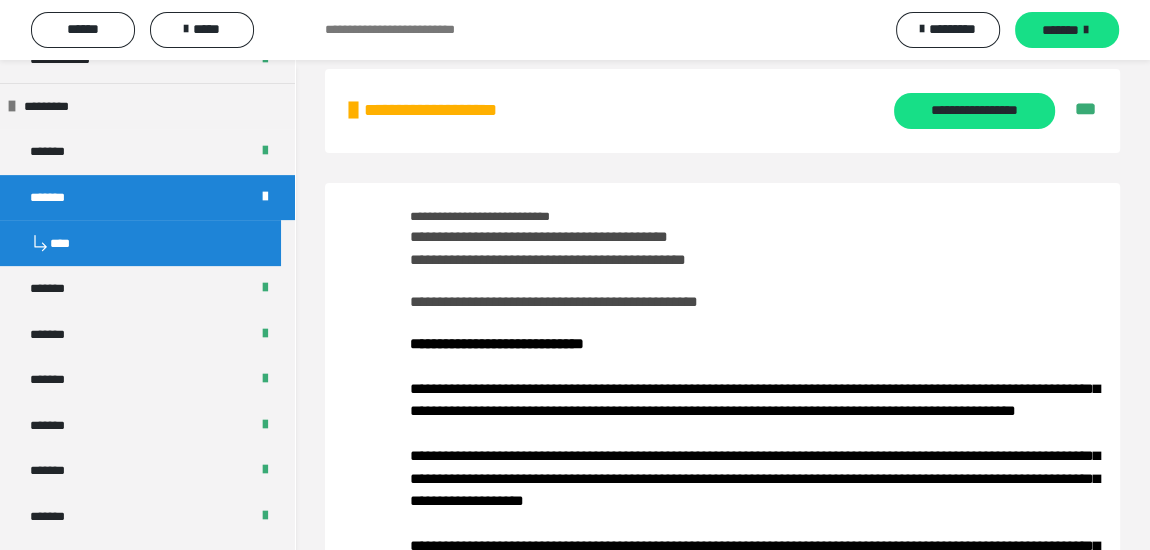 scroll, scrollTop: 0, scrollLeft: 0, axis: both 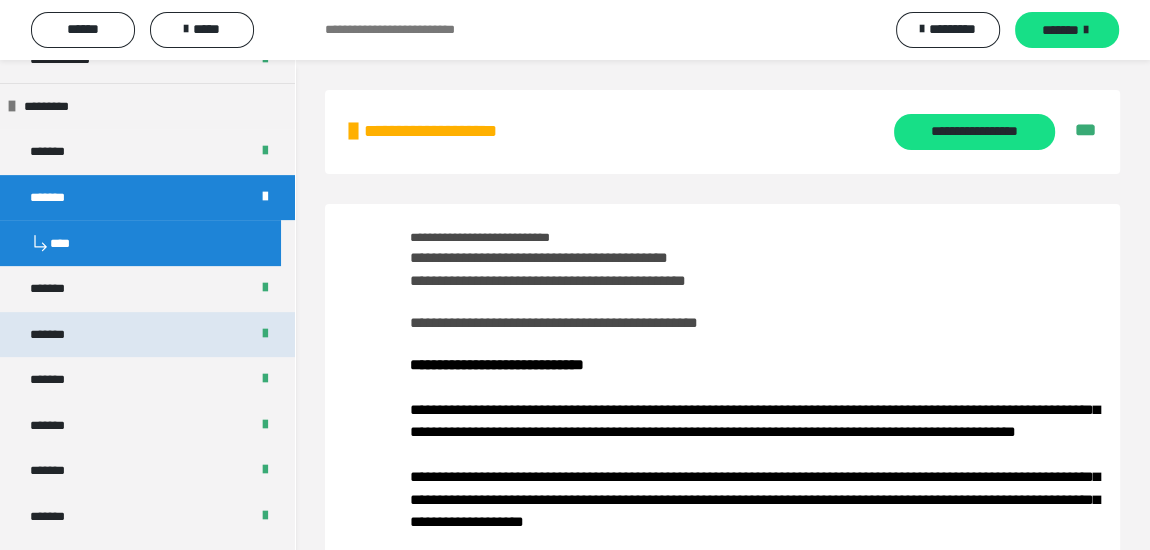 click on "*******" at bounding box center [59, 335] 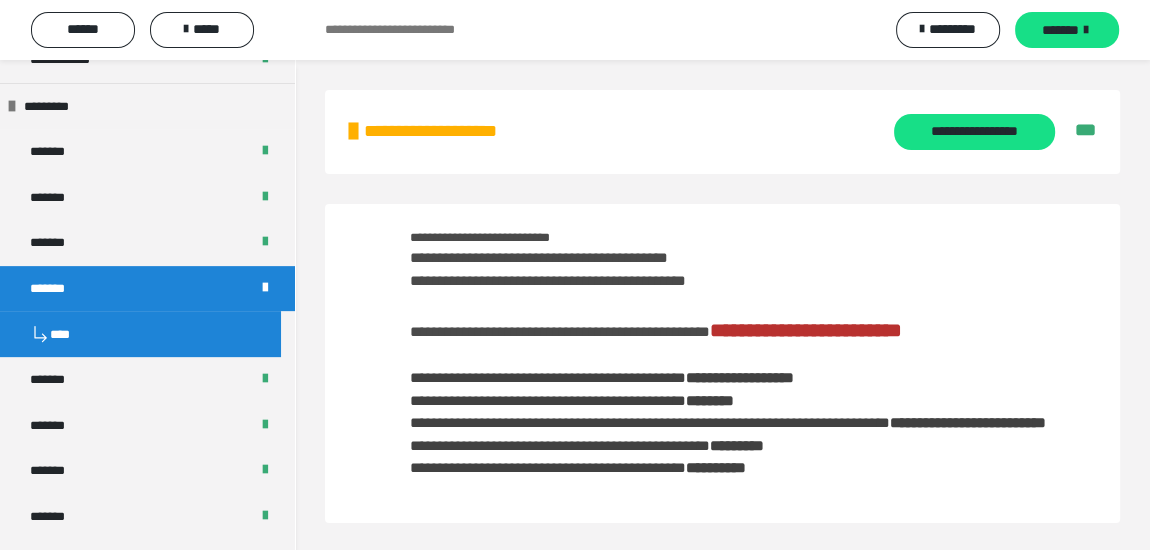 click on "**********" at bounding box center [806, 330] 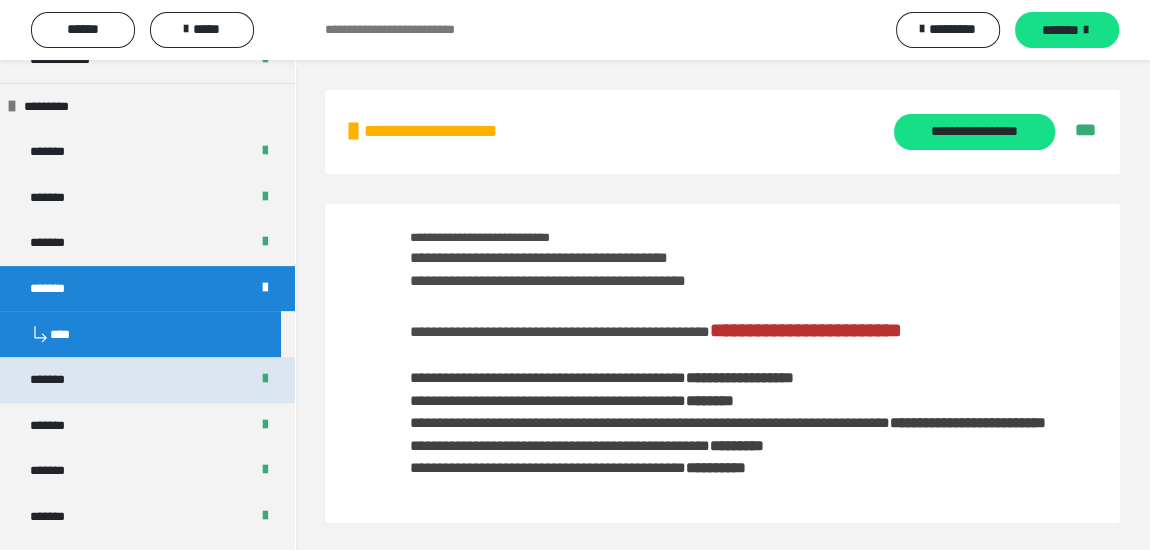 click on "*******" at bounding box center (147, 380) 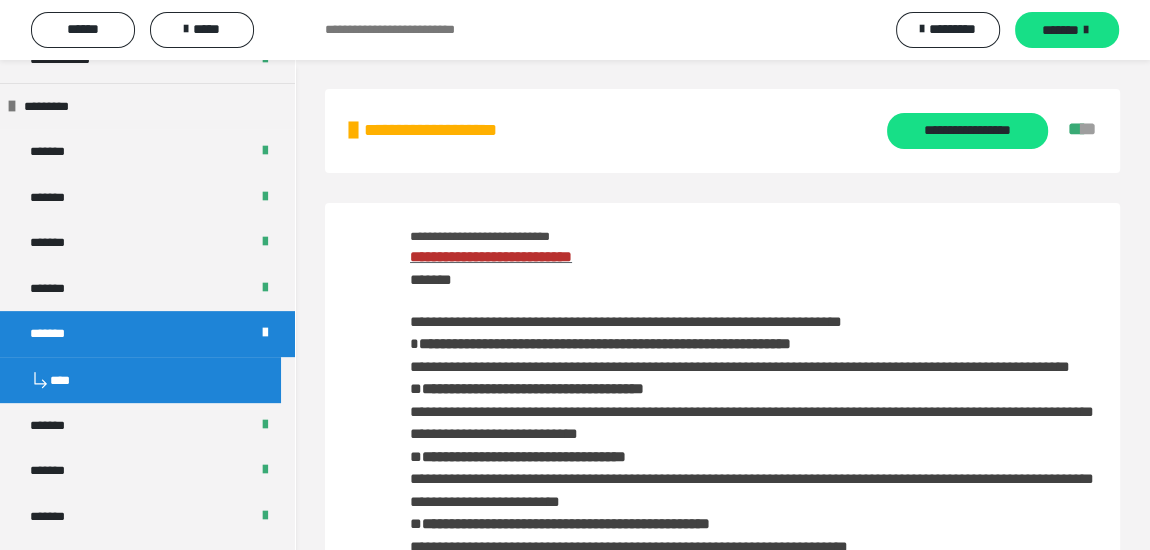 scroll, scrollTop: 90, scrollLeft: 0, axis: vertical 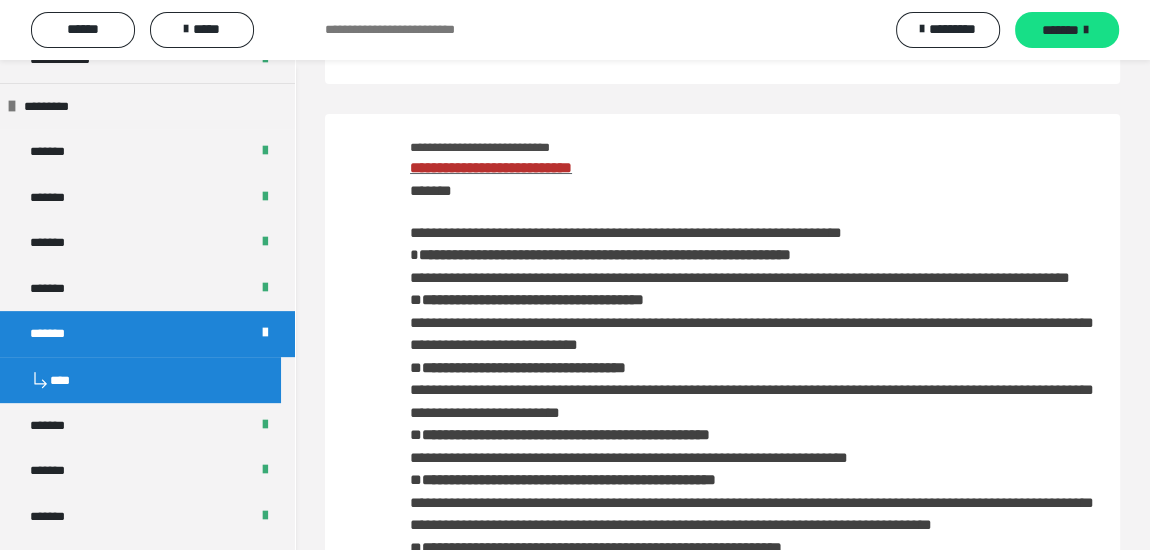click on "**********" at bounding box center [491, 167] 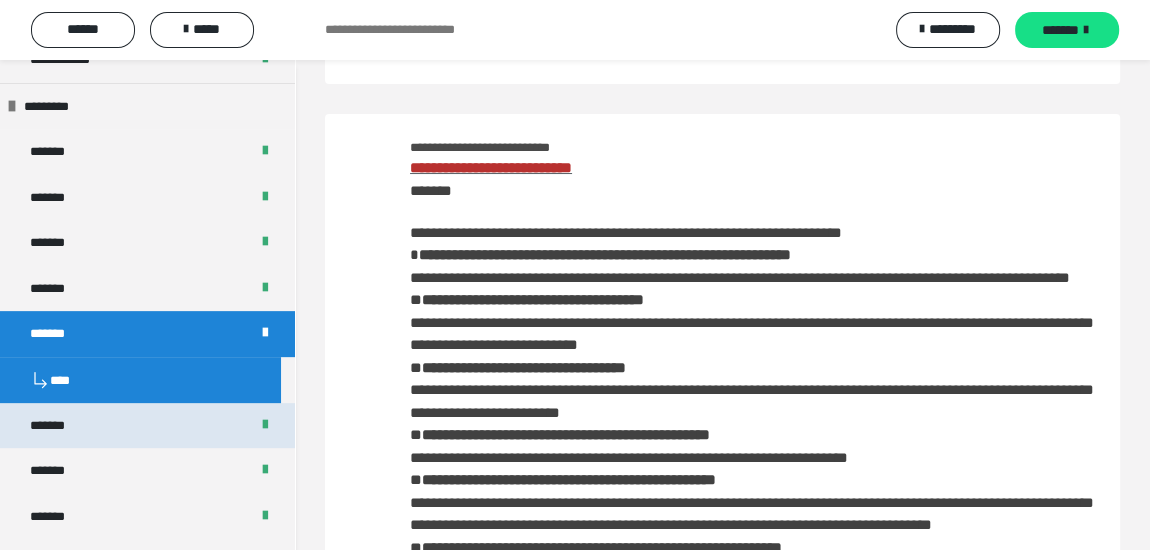 click on "*******" at bounding box center [147, 426] 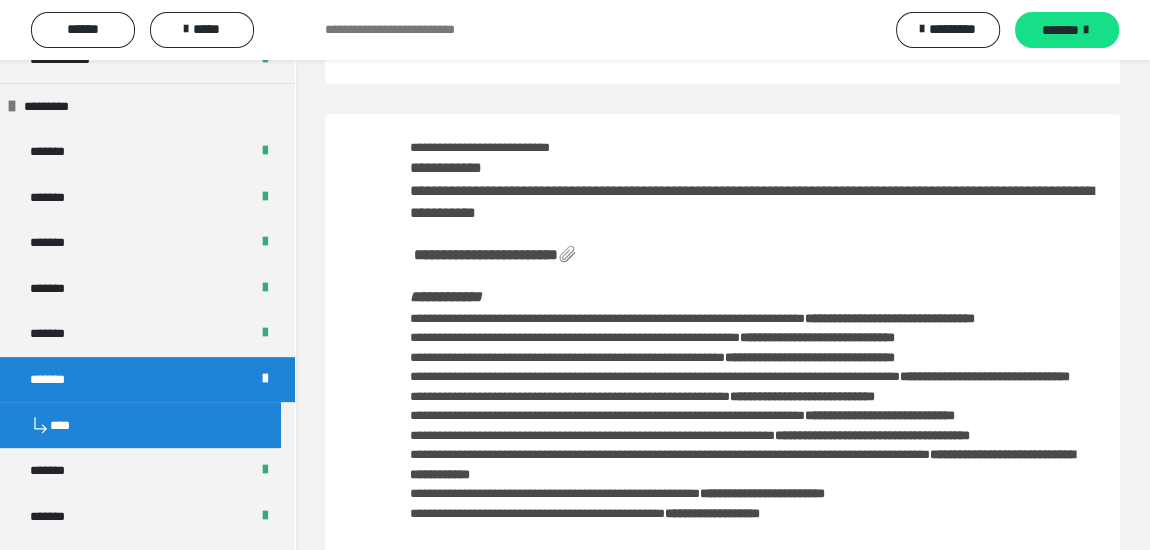 drag, startPoint x: 472, startPoint y: 254, endPoint x: 482, endPoint y: 250, distance: 10.770329 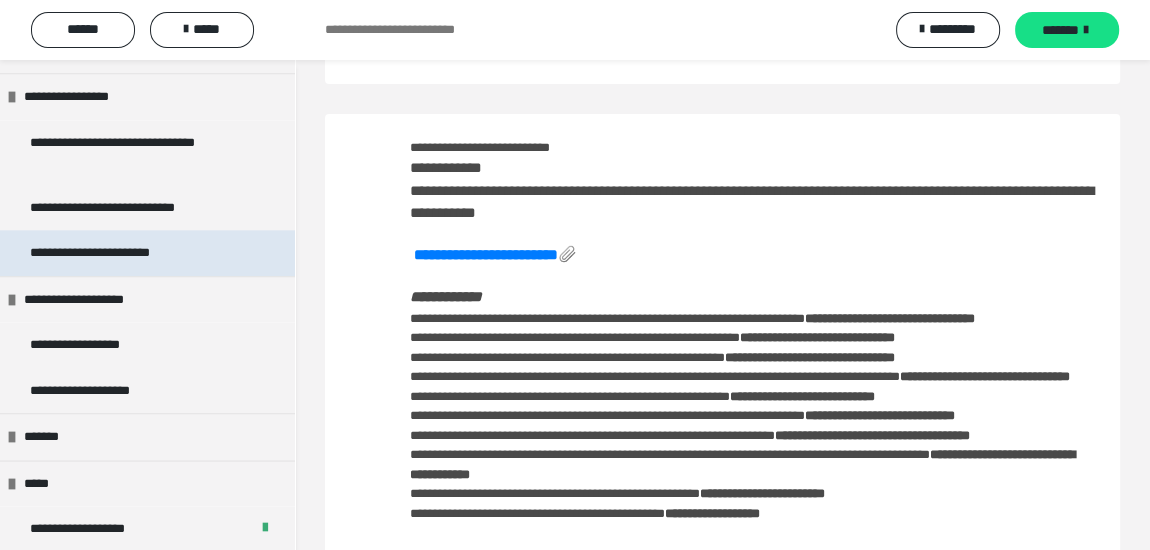 scroll, scrollTop: 2090, scrollLeft: 0, axis: vertical 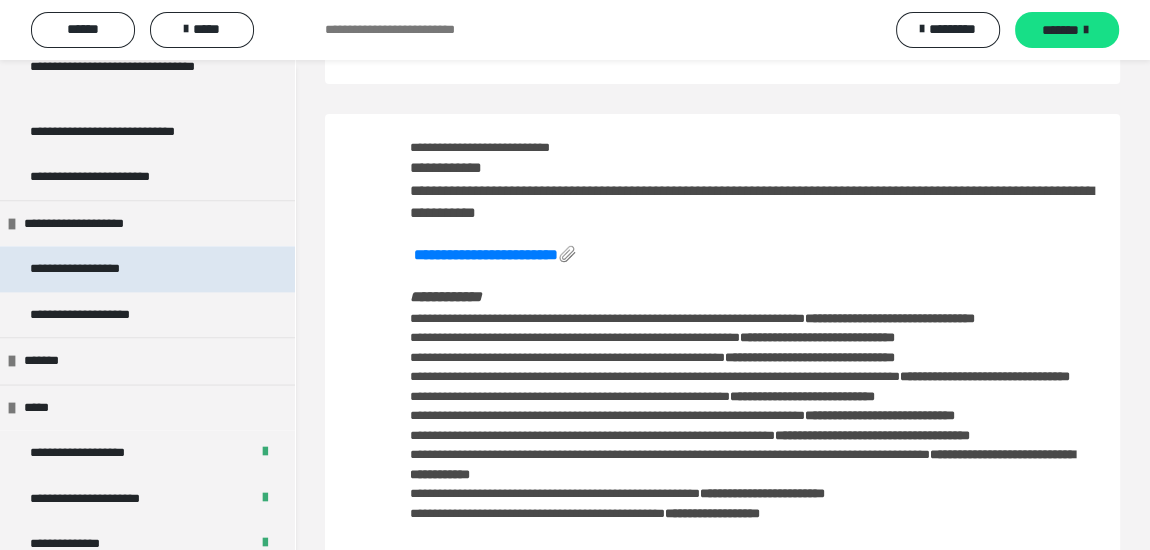click on "**********" at bounding box center (98, 269) 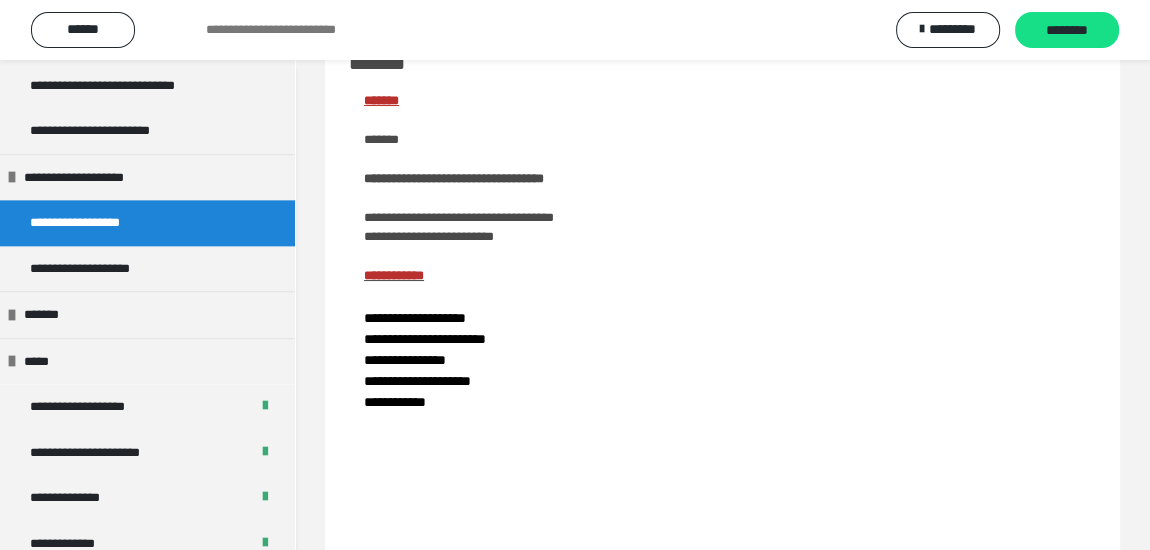 scroll, scrollTop: 2045, scrollLeft: 0, axis: vertical 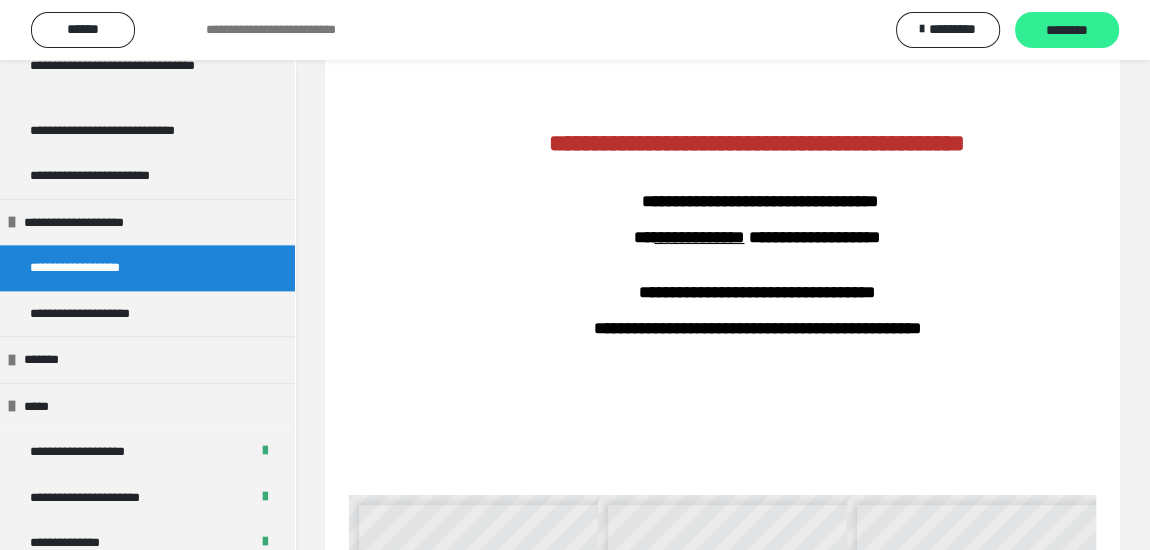 click on "********" at bounding box center (1067, 31) 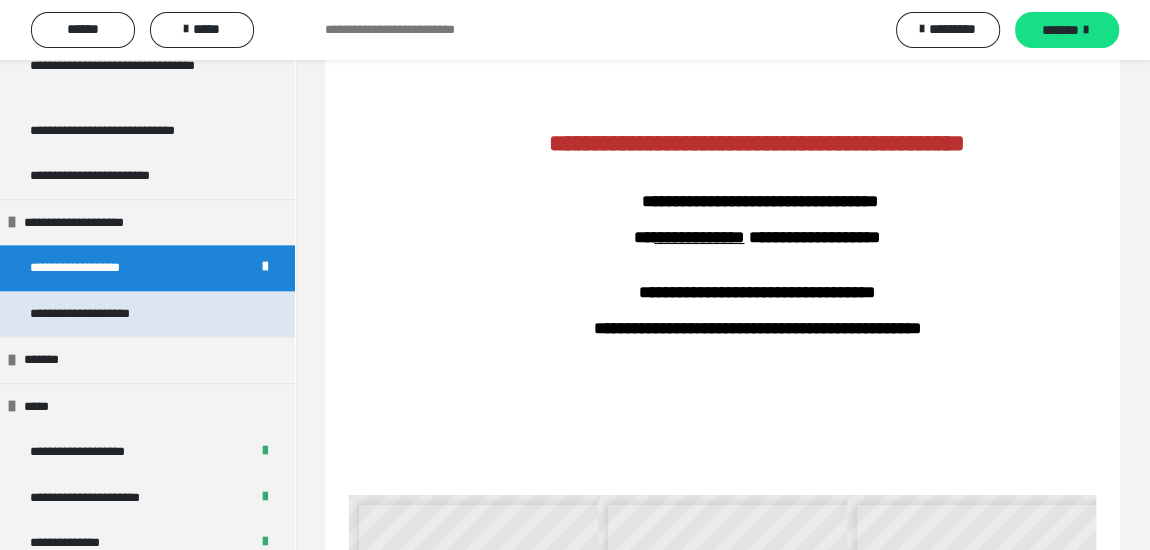 click on "**********" at bounding box center [102, 314] 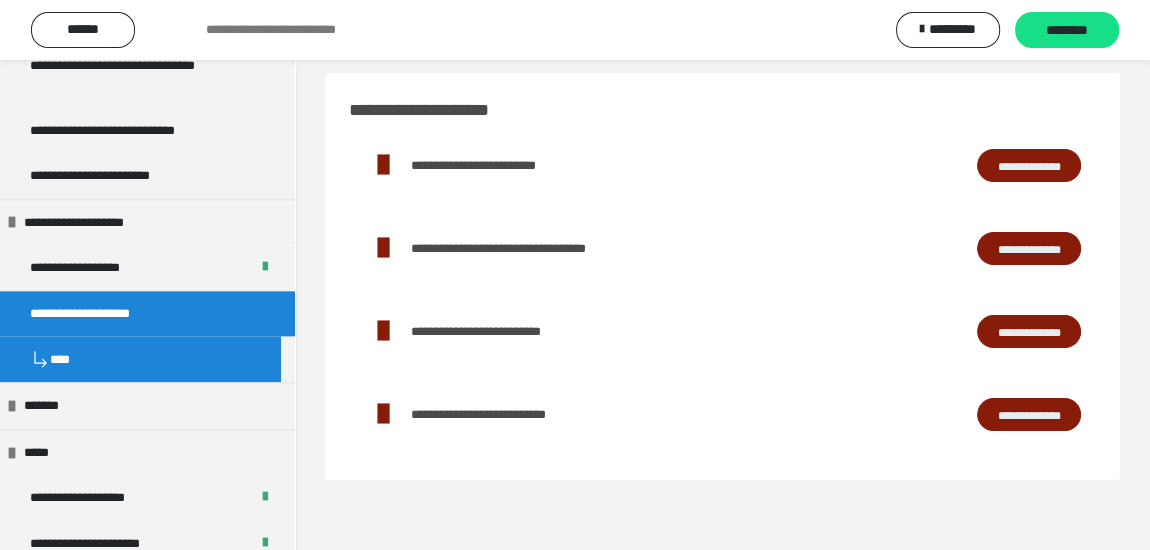 scroll, scrollTop: 0, scrollLeft: 0, axis: both 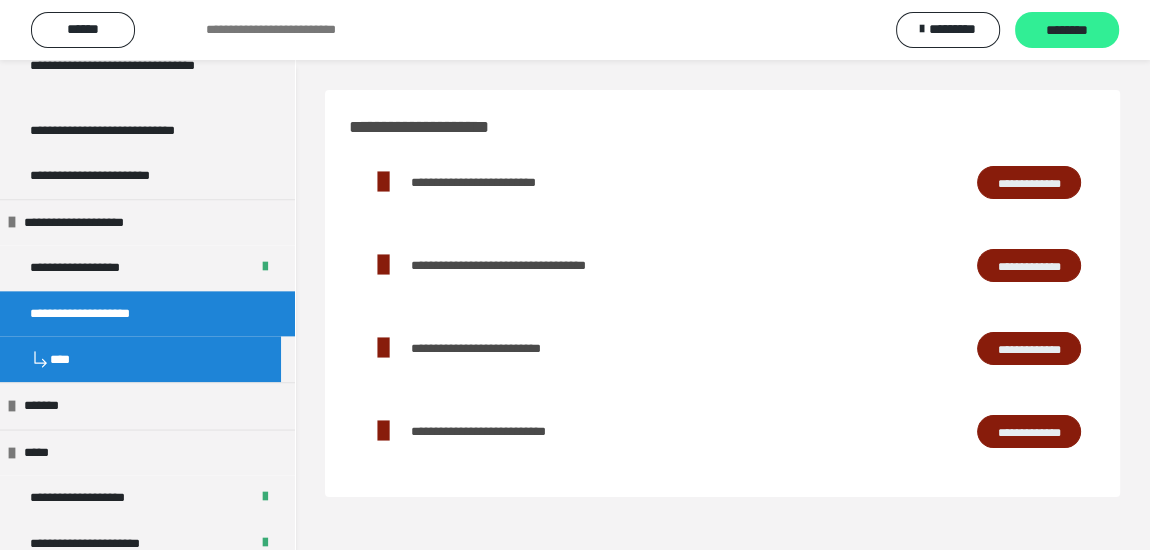 click on "********" at bounding box center [1067, 31] 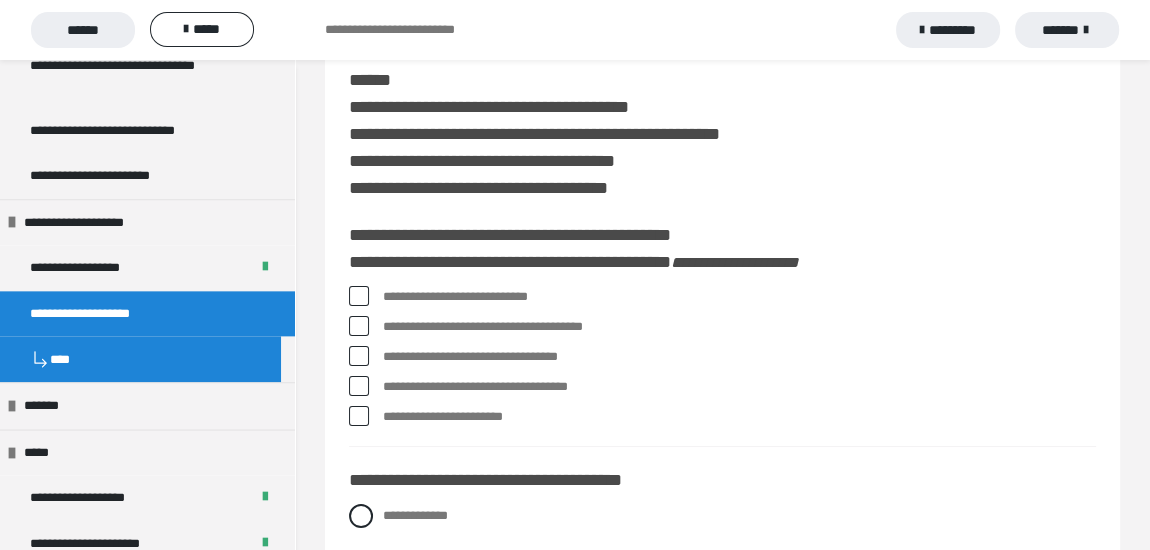 scroll, scrollTop: 0, scrollLeft: 0, axis: both 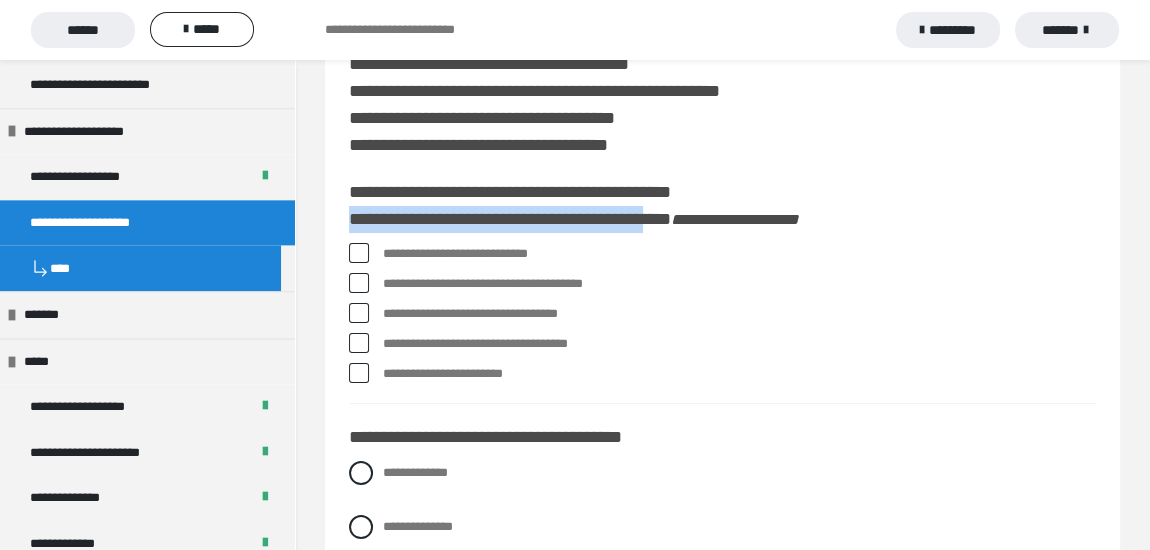 drag, startPoint x: 353, startPoint y: 217, endPoint x: 683, endPoint y: 213, distance: 330.02423 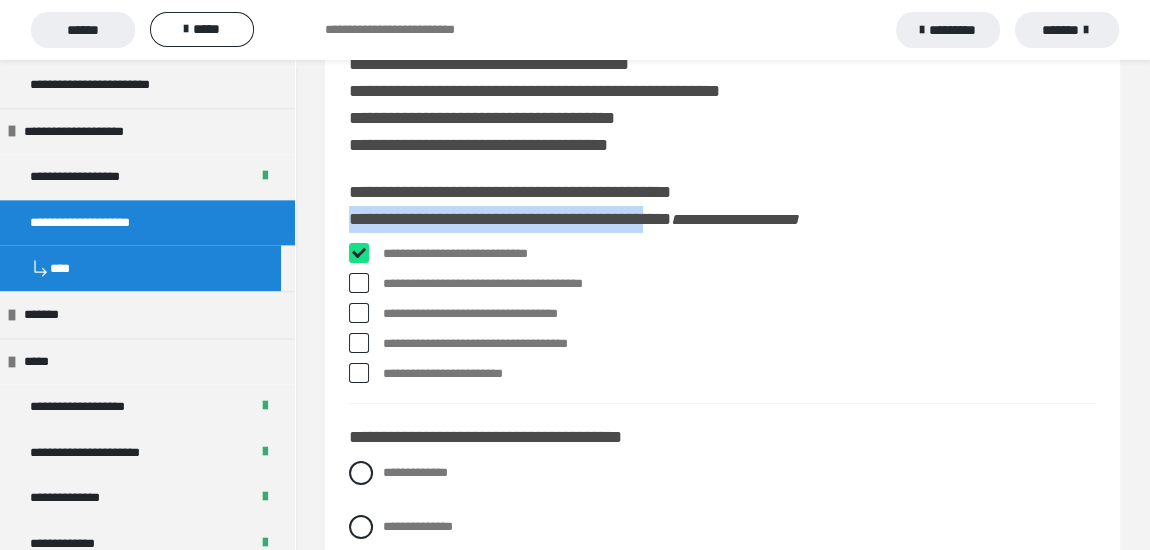 checkbox on "****" 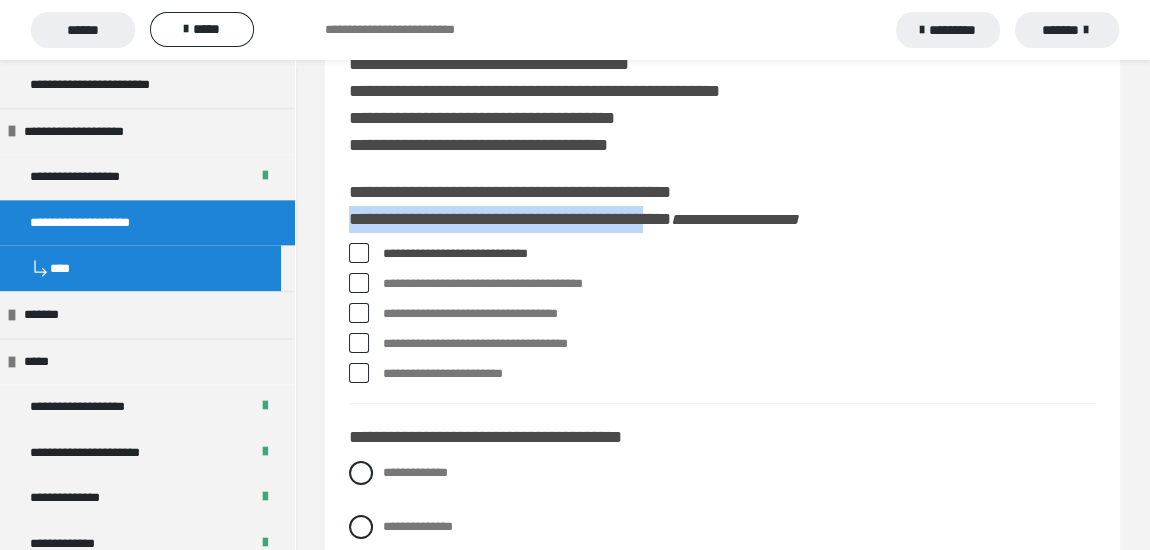 click at bounding box center [359, 343] 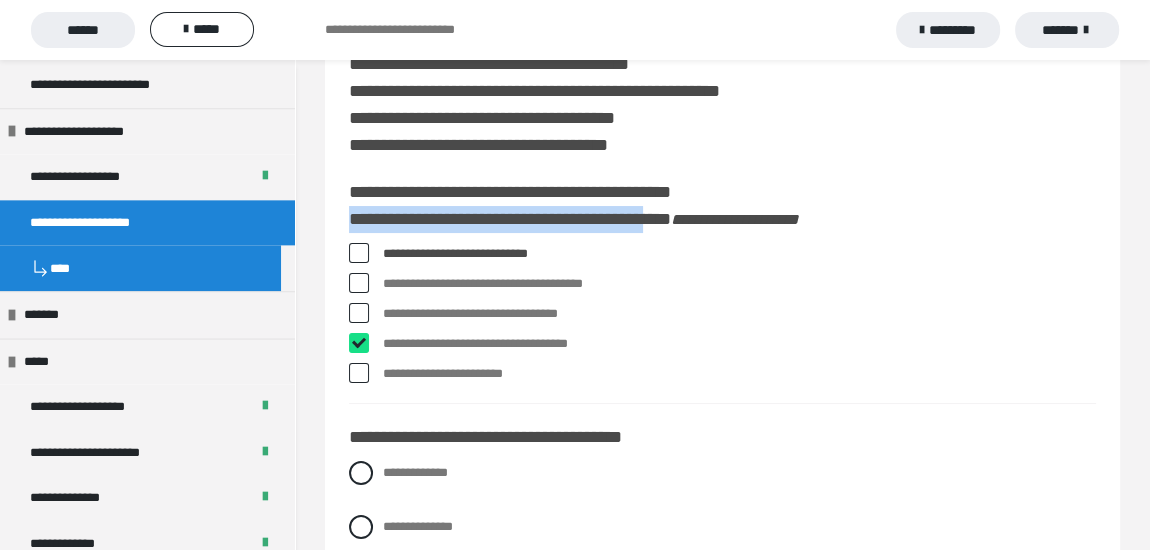 checkbox on "****" 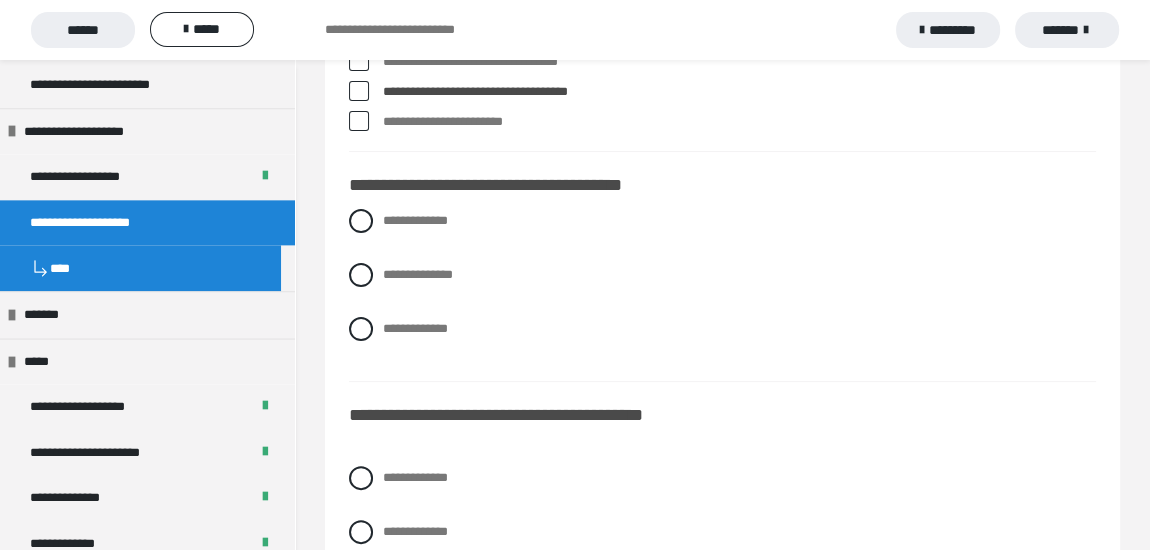 scroll, scrollTop: 363, scrollLeft: 0, axis: vertical 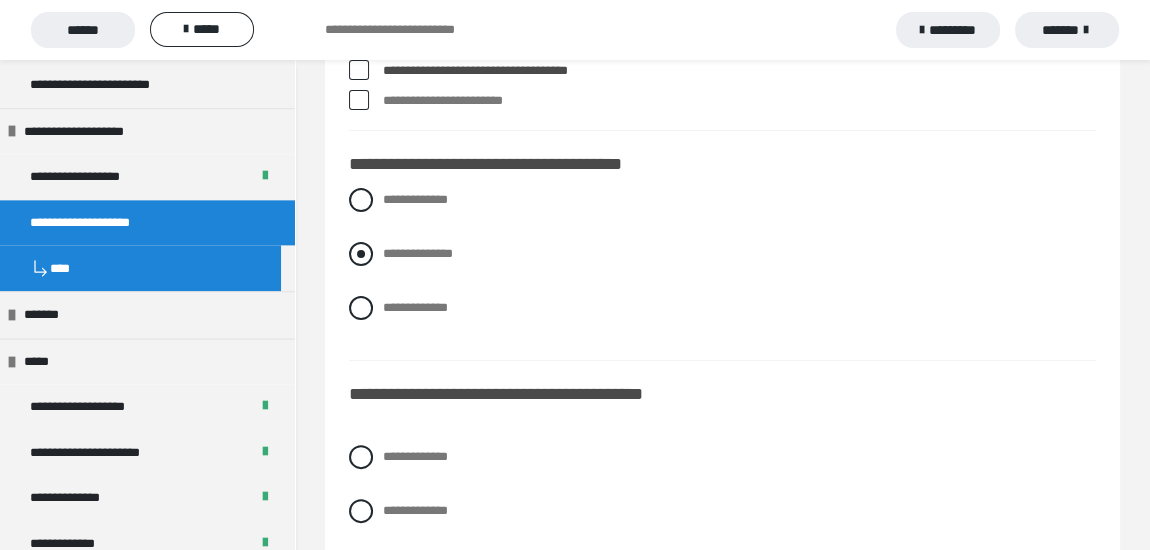 click at bounding box center [361, 254] 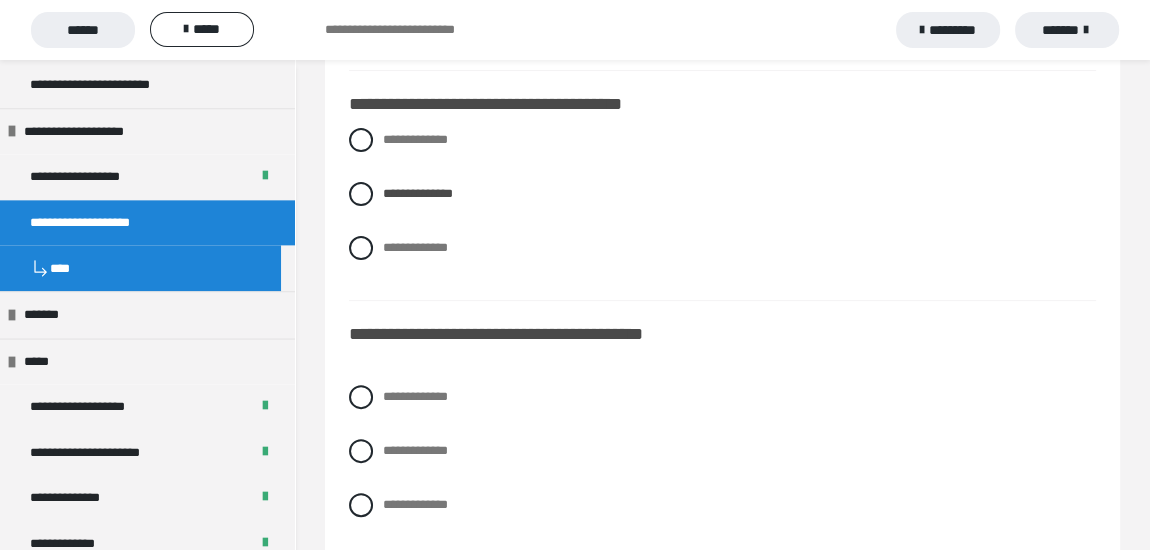 scroll, scrollTop: 454, scrollLeft: 0, axis: vertical 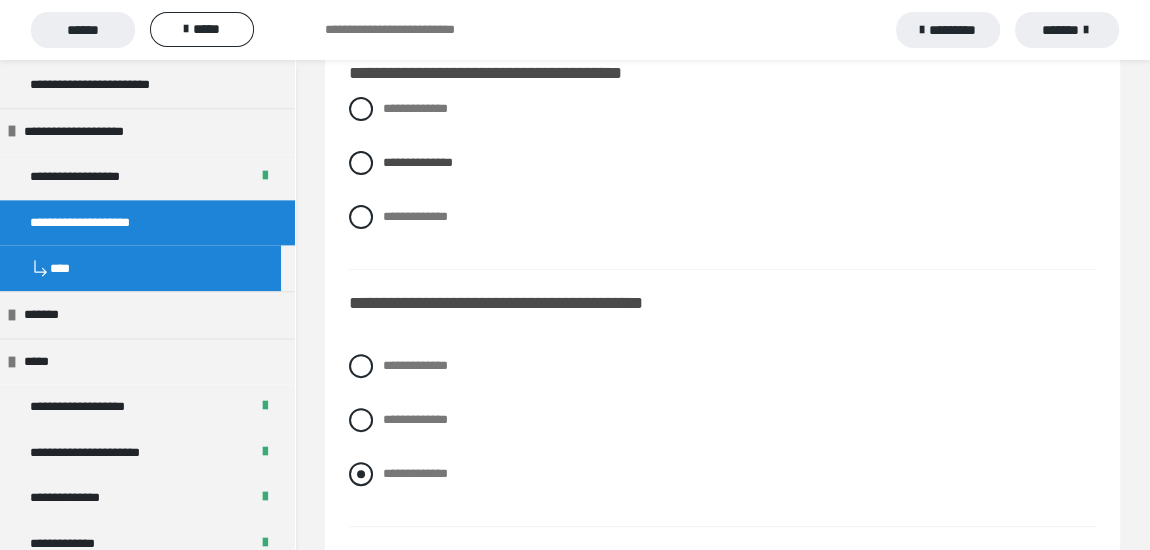 click at bounding box center (361, 474) 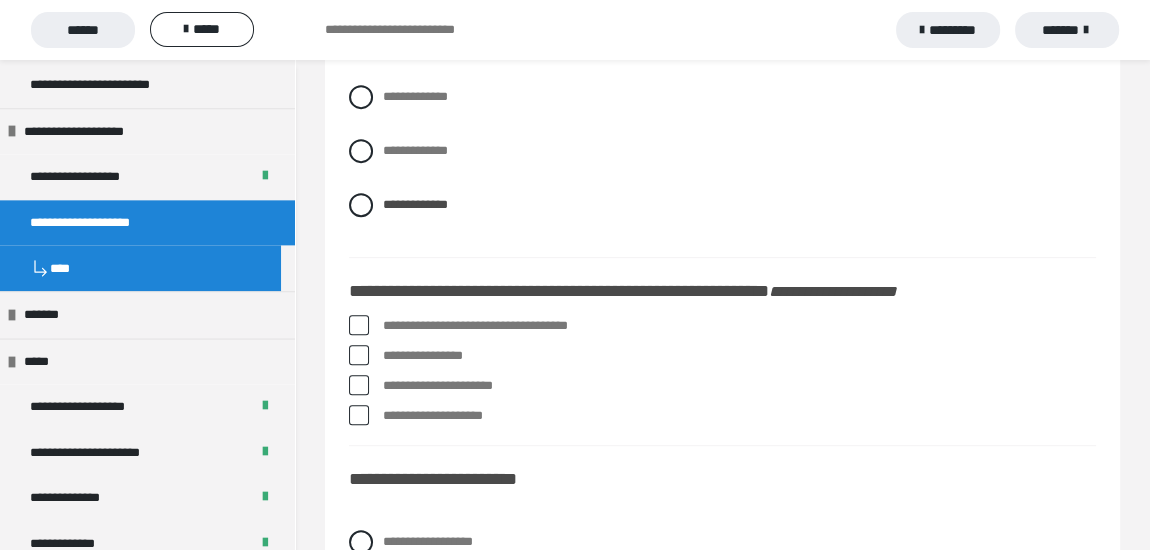 scroll, scrollTop: 727, scrollLeft: 0, axis: vertical 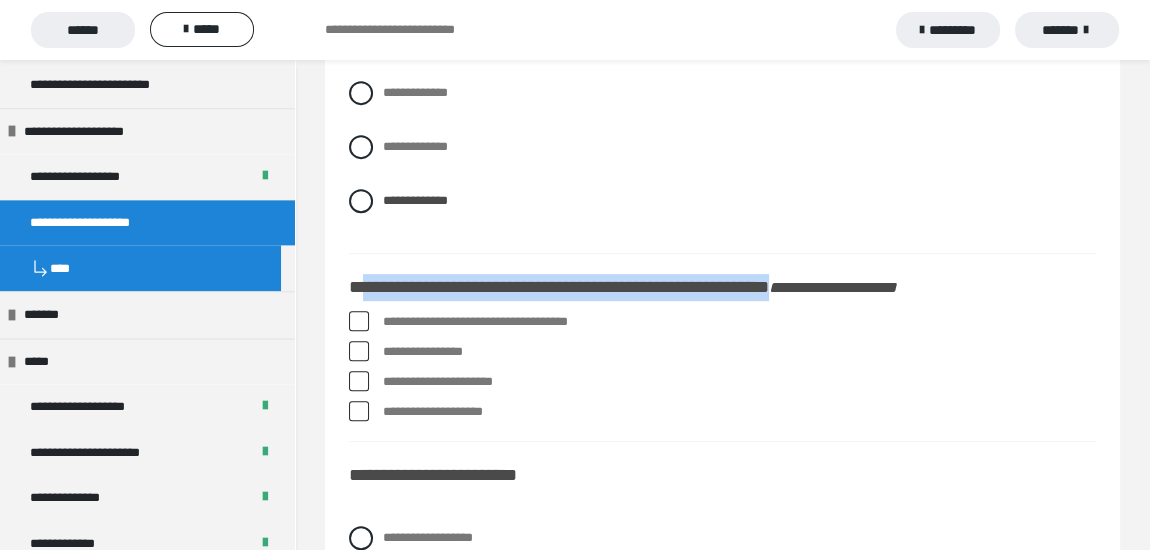 drag, startPoint x: 858, startPoint y: 286, endPoint x: 363, endPoint y: 264, distance: 495.48865 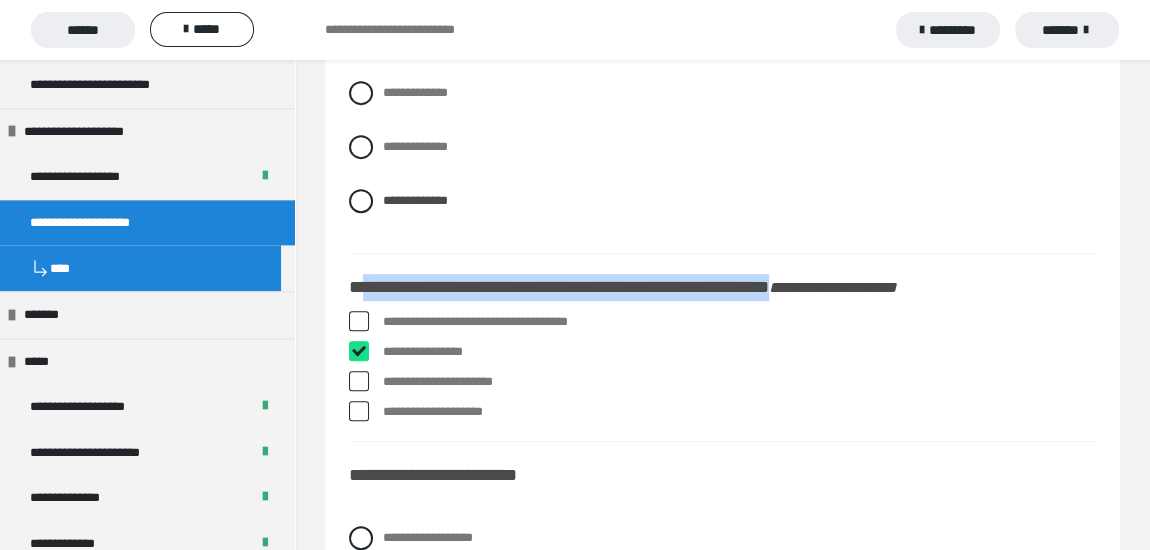 checkbox on "****" 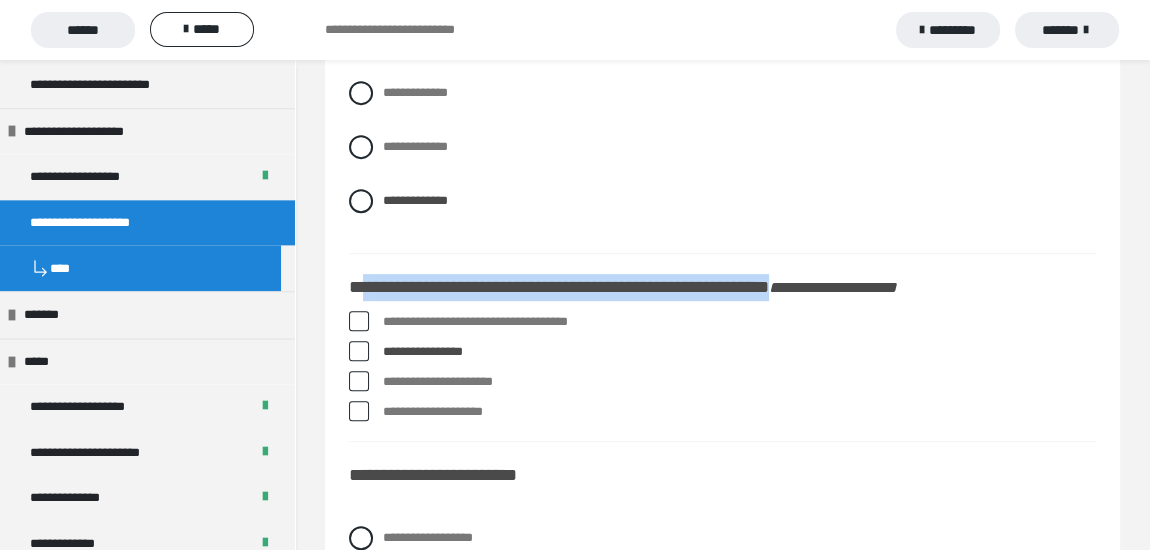click at bounding box center (359, 411) 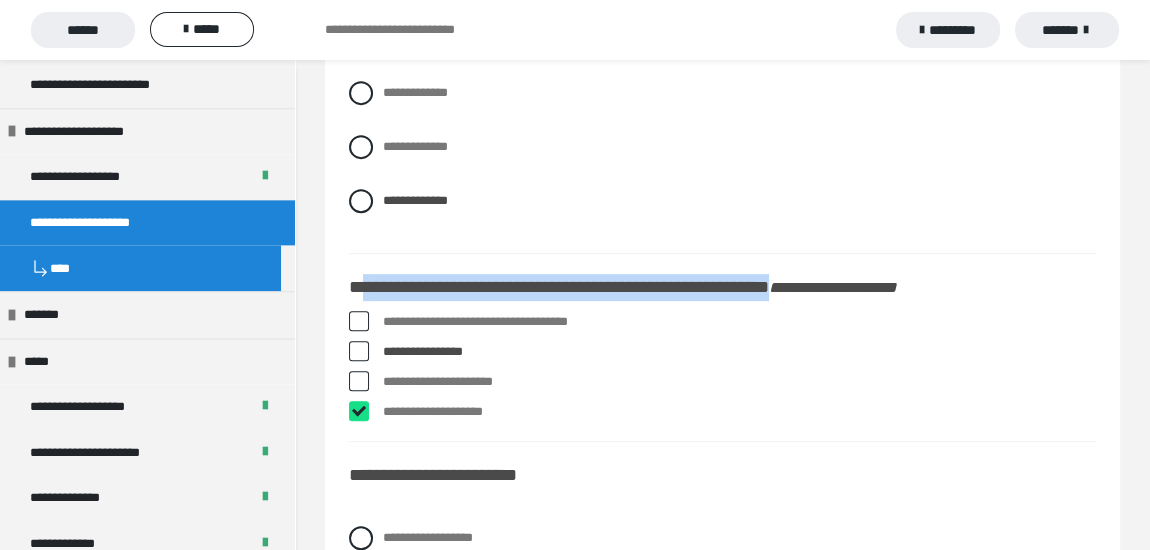 checkbox on "****" 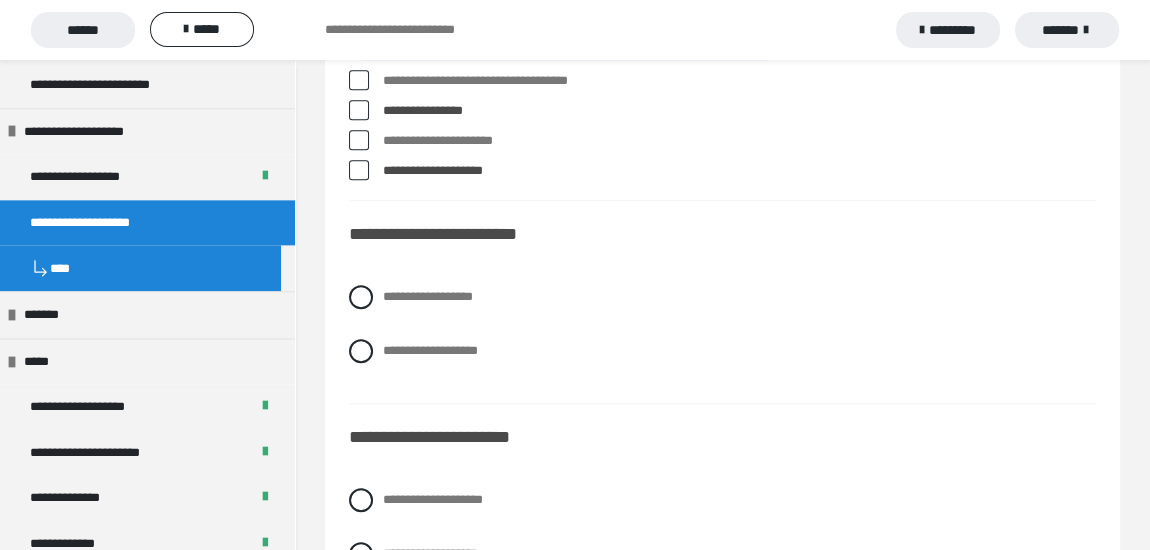 scroll, scrollTop: 909, scrollLeft: 0, axis: vertical 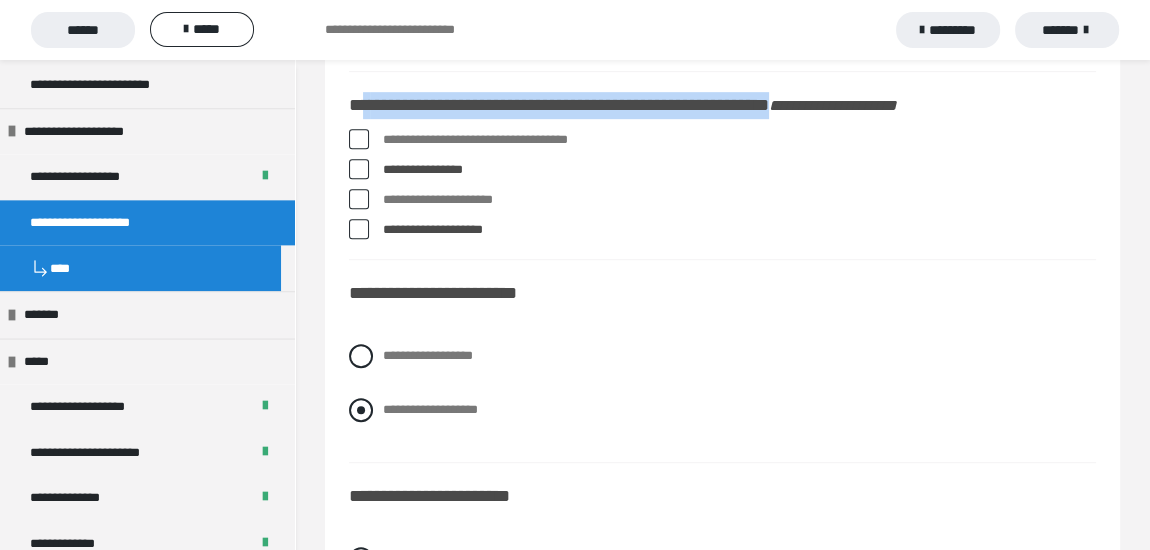 click at bounding box center (361, 410) 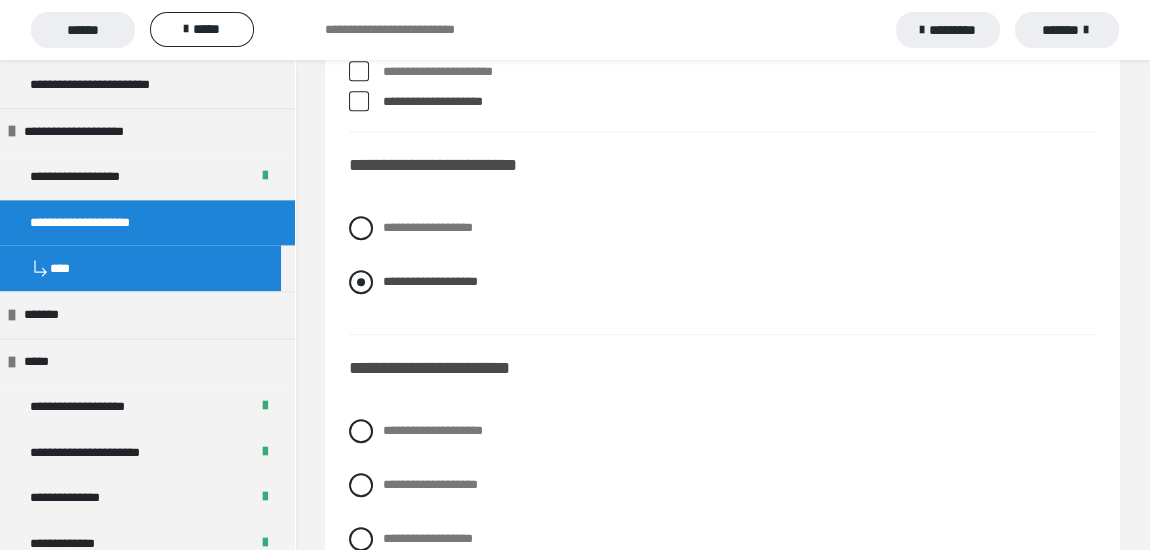 scroll, scrollTop: 1090, scrollLeft: 0, axis: vertical 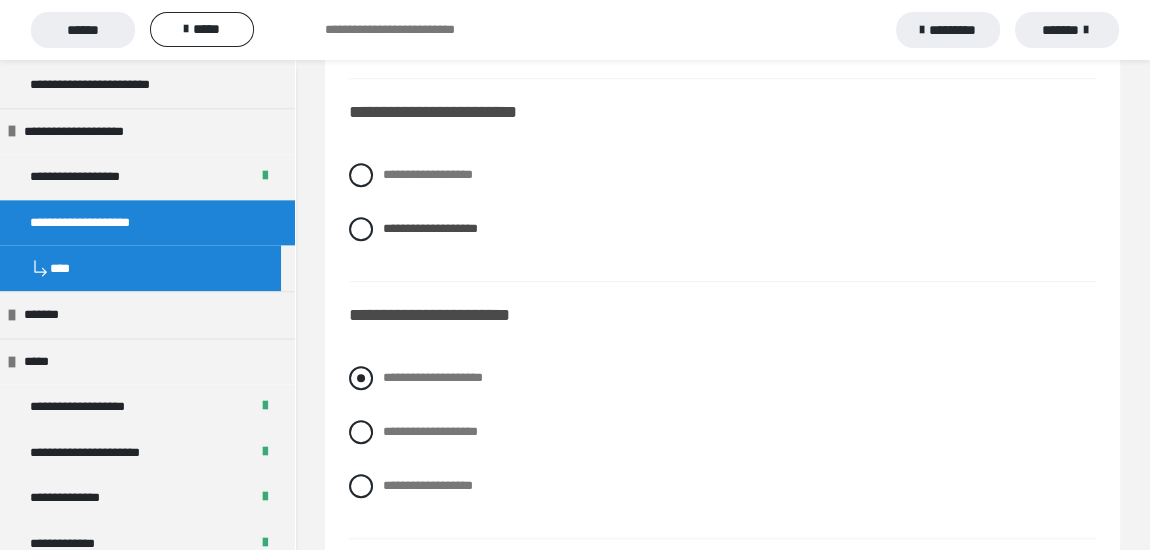 click at bounding box center [361, 378] 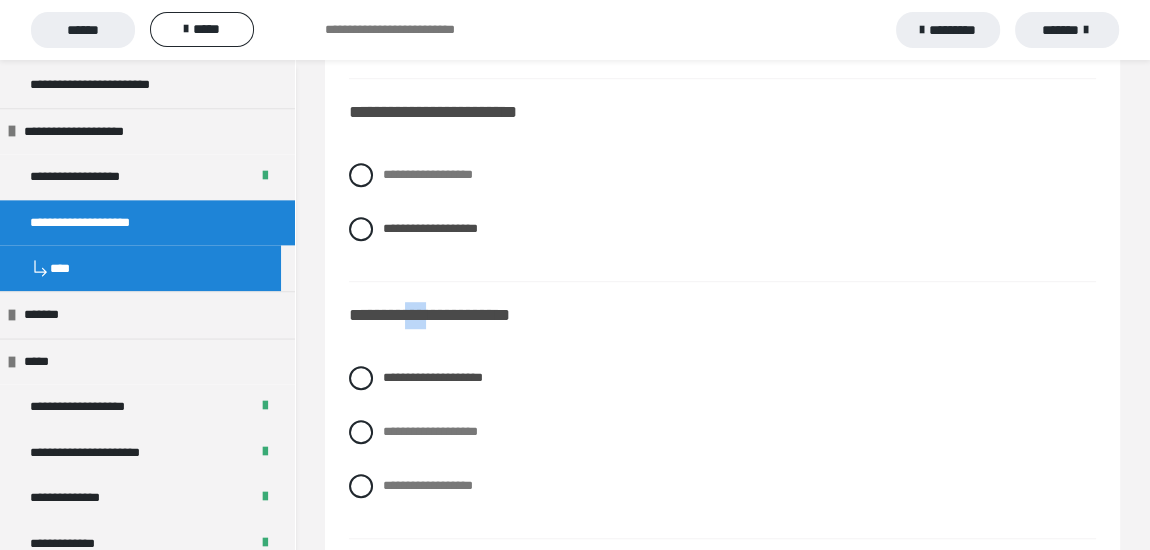 drag, startPoint x: 411, startPoint y: 317, endPoint x: 443, endPoint y: 315, distance: 32.06244 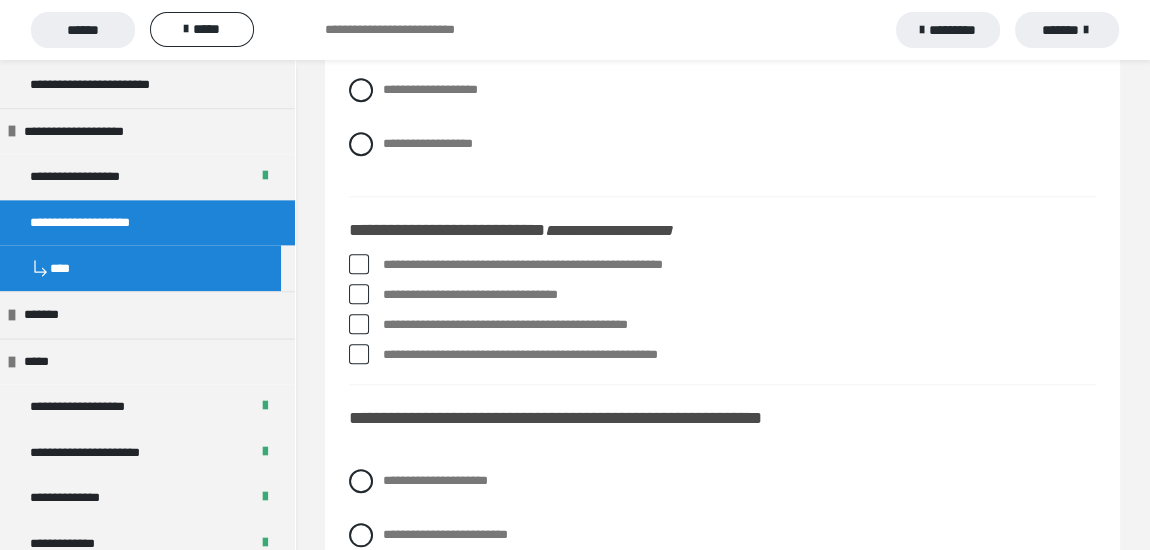 scroll, scrollTop: 1454, scrollLeft: 0, axis: vertical 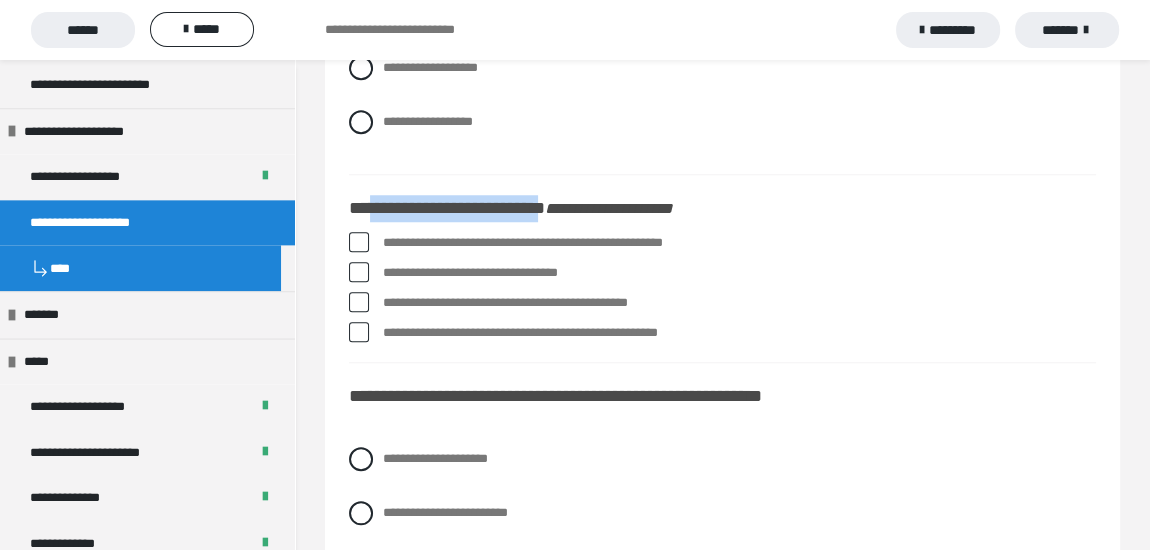 drag, startPoint x: 371, startPoint y: 207, endPoint x: 563, endPoint y: 213, distance: 192.09373 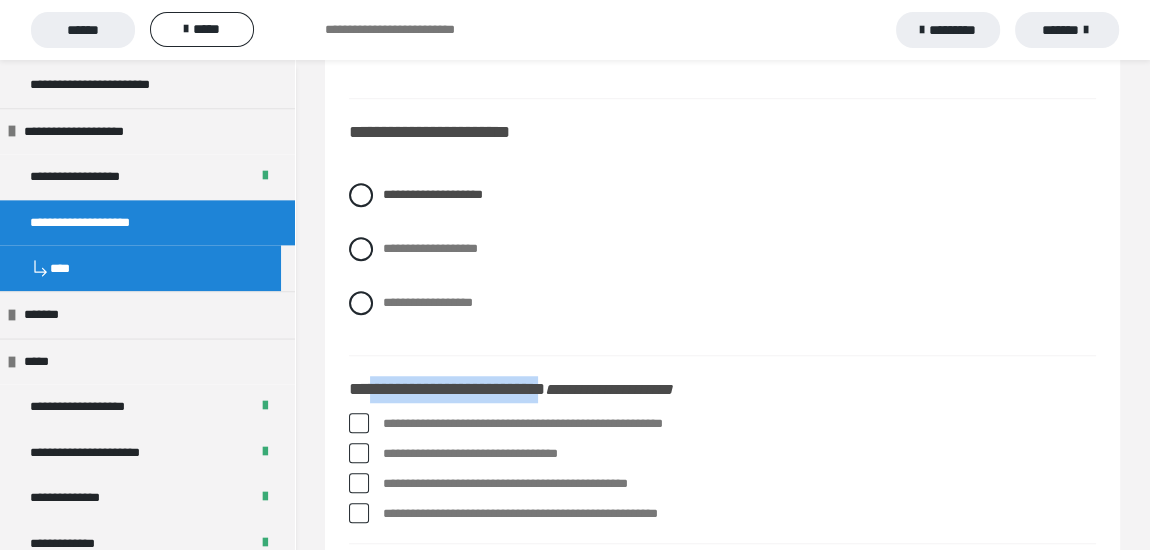 scroll, scrollTop: 1272, scrollLeft: 0, axis: vertical 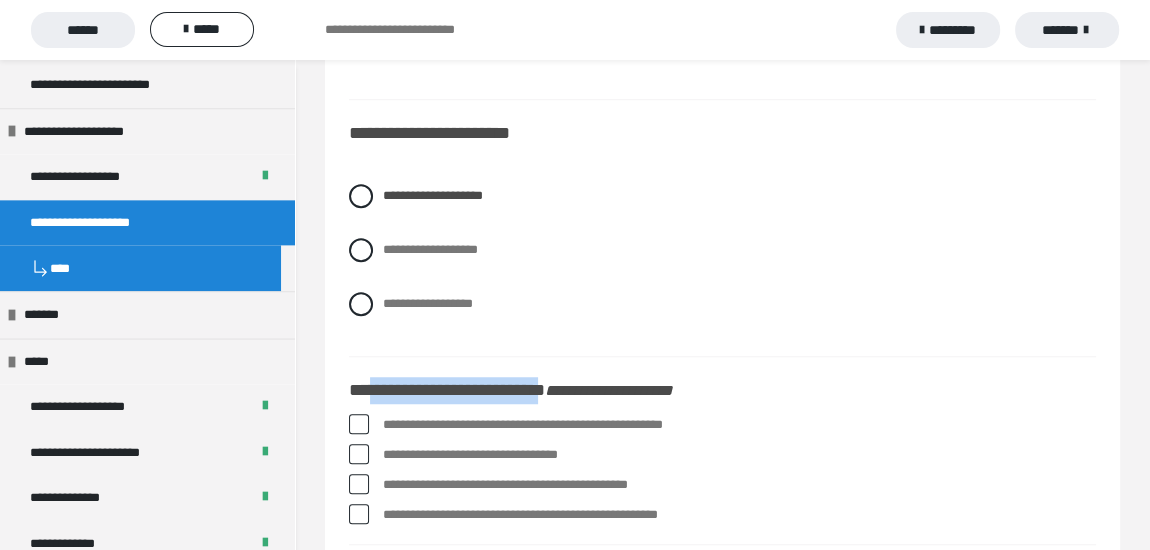 click at bounding box center (359, 424) 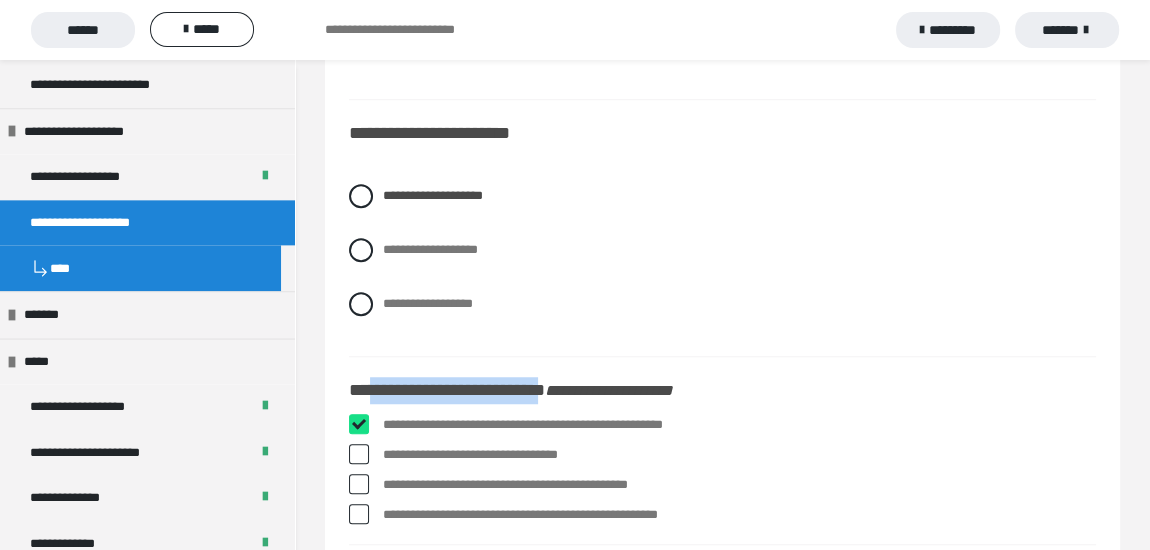 checkbox on "****" 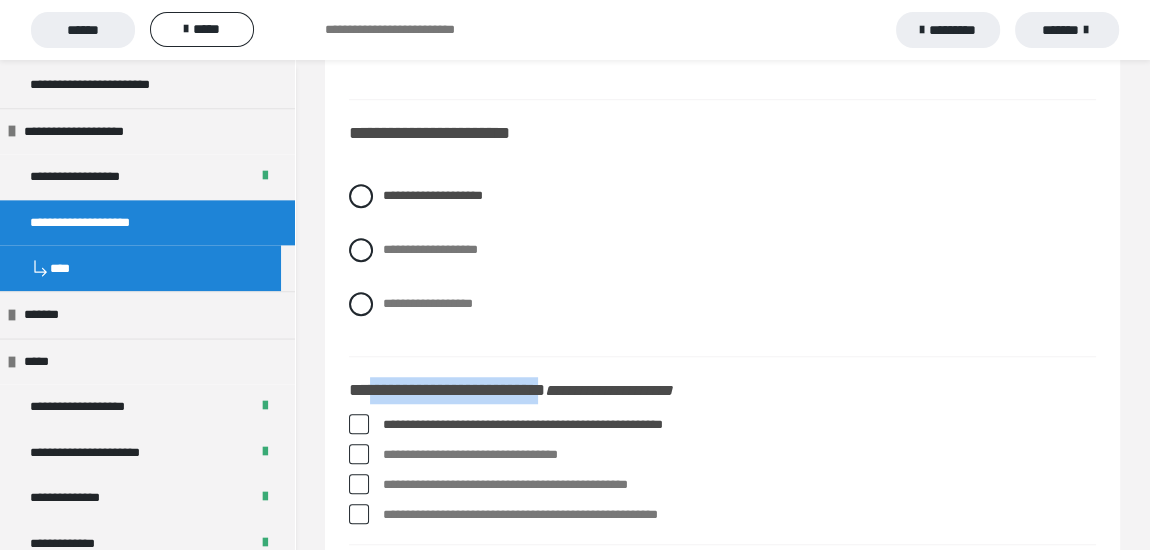 drag, startPoint x: 361, startPoint y: 451, endPoint x: 325, endPoint y: 446, distance: 36.345562 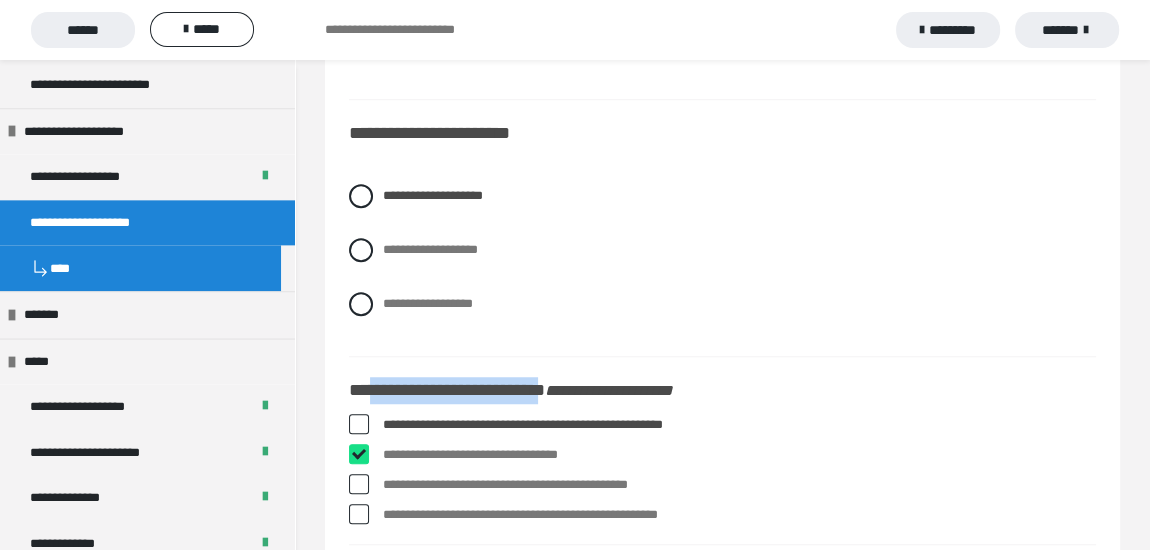 checkbox on "****" 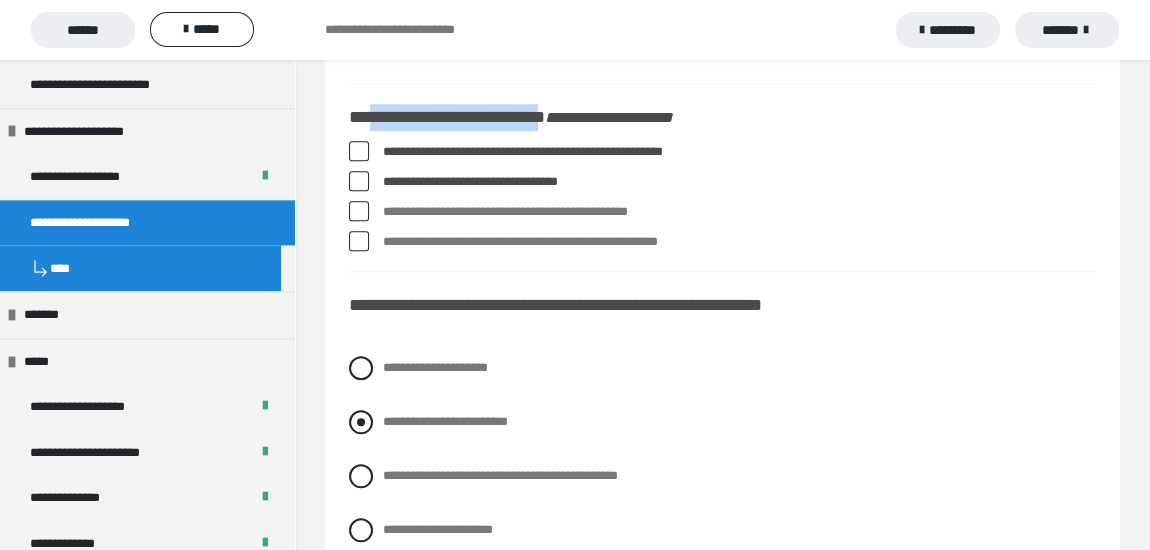 scroll, scrollTop: 1636, scrollLeft: 0, axis: vertical 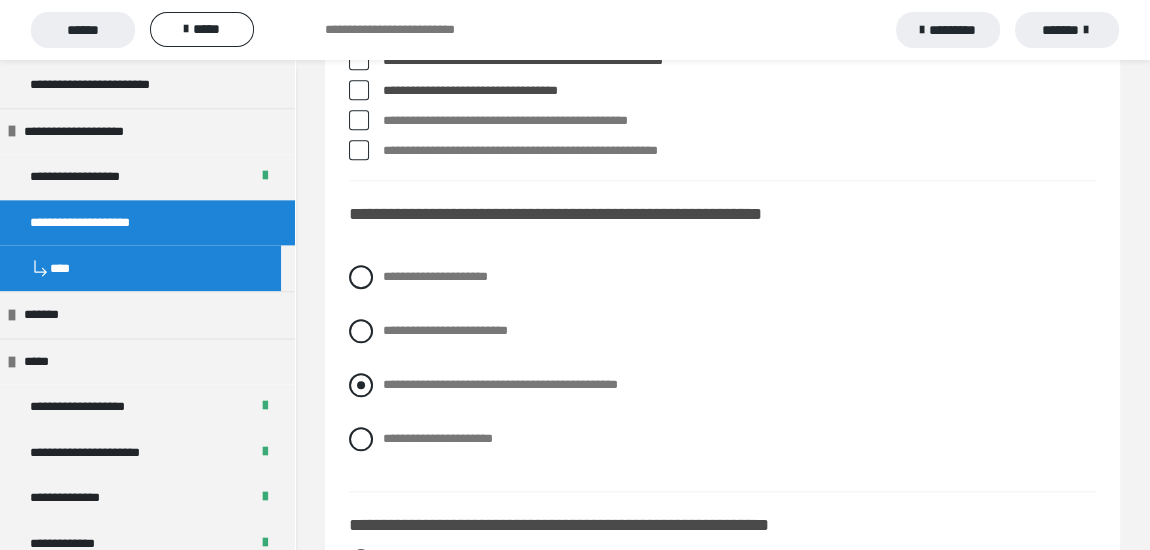 click at bounding box center (361, 385) 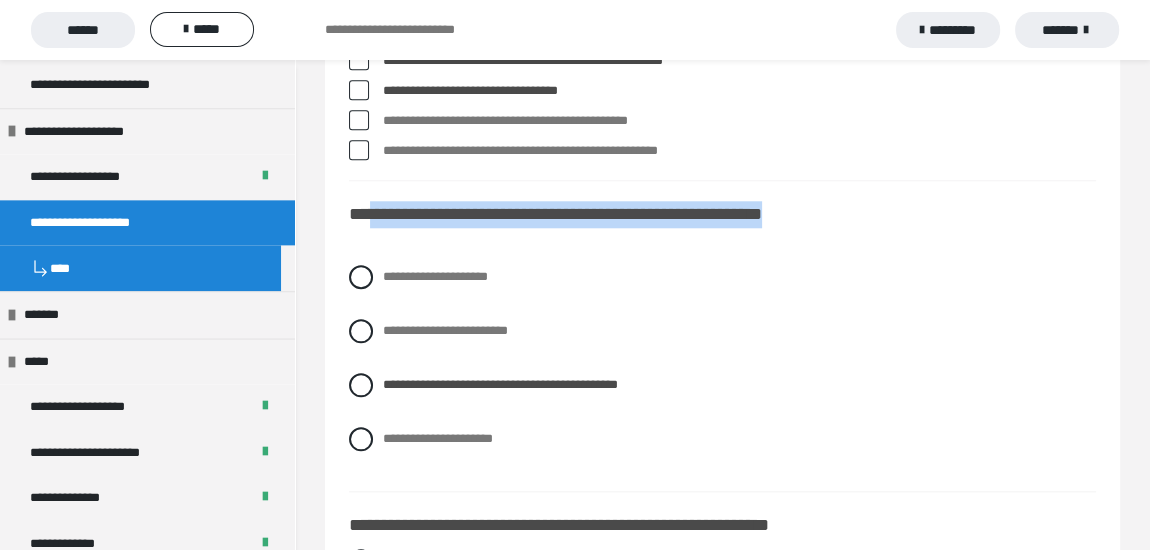 drag, startPoint x: 835, startPoint y: 214, endPoint x: 376, endPoint y: 210, distance: 459.01743 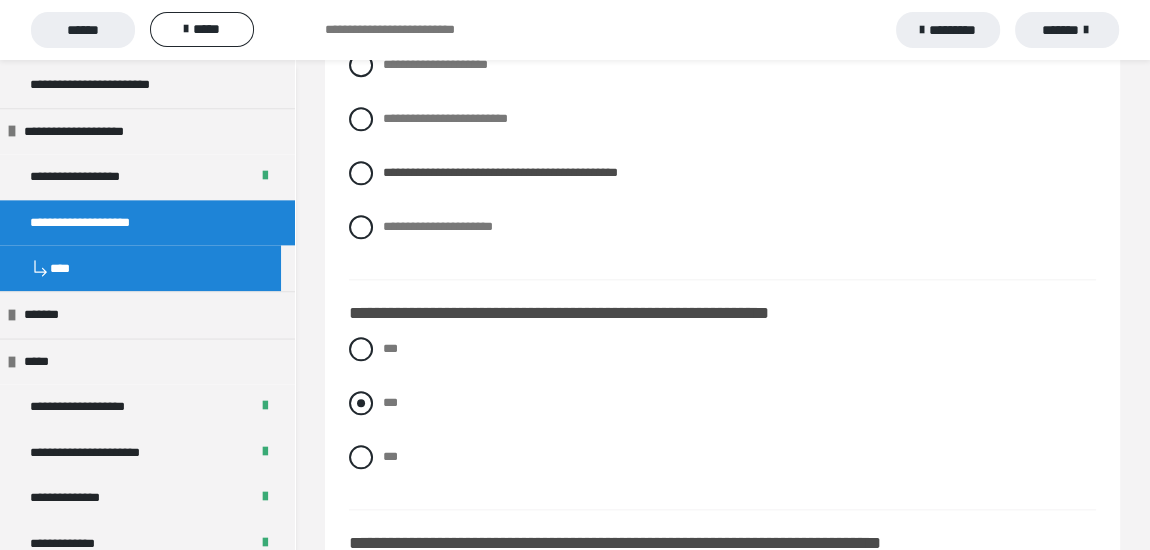 scroll, scrollTop: 1909, scrollLeft: 0, axis: vertical 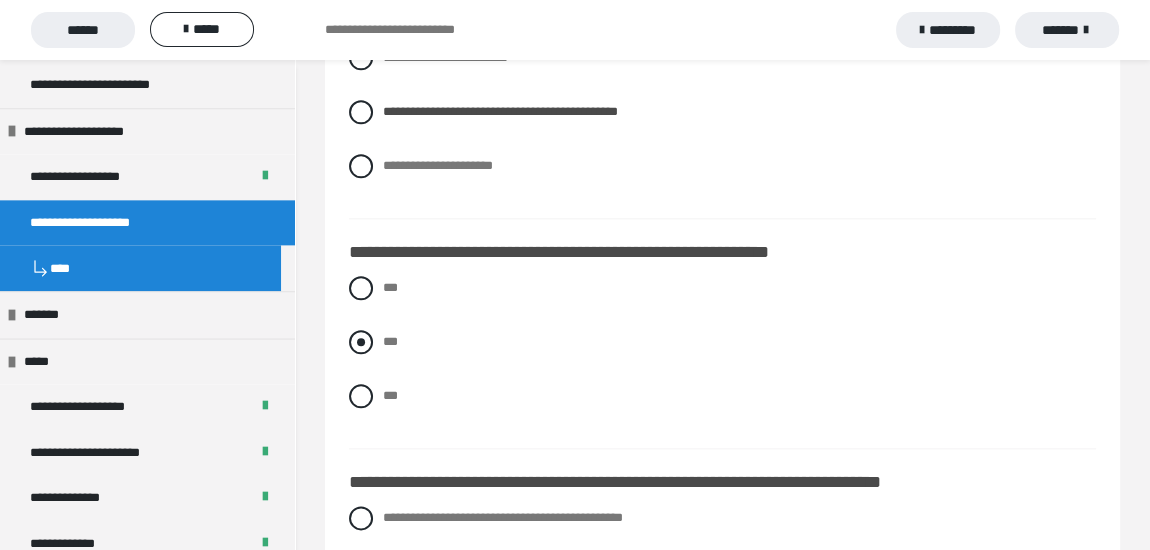 click at bounding box center [361, 342] 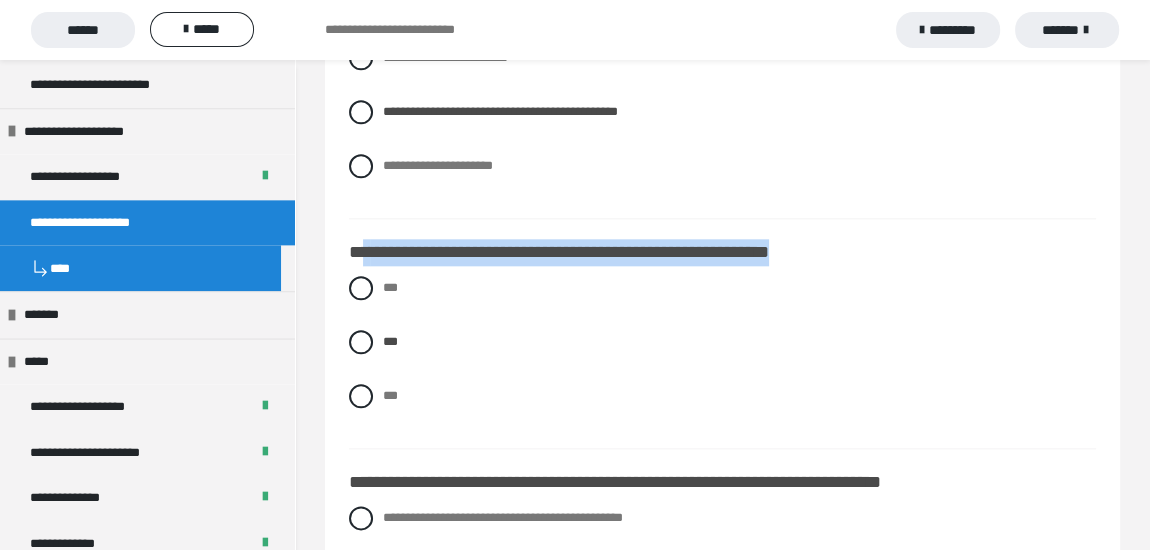 drag, startPoint x: 378, startPoint y: 252, endPoint x: 861, endPoint y: 257, distance: 483.02588 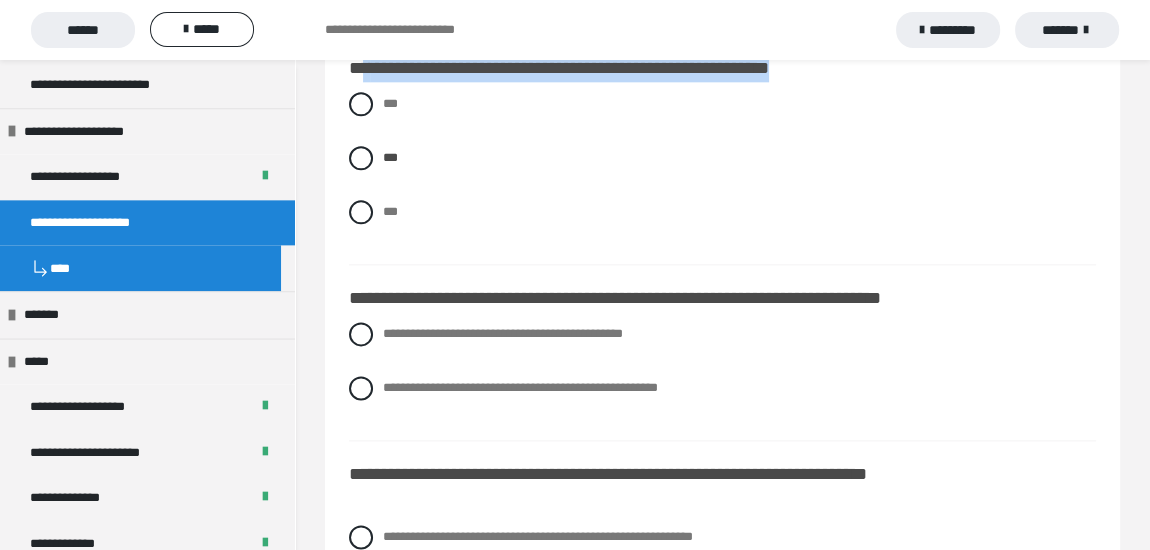 scroll, scrollTop: 2181, scrollLeft: 0, axis: vertical 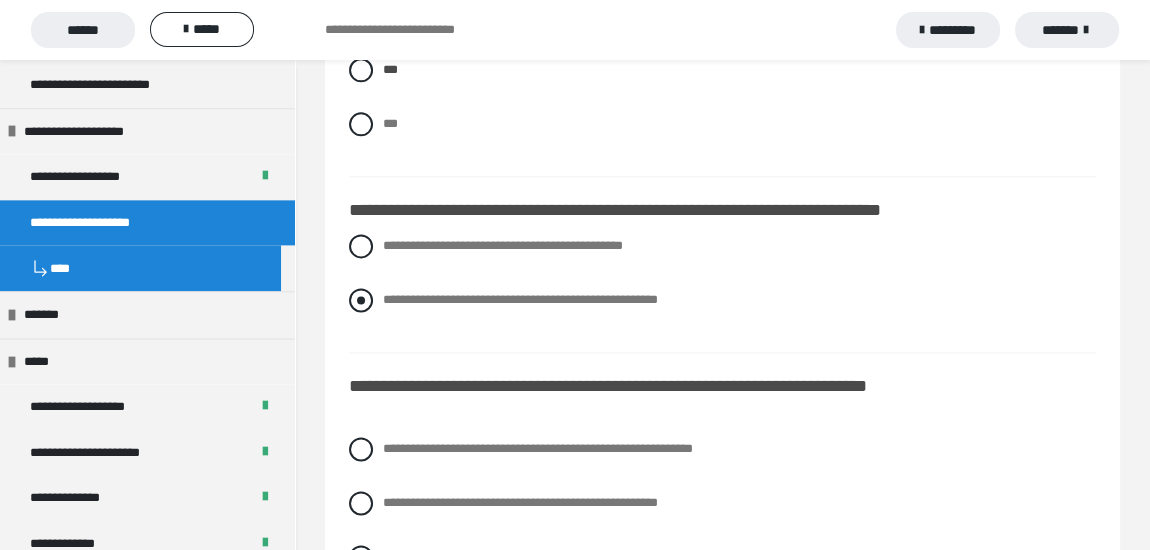 click at bounding box center [361, 300] 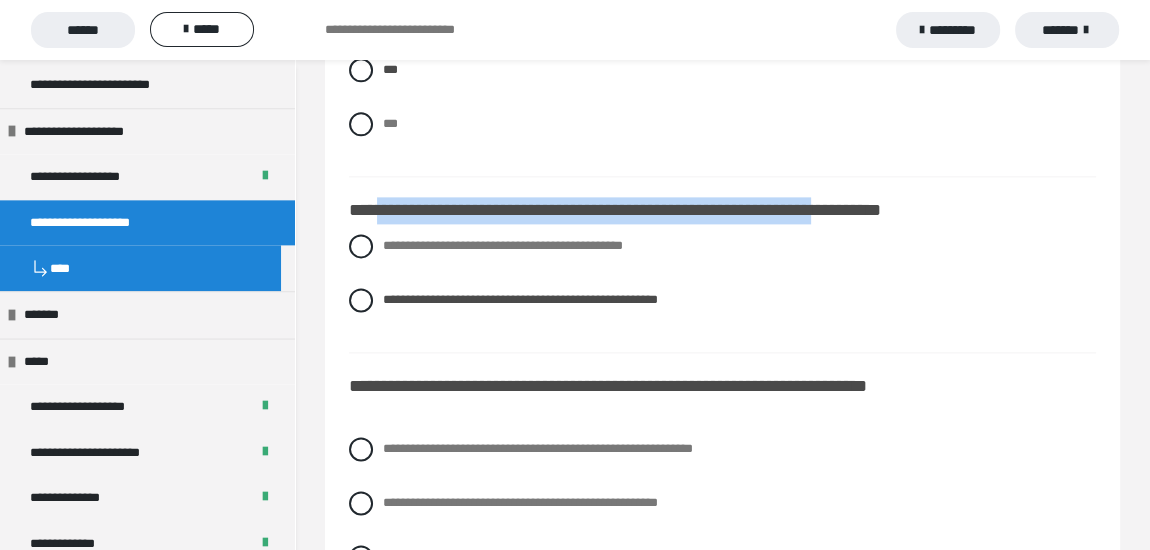 drag, startPoint x: 378, startPoint y: 210, endPoint x: 879, endPoint y: 220, distance: 501.0998 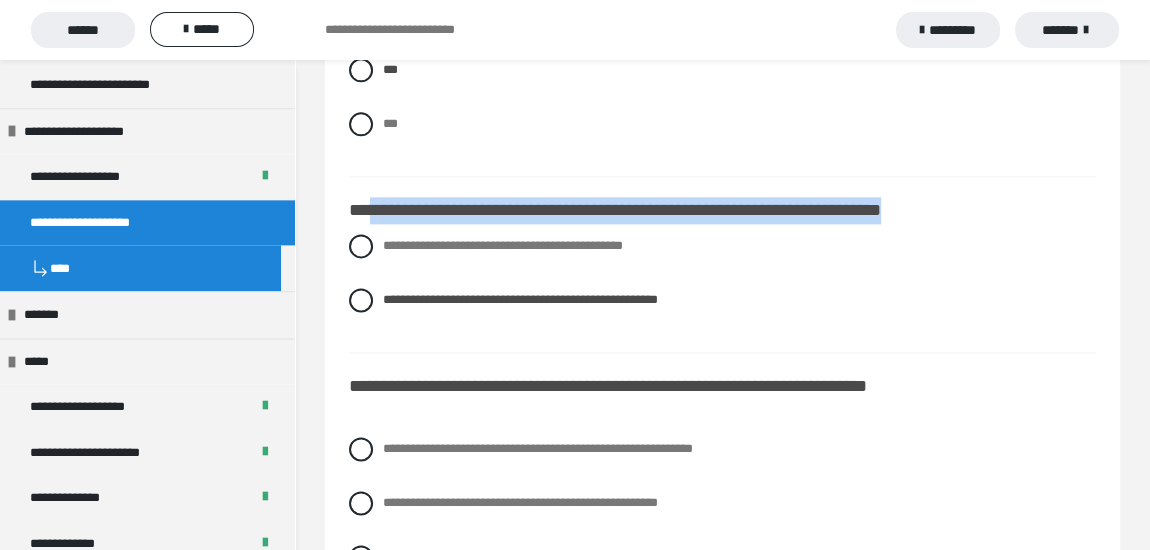 drag, startPoint x: 879, startPoint y: 220, endPoint x: 372, endPoint y: 212, distance: 507.0631 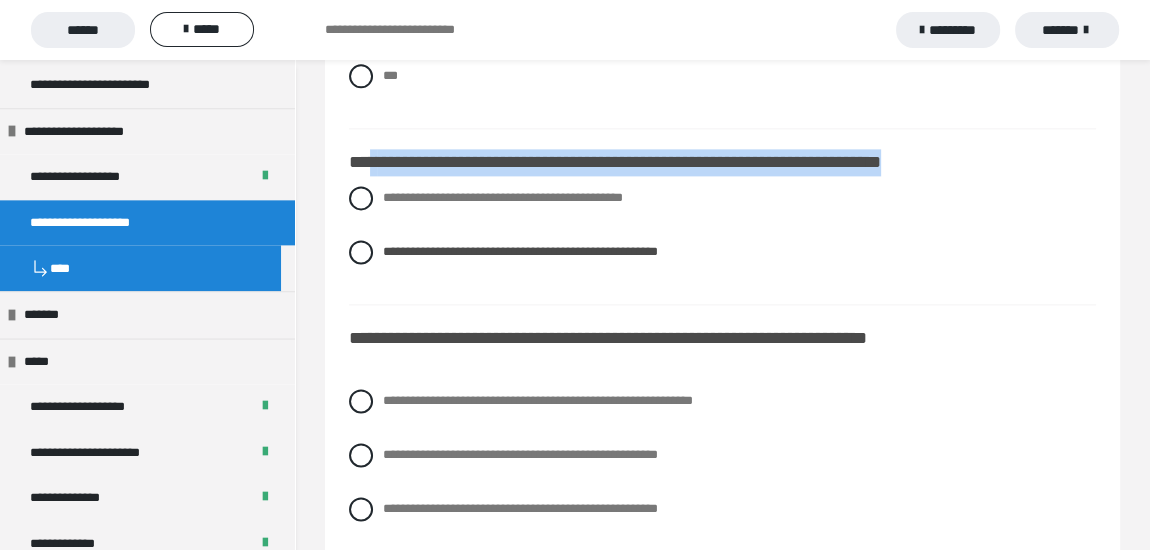 scroll, scrollTop: 2272, scrollLeft: 0, axis: vertical 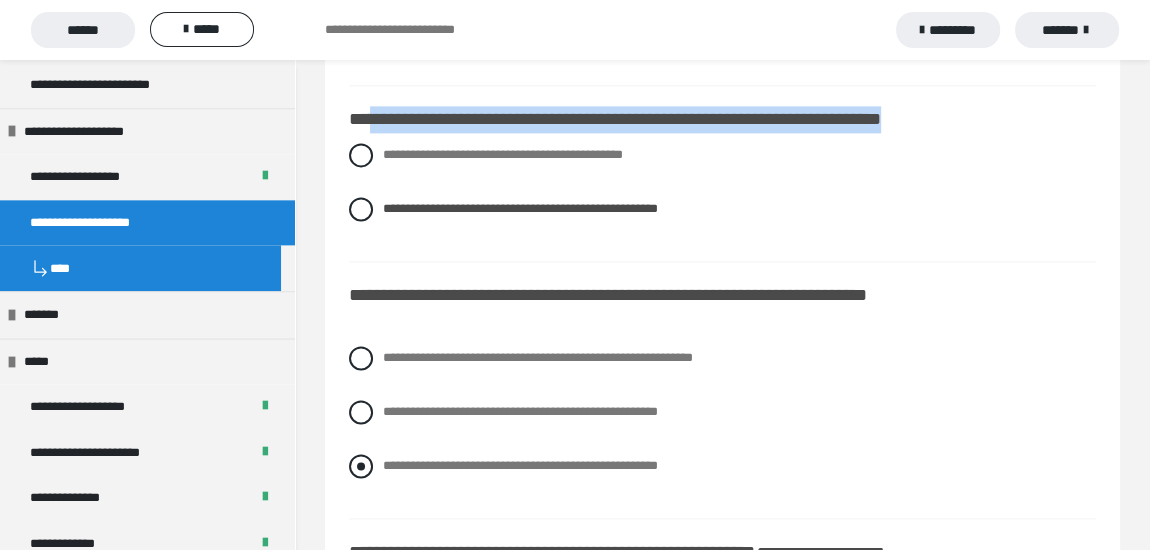 click at bounding box center [361, 466] 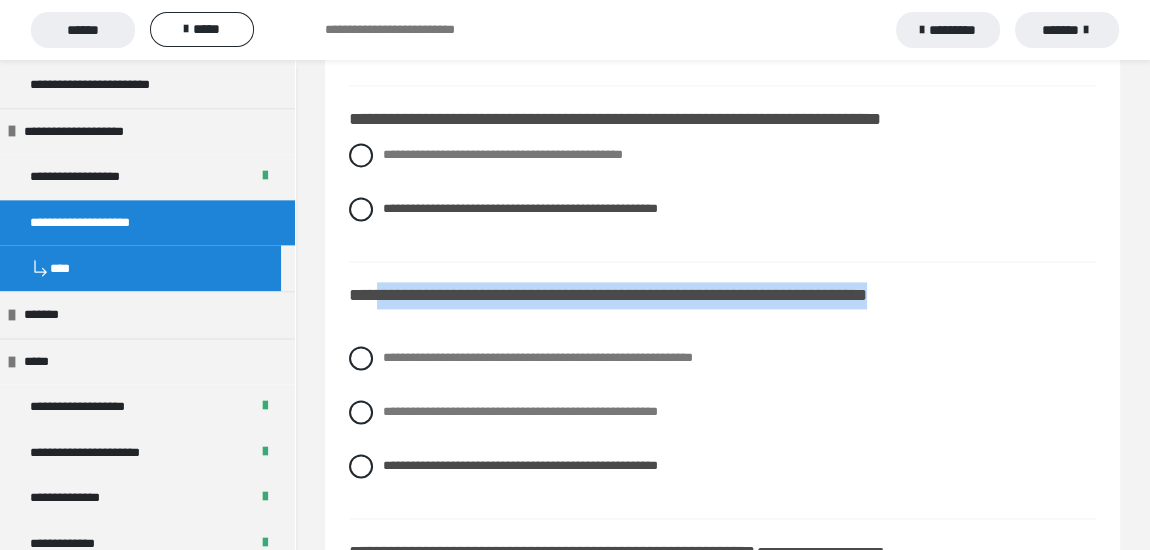 drag, startPoint x: 415, startPoint y: 292, endPoint x: 1026, endPoint y: 297, distance: 611.02045 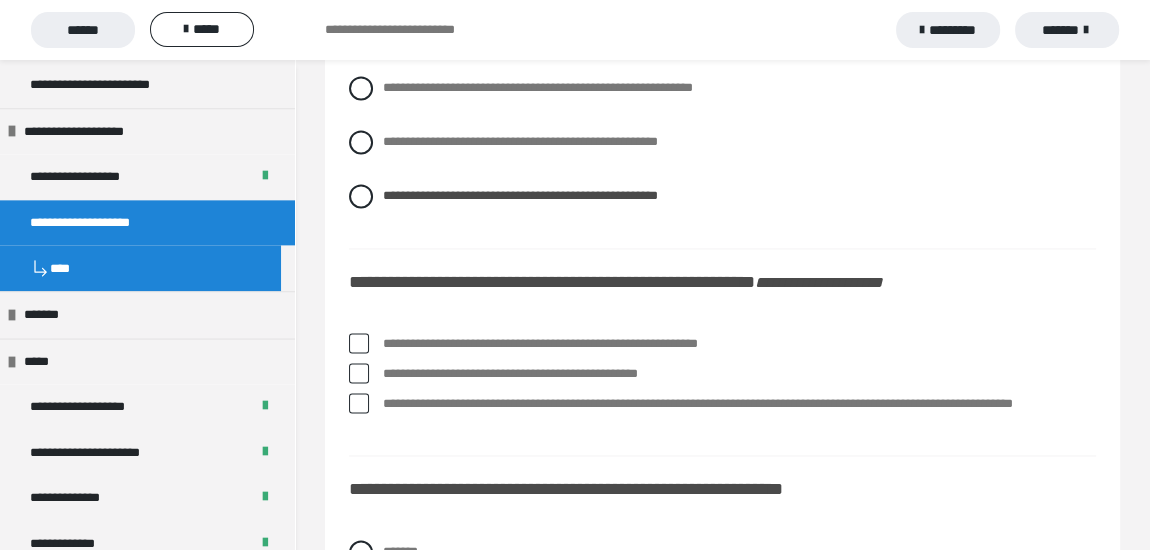 scroll, scrollTop: 2545, scrollLeft: 0, axis: vertical 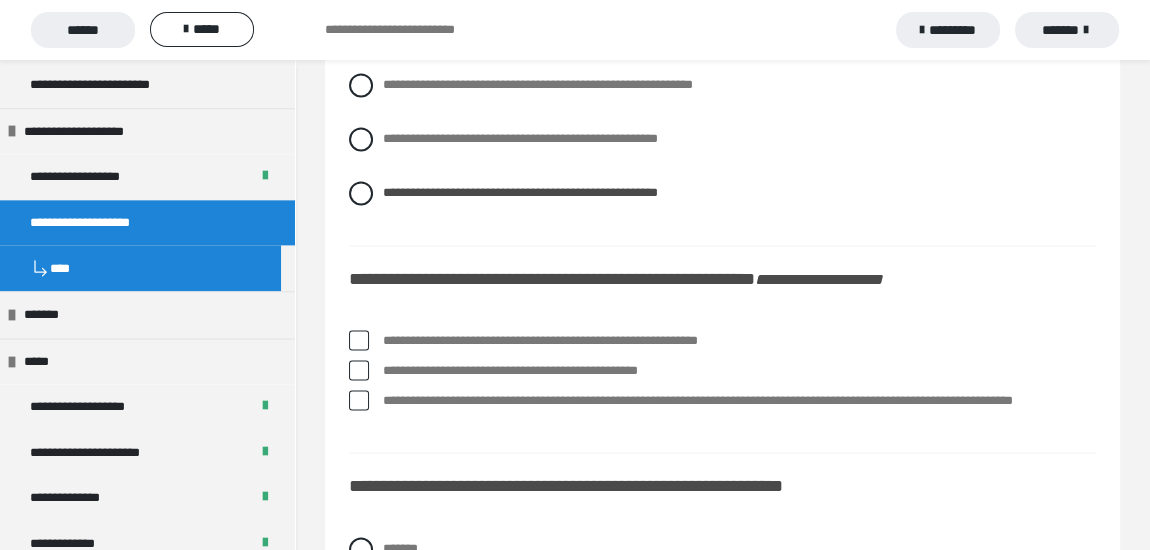 click at bounding box center (359, 370) 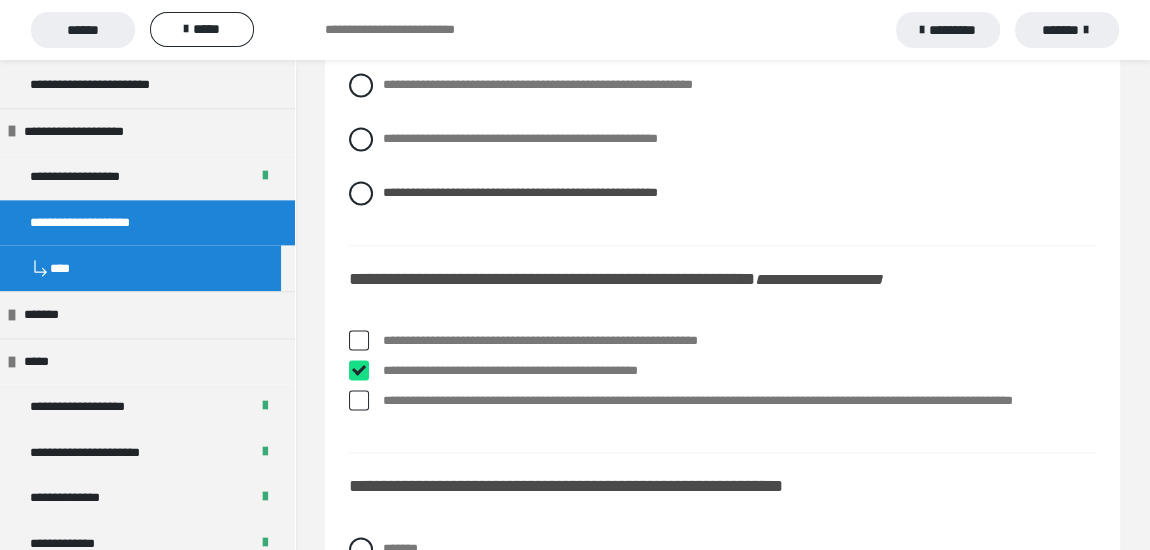 checkbox on "****" 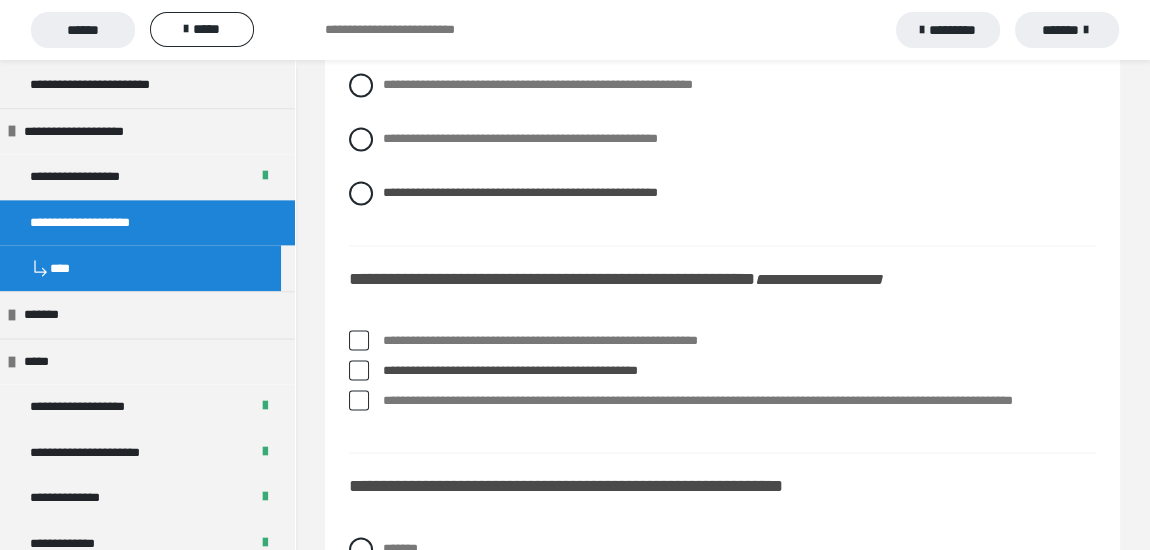 scroll, scrollTop: 2636, scrollLeft: 0, axis: vertical 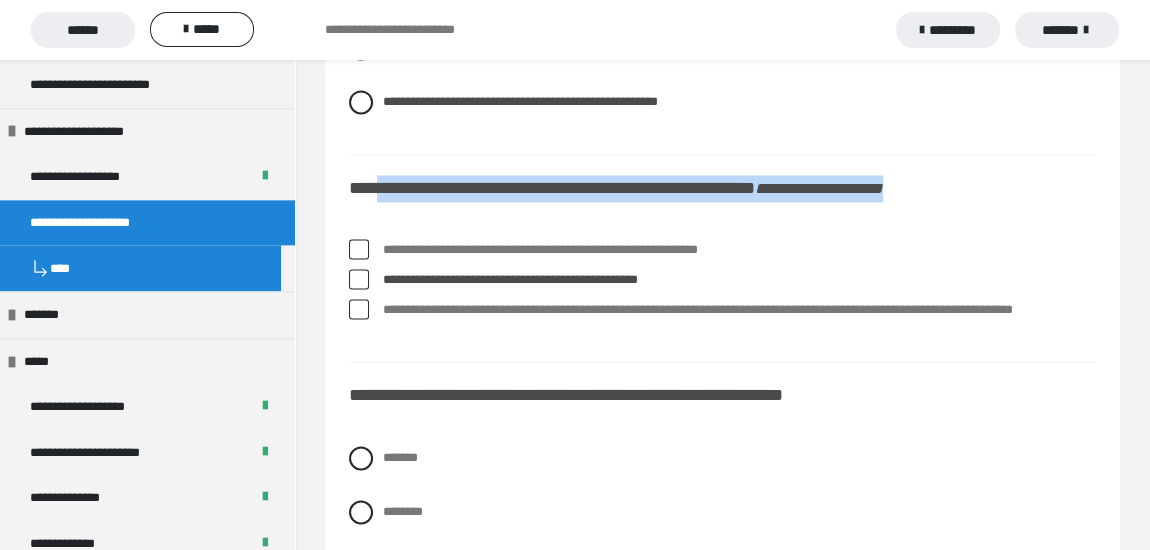 drag, startPoint x: 381, startPoint y: 185, endPoint x: 976, endPoint y: 190, distance: 595.021 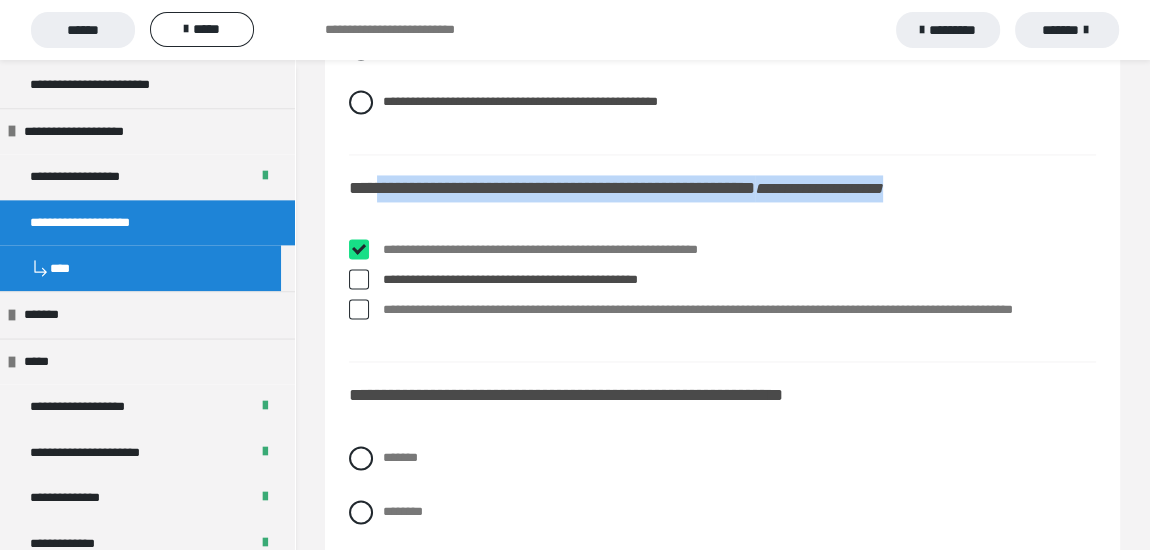 checkbox on "****" 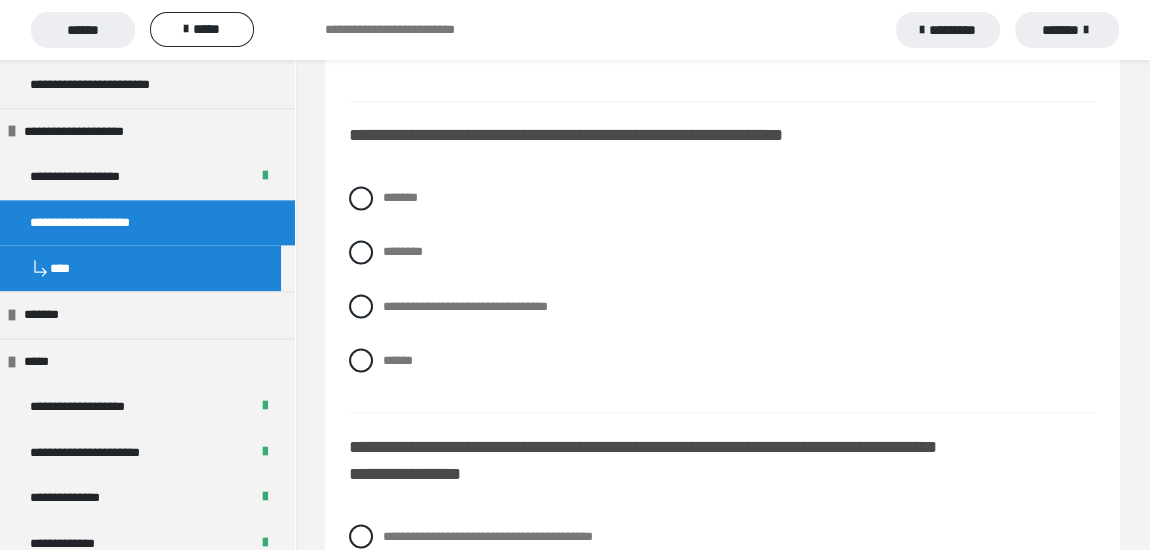 scroll, scrollTop: 2909, scrollLeft: 0, axis: vertical 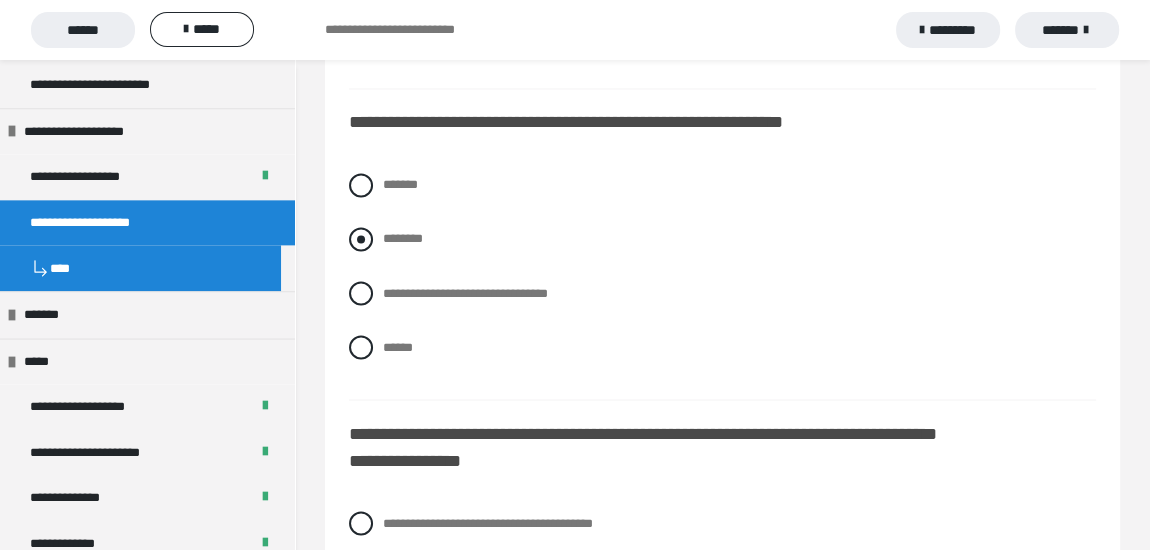 click at bounding box center [361, 239] 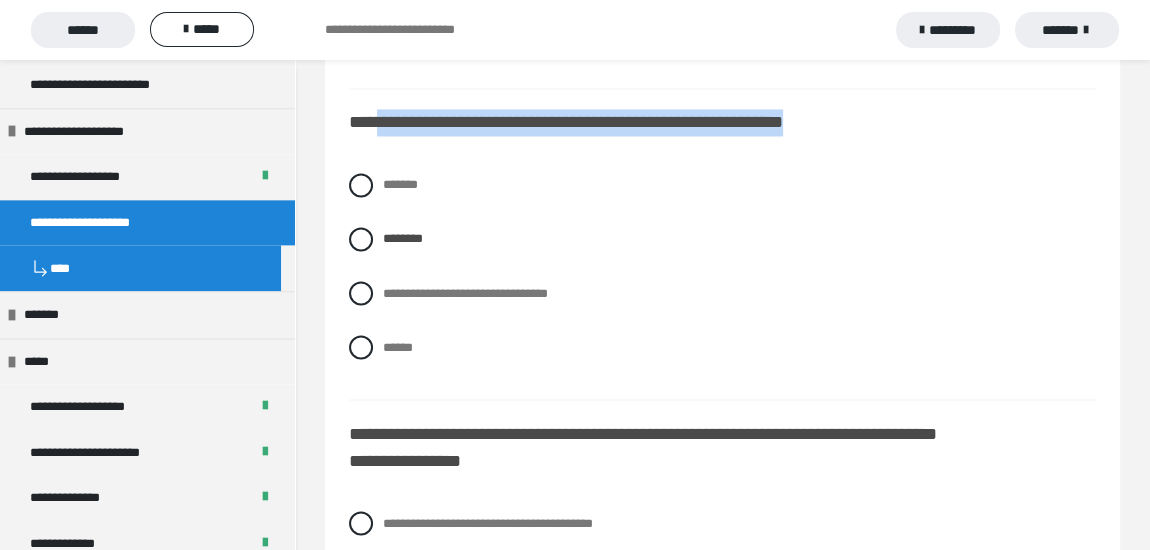 drag, startPoint x: 882, startPoint y: 115, endPoint x: 383, endPoint y: 106, distance: 499.08115 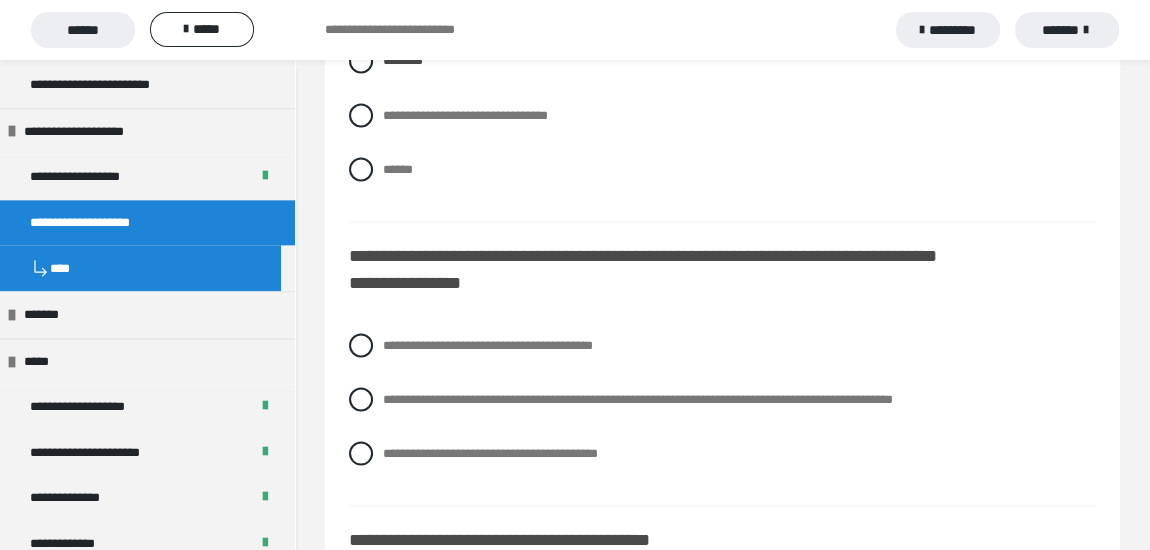 scroll, scrollTop: 3090, scrollLeft: 0, axis: vertical 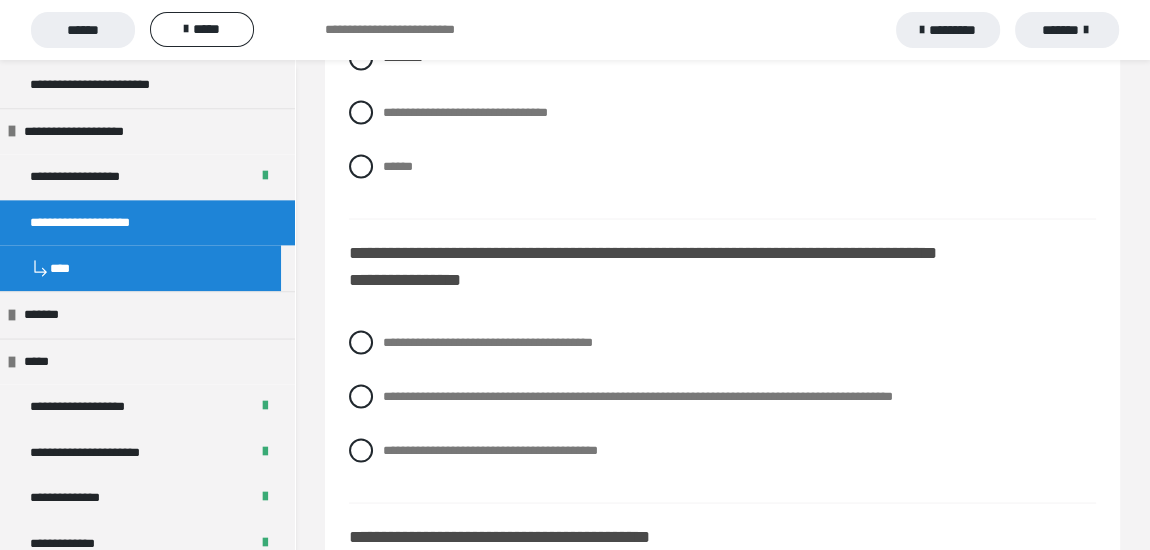 drag, startPoint x: 362, startPoint y: 395, endPoint x: 380, endPoint y: 318, distance: 79.07591 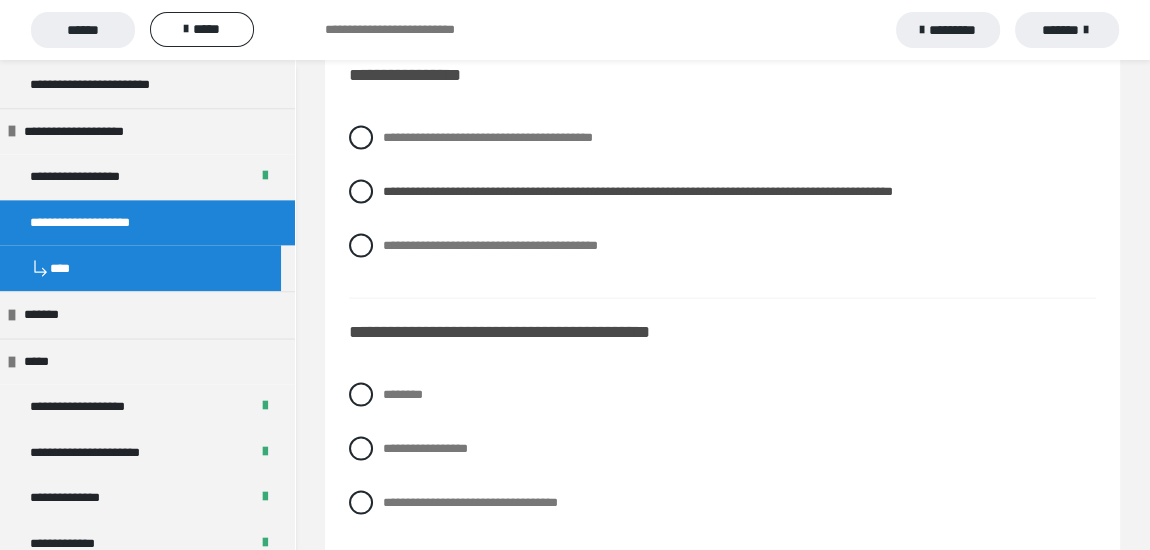 scroll, scrollTop: 3363, scrollLeft: 0, axis: vertical 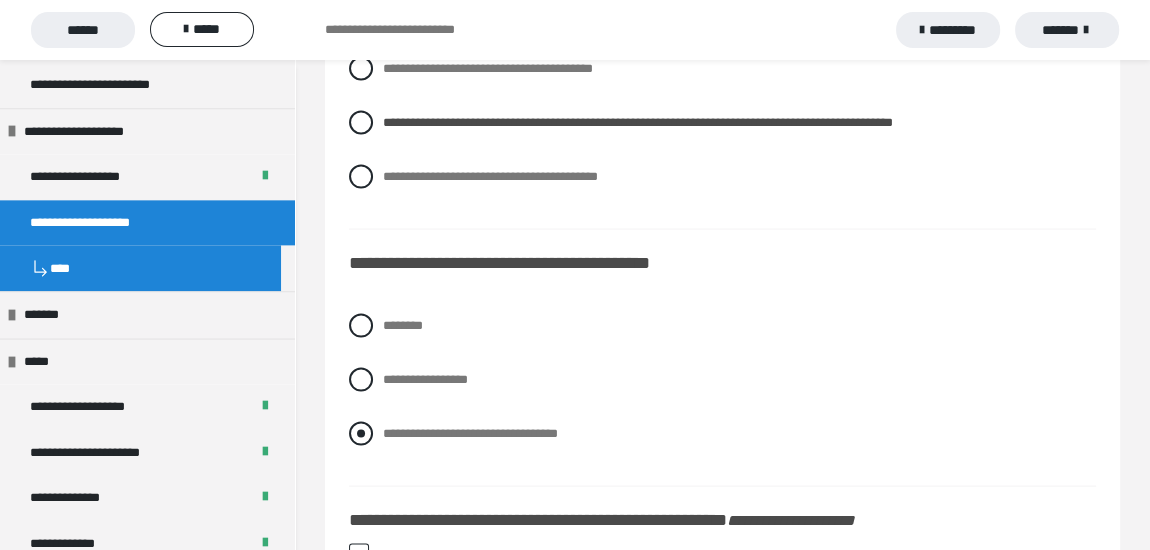 click at bounding box center (361, 434) 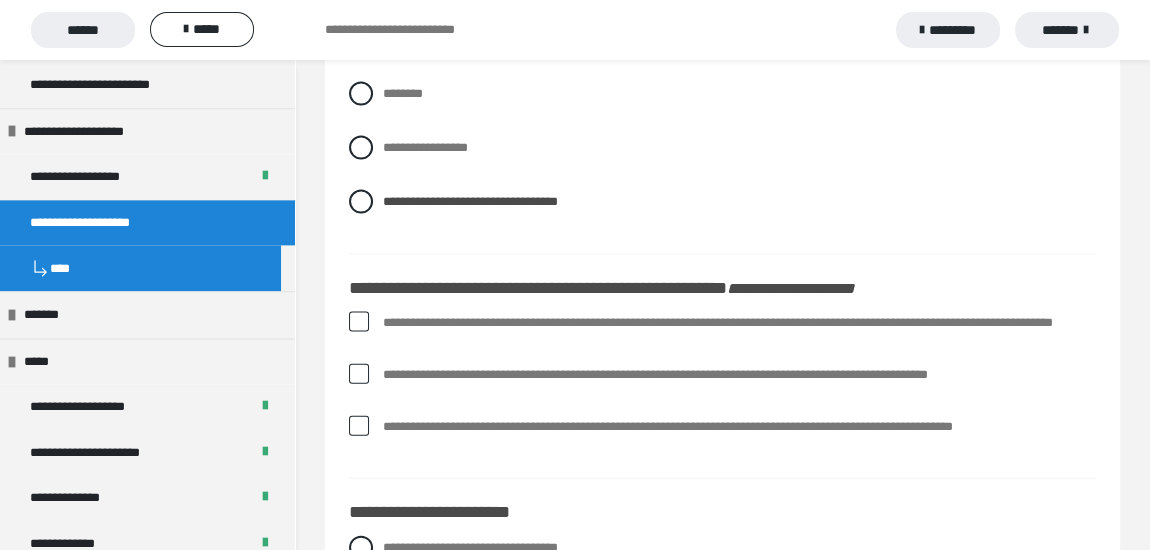 scroll, scrollTop: 3636, scrollLeft: 0, axis: vertical 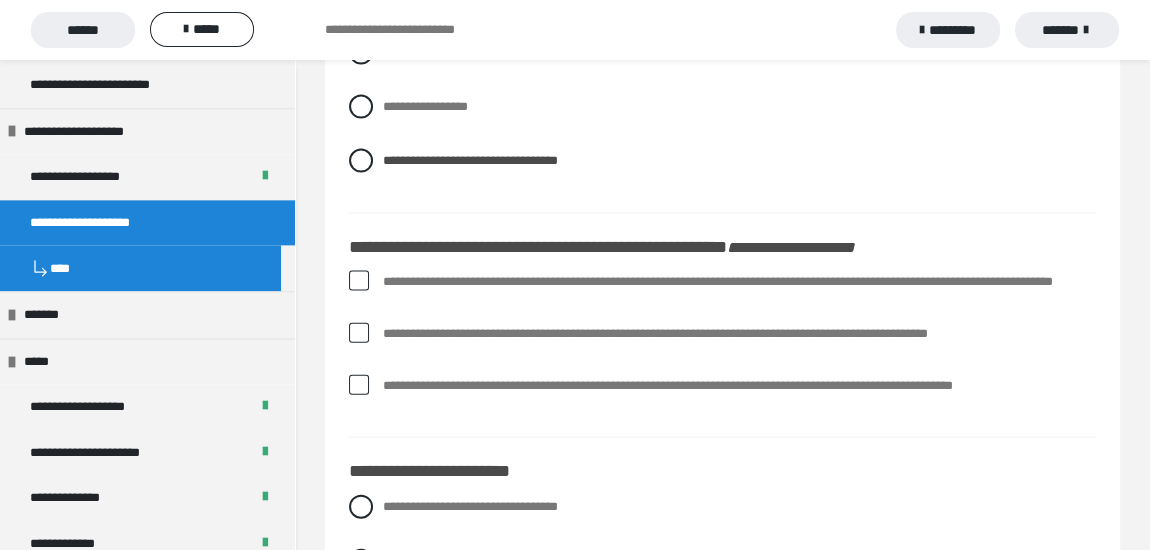 click at bounding box center [359, 385] 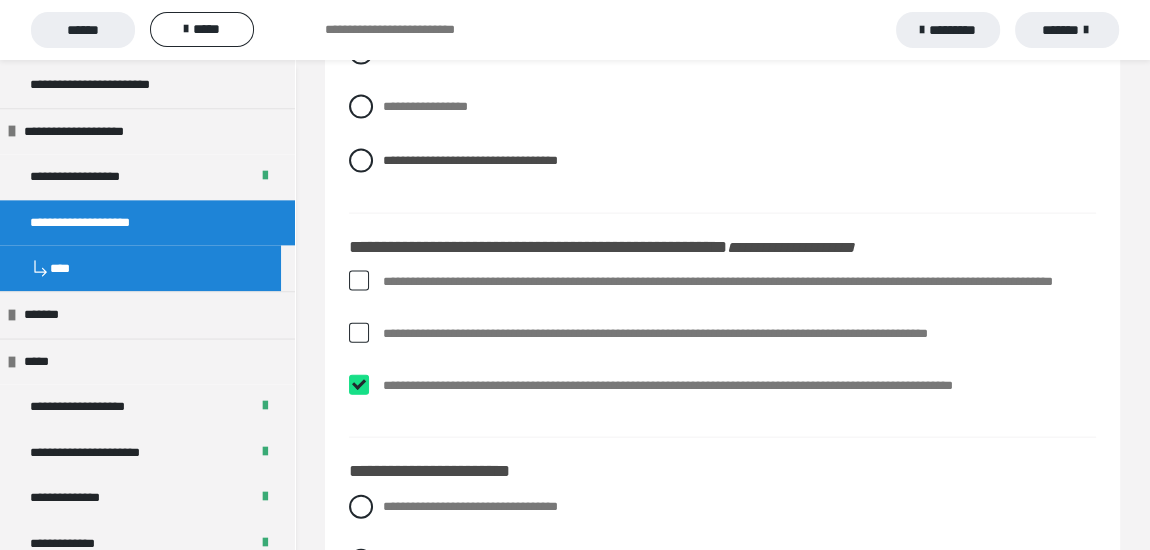checkbox on "****" 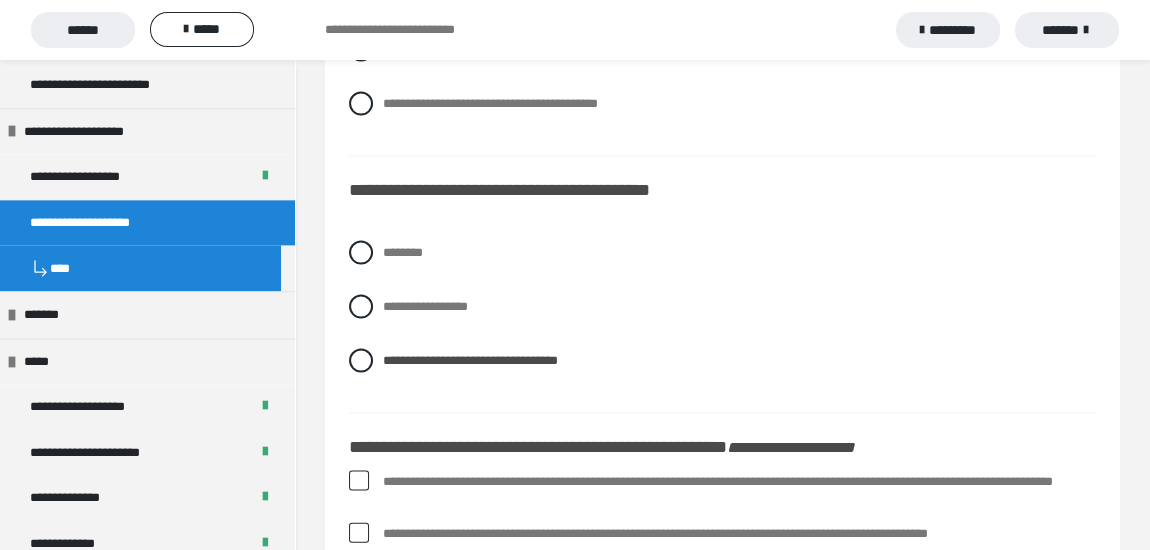 scroll, scrollTop: 3363, scrollLeft: 0, axis: vertical 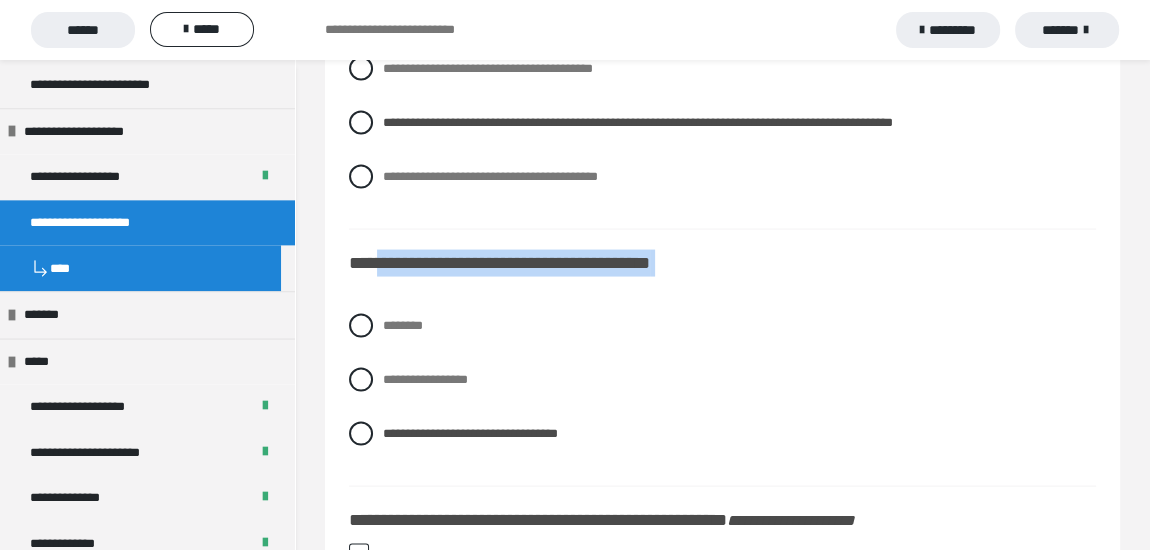 drag, startPoint x: 377, startPoint y: 259, endPoint x: 706, endPoint y: 285, distance: 330.02576 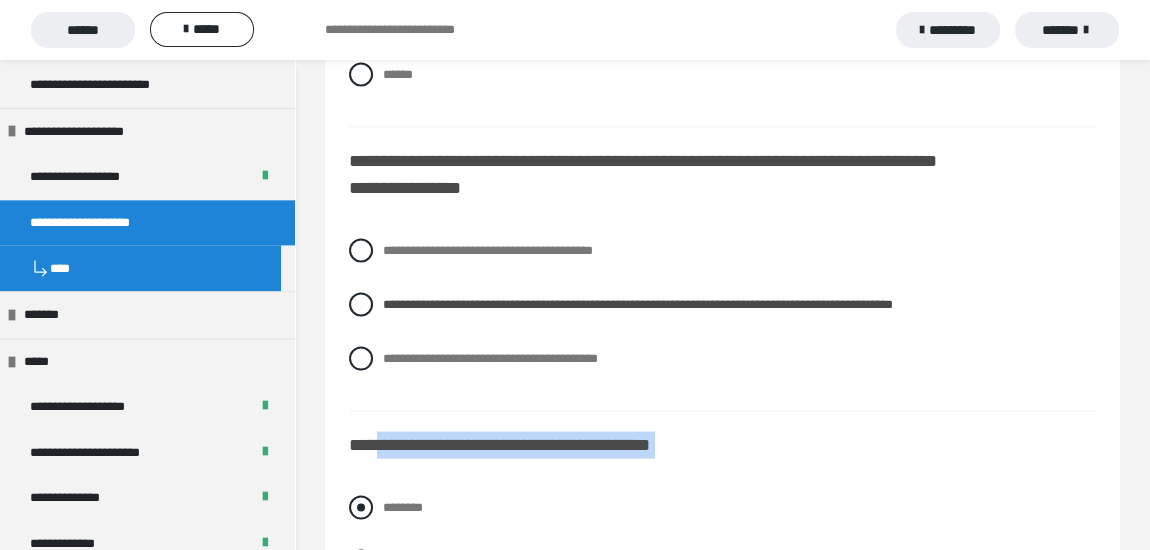 scroll, scrollTop: 3090, scrollLeft: 0, axis: vertical 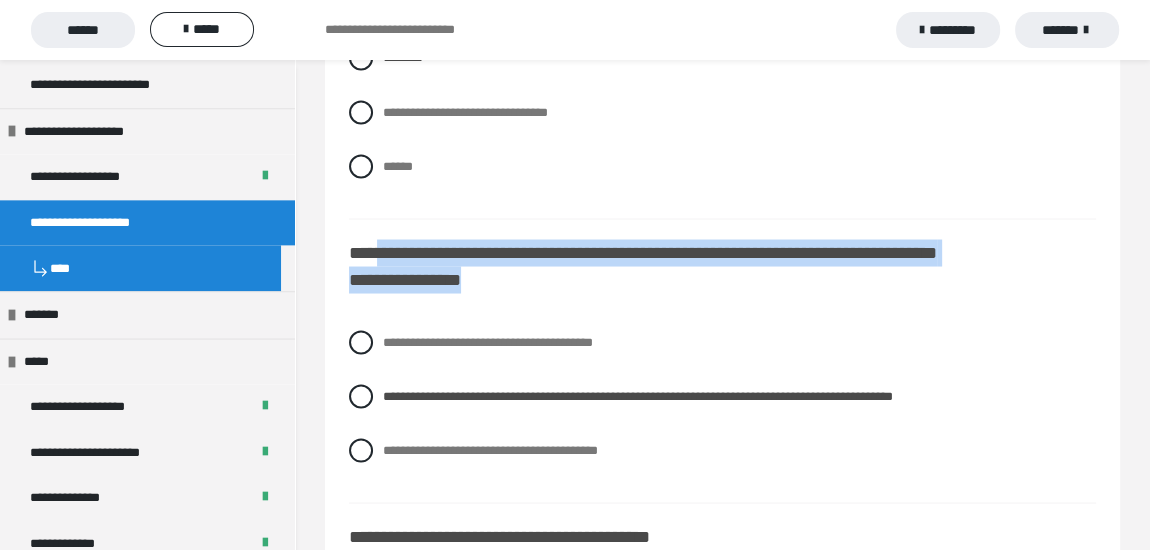drag, startPoint x: 376, startPoint y: 246, endPoint x: 473, endPoint y: 278, distance: 102.14206 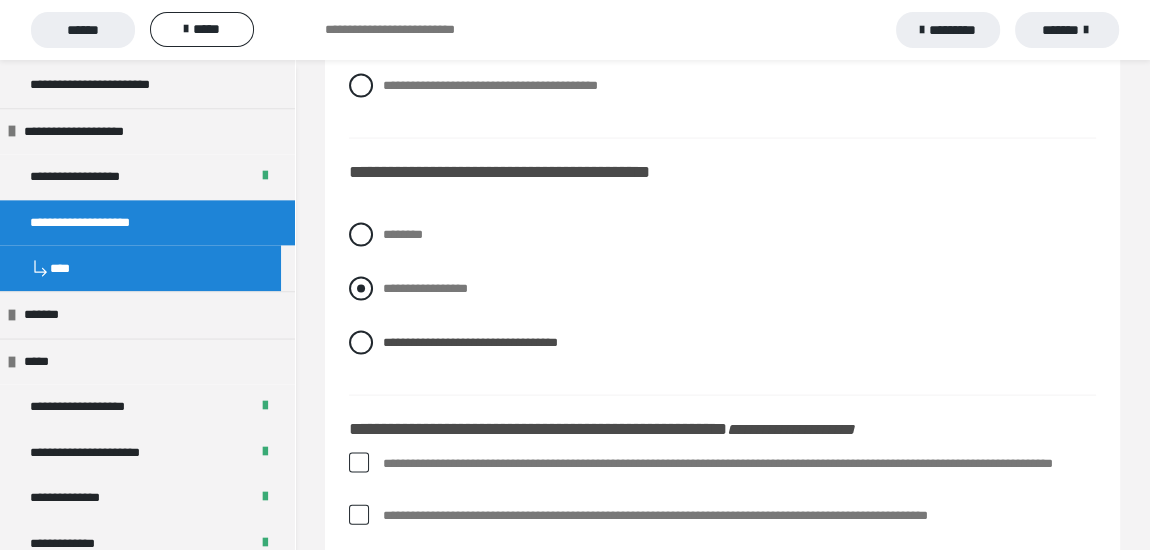 scroll, scrollTop: 3636, scrollLeft: 0, axis: vertical 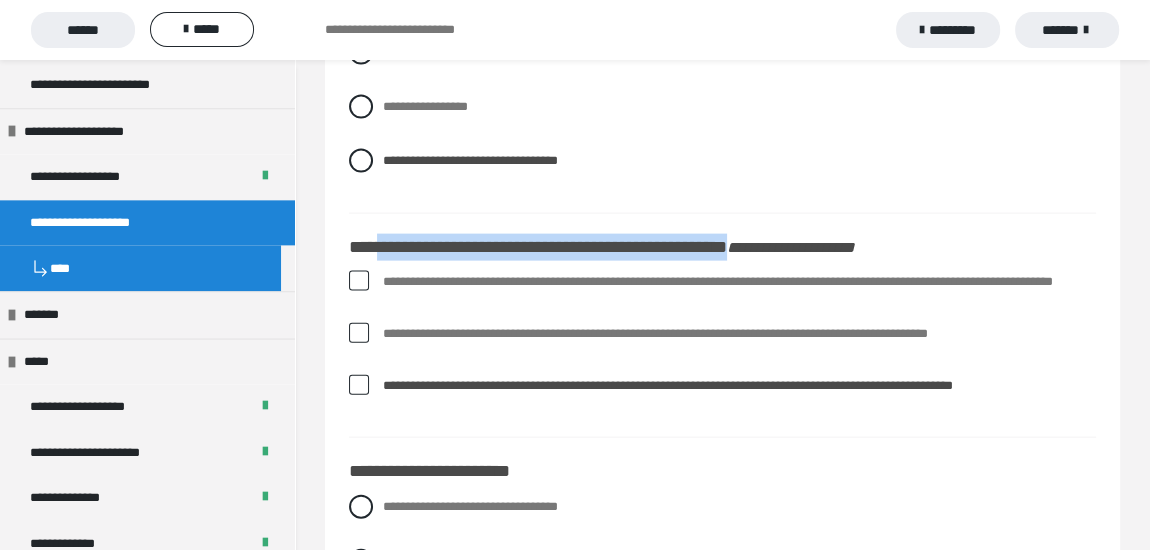 drag, startPoint x: 384, startPoint y: 244, endPoint x: 800, endPoint y: 248, distance: 416.01923 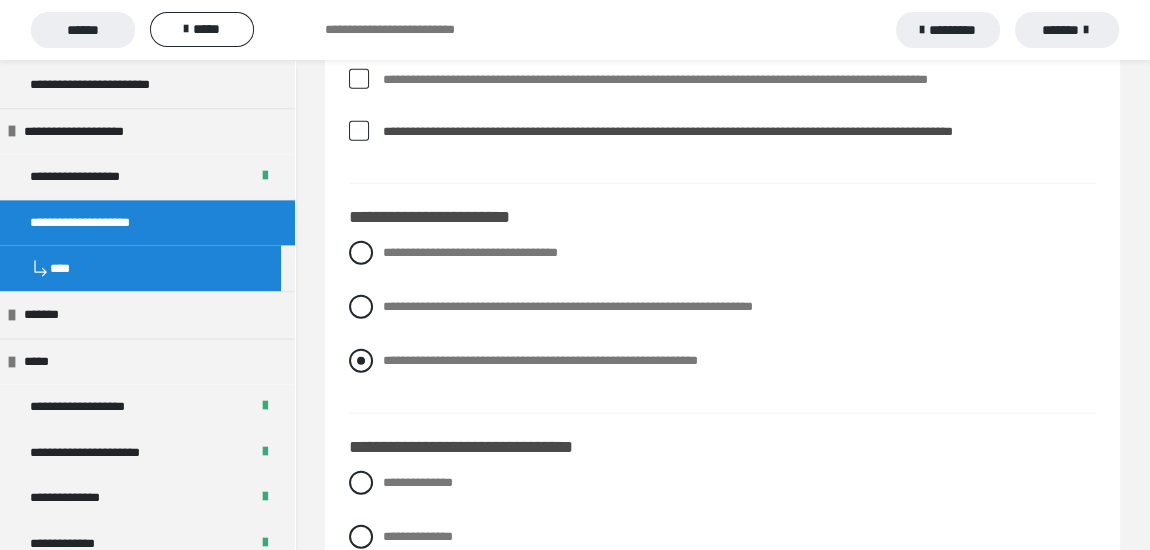 scroll, scrollTop: 3909, scrollLeft: 0, axis: vertical 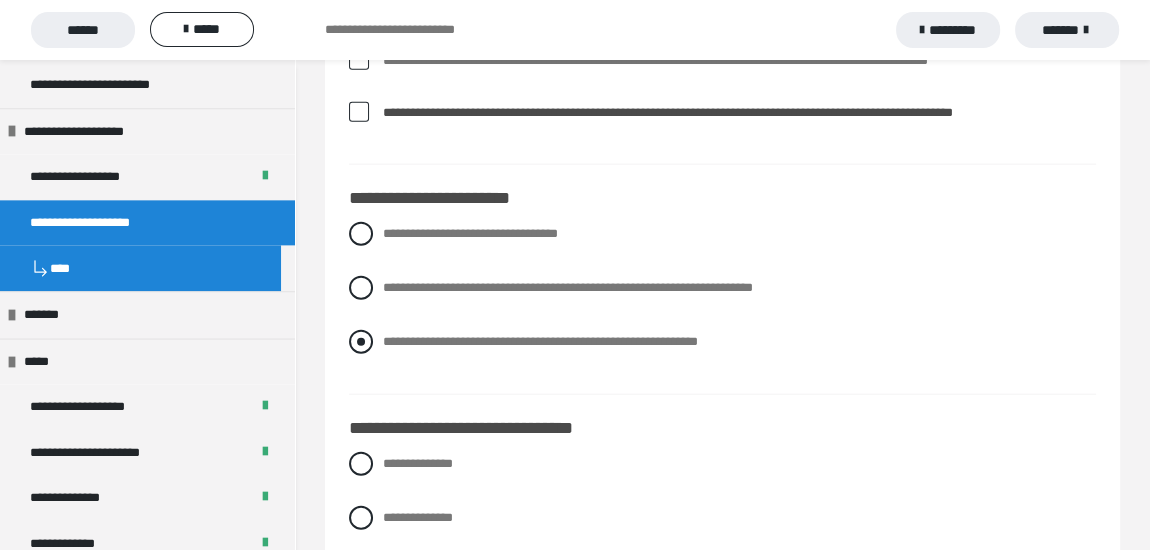click at bounding box center (361, 342) 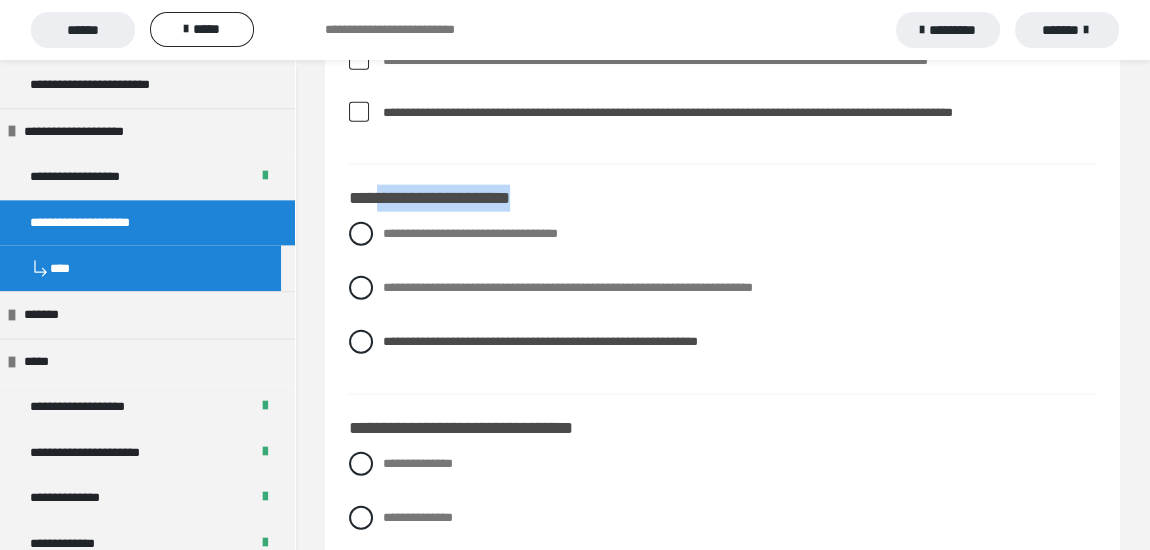 drag, startPoint x: 376, startPoint y: 193, endPoint x: 514, endPoint y: 194, distance: 138.00362 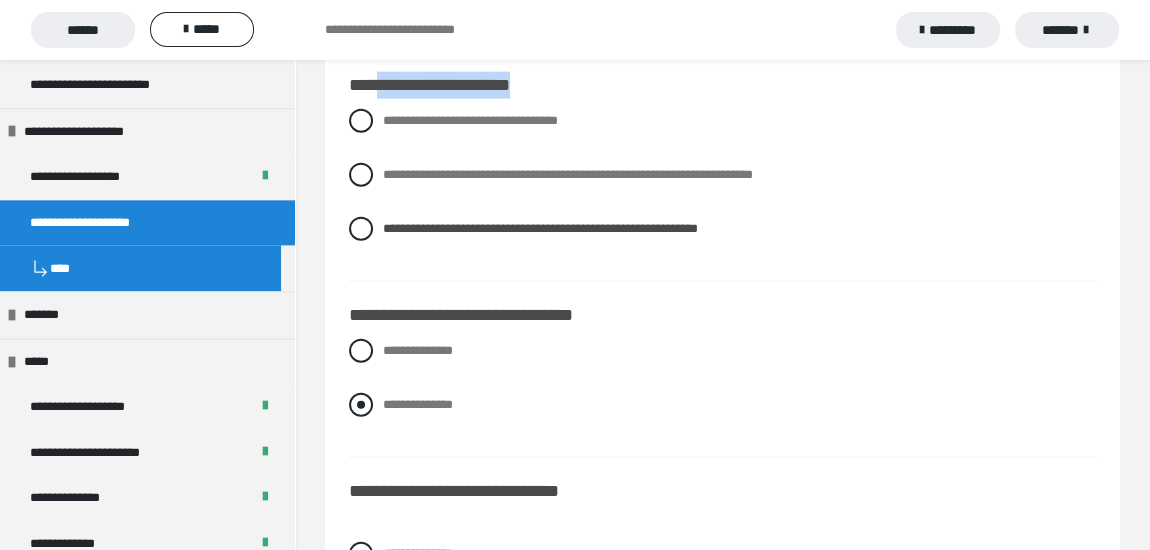 scroll, scrollTop: 4090, scrollLeft: 0, axis: vertical 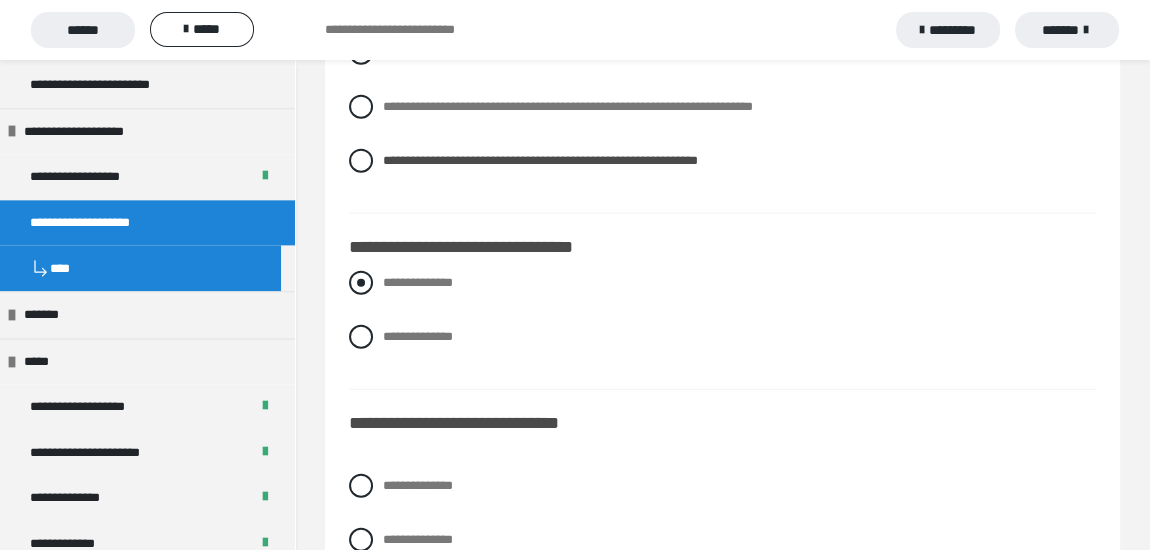 click at bounding box center (361, 283) 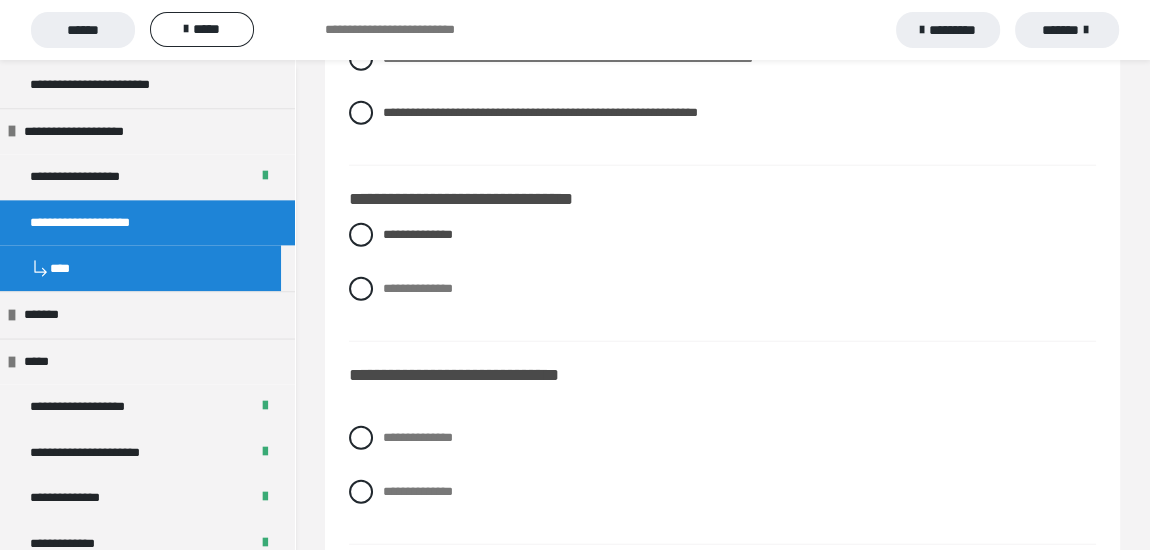 scroll, scrollTop: 4181, scrollLeft: 0, axis: vertical 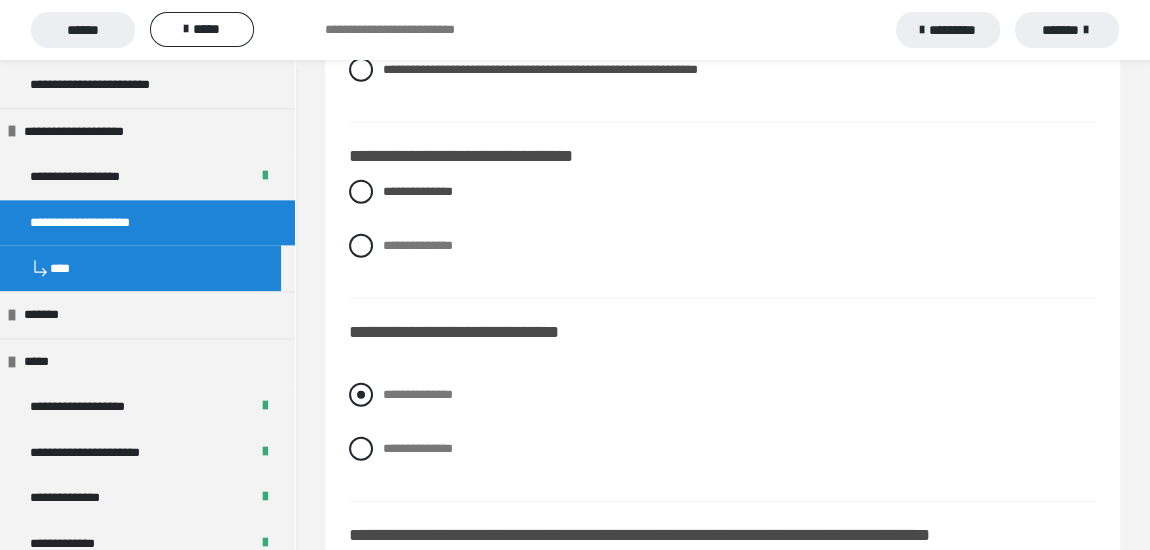 click at bounding box center (361, 395) 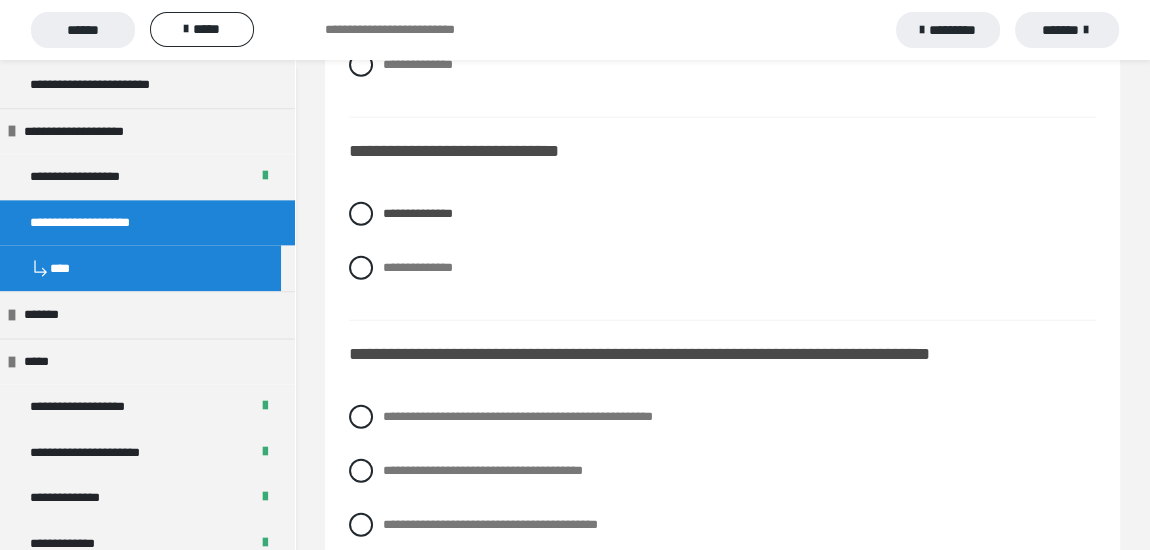 scroll, scrollTop: 4363, scrollLeft: 0, axis: vertical 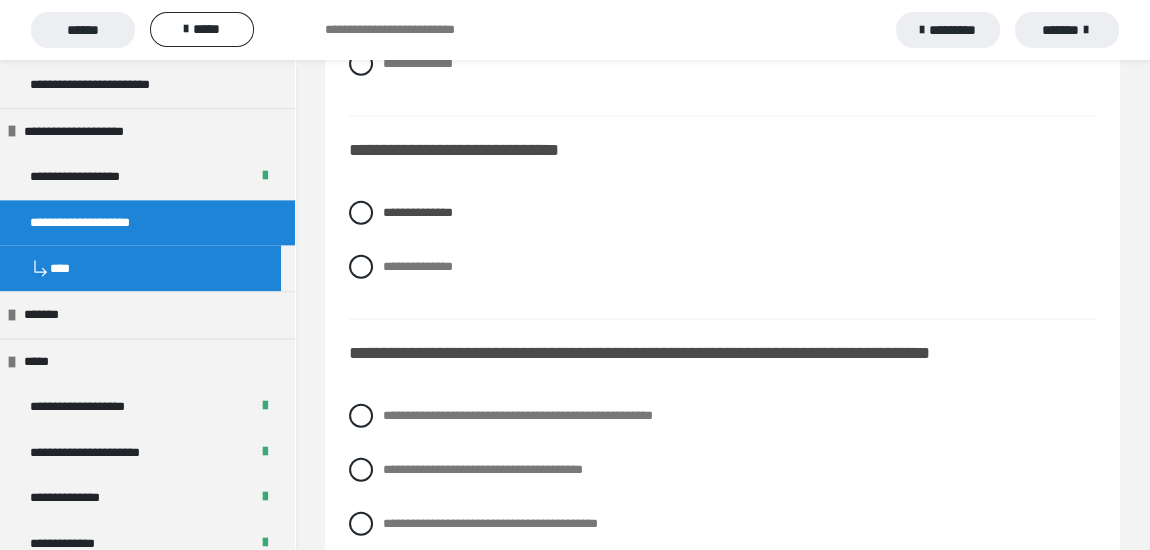 click at bounding box center (361, 416) 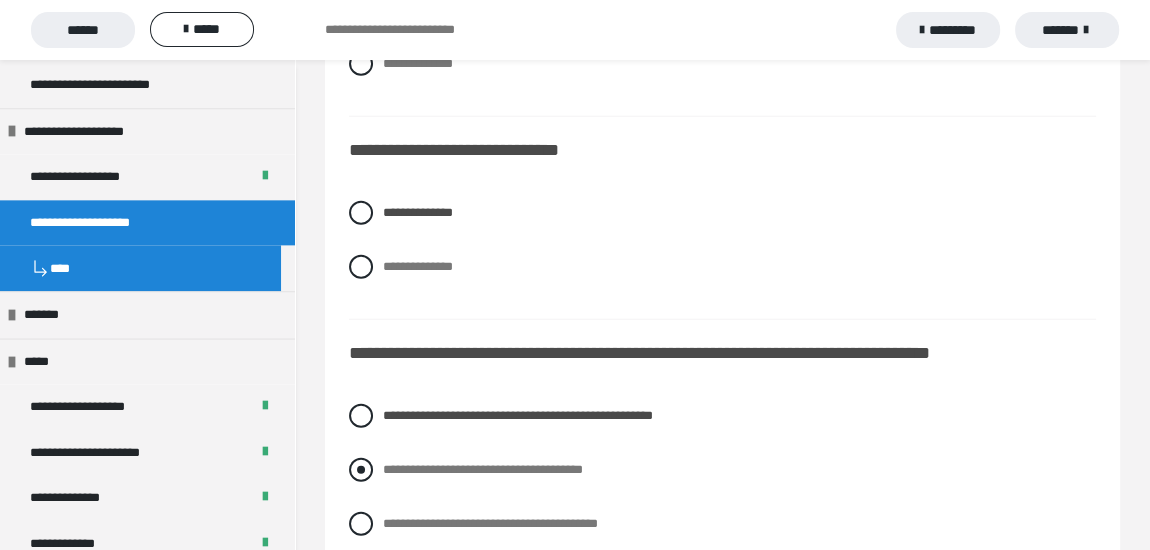 click at bounding box center [361, 470] 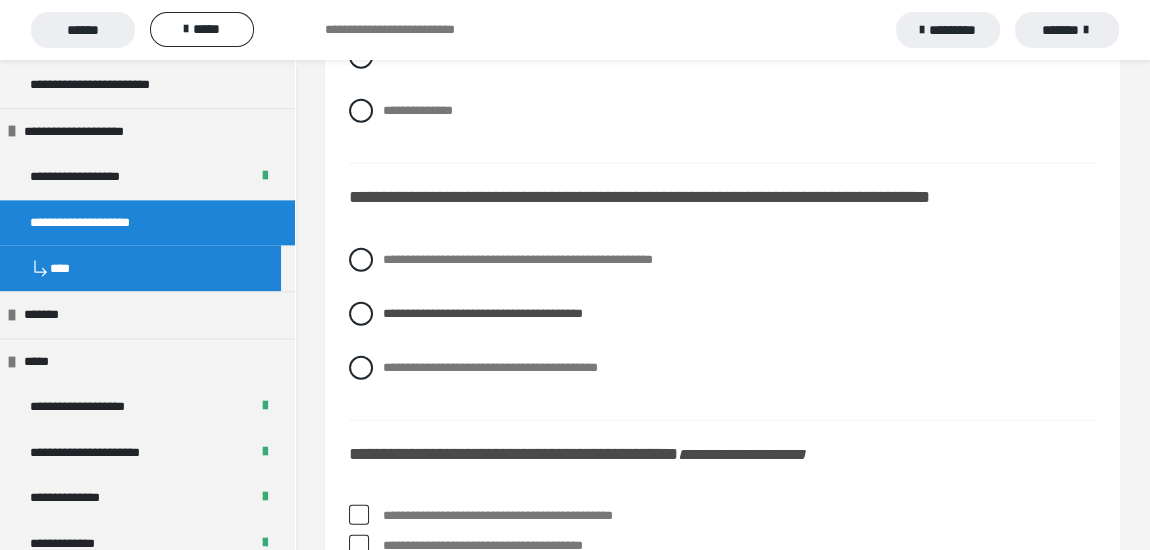 scroll, scrollTop: 4636, scrollLeft: 0, axis: vertical 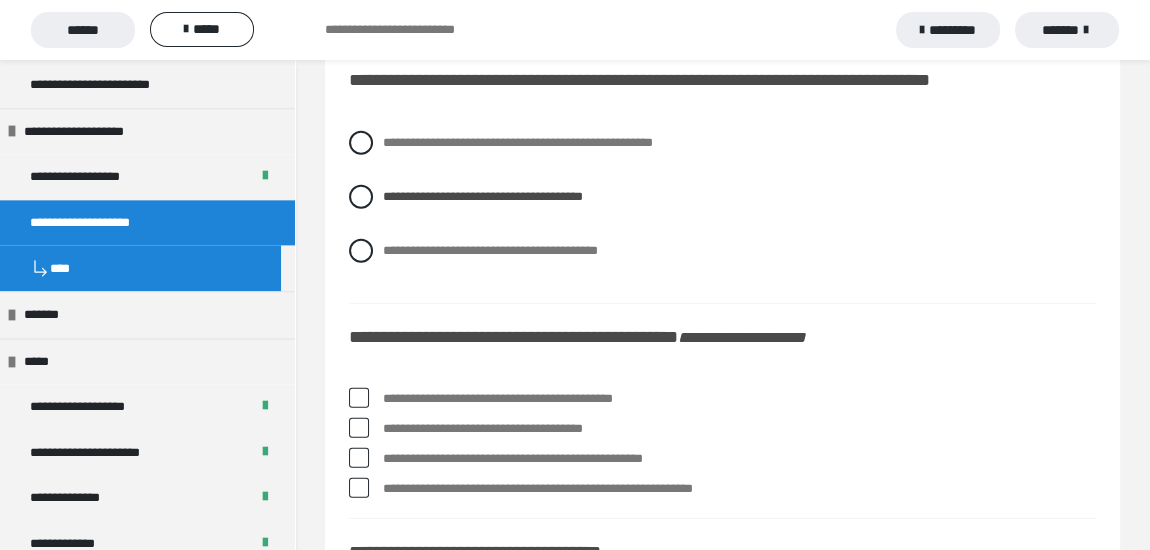 click at bounding box center (359, 428) 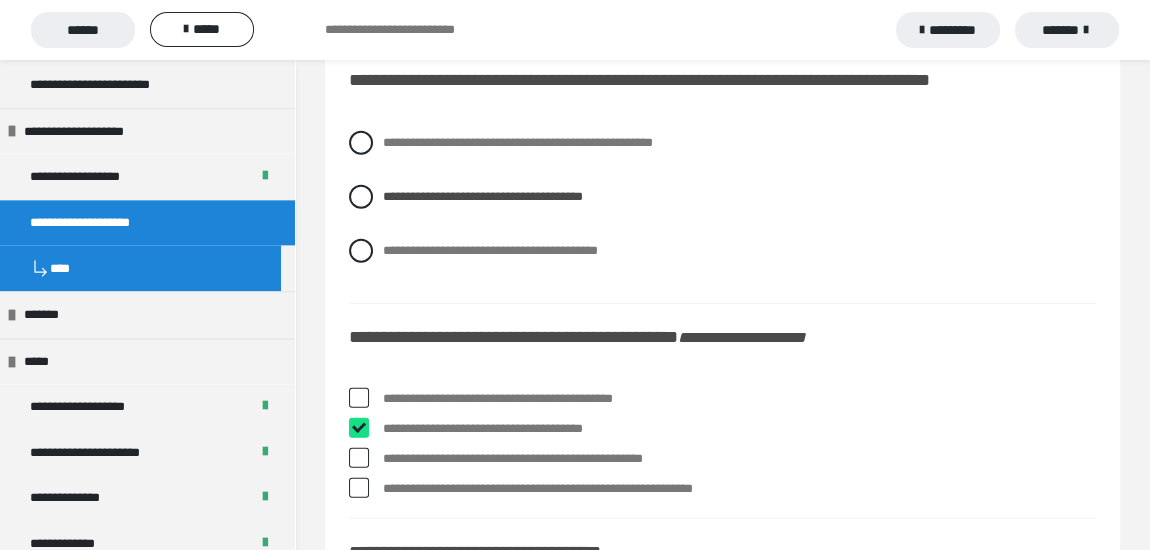 checkbox on "****" 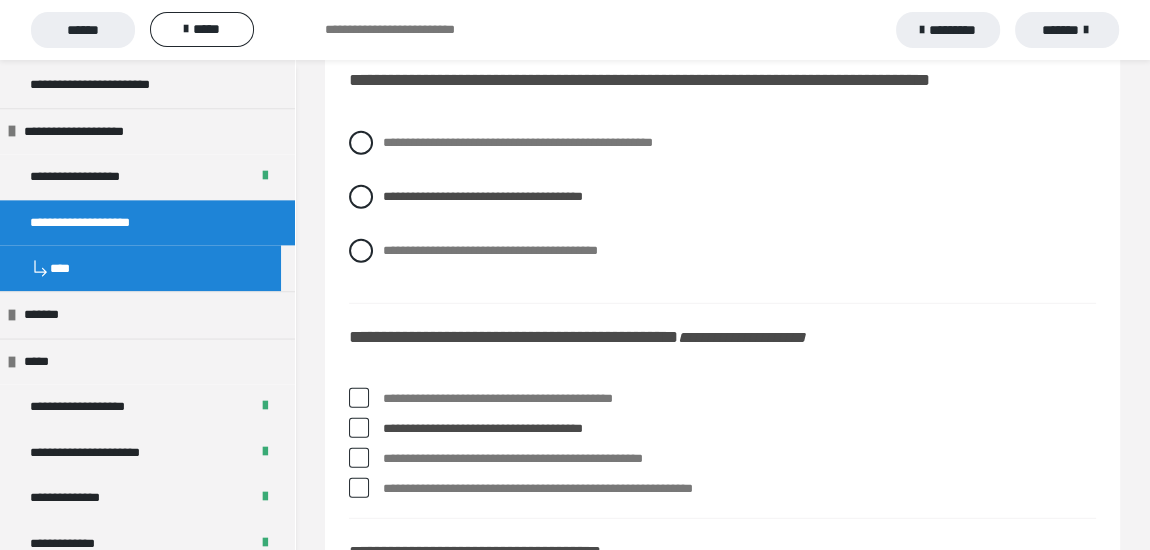 click at bounding box center [359, 458] 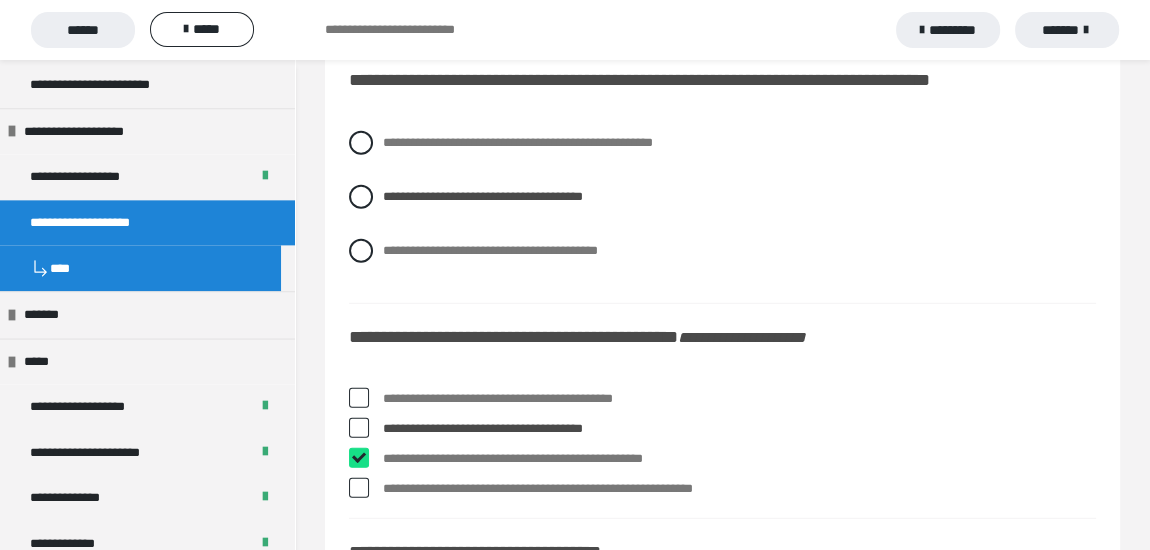 checkbox on "****" 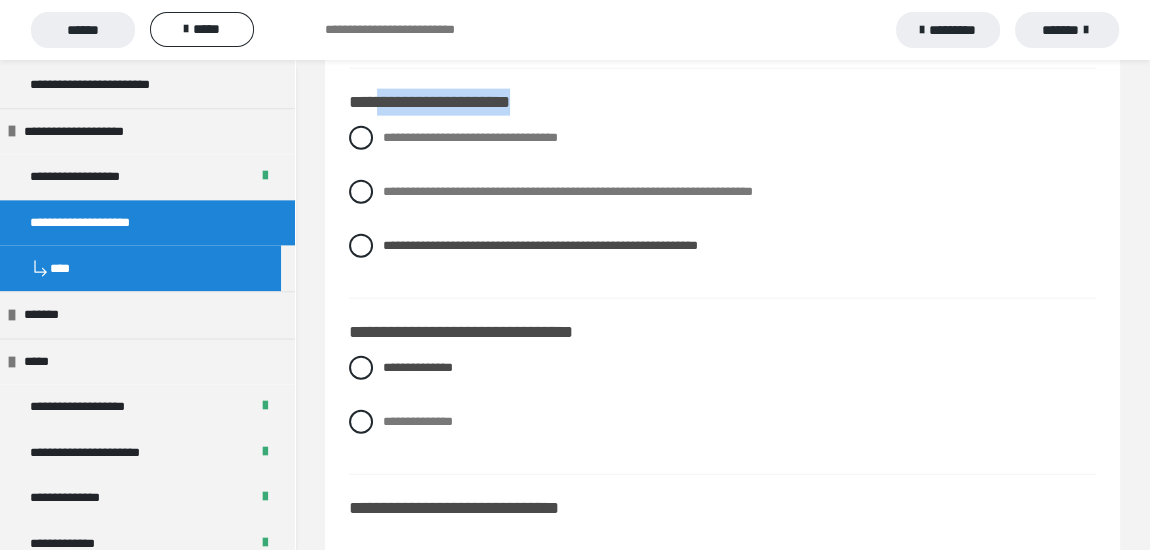 scroll, scrollTop: 4000, scrollLeft: 0, axis: vertical 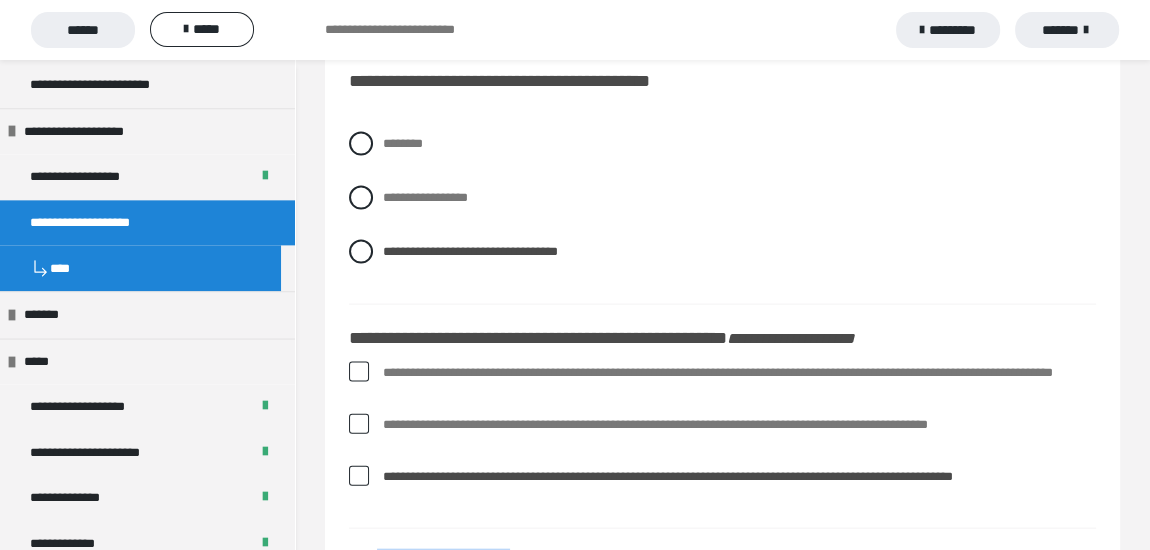 click at bounding box center [359, 424] 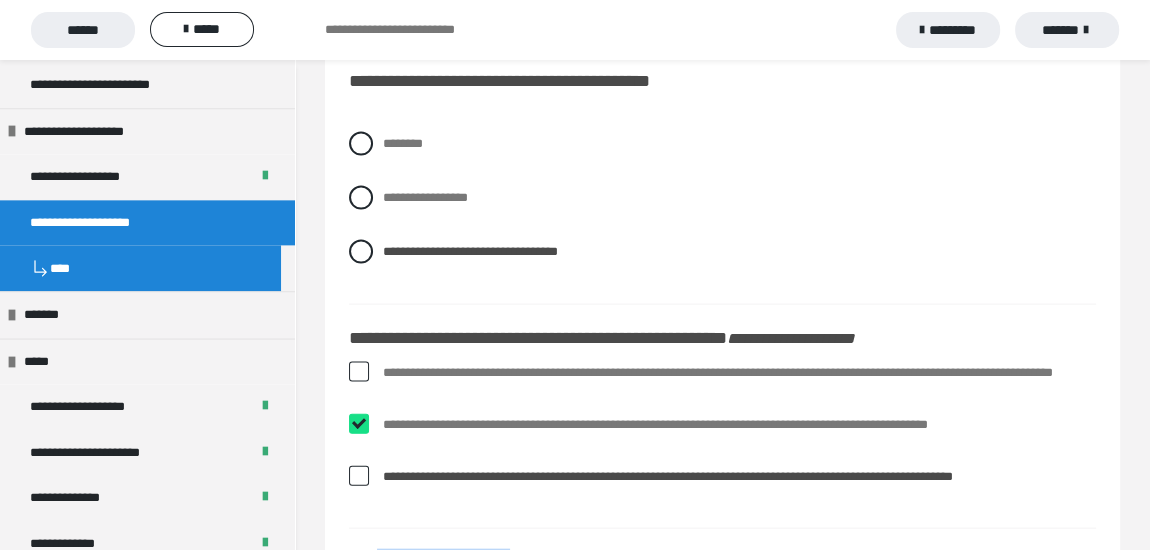 checkbox on "****" 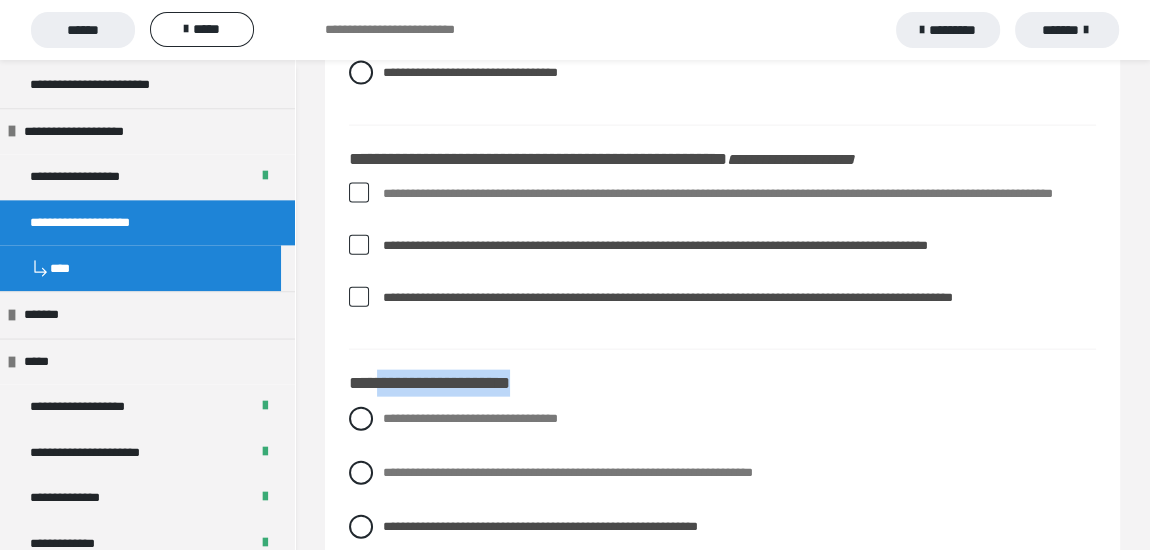 scroll, scrollTop: 3727, scrollLeft: 0, axis: vertical 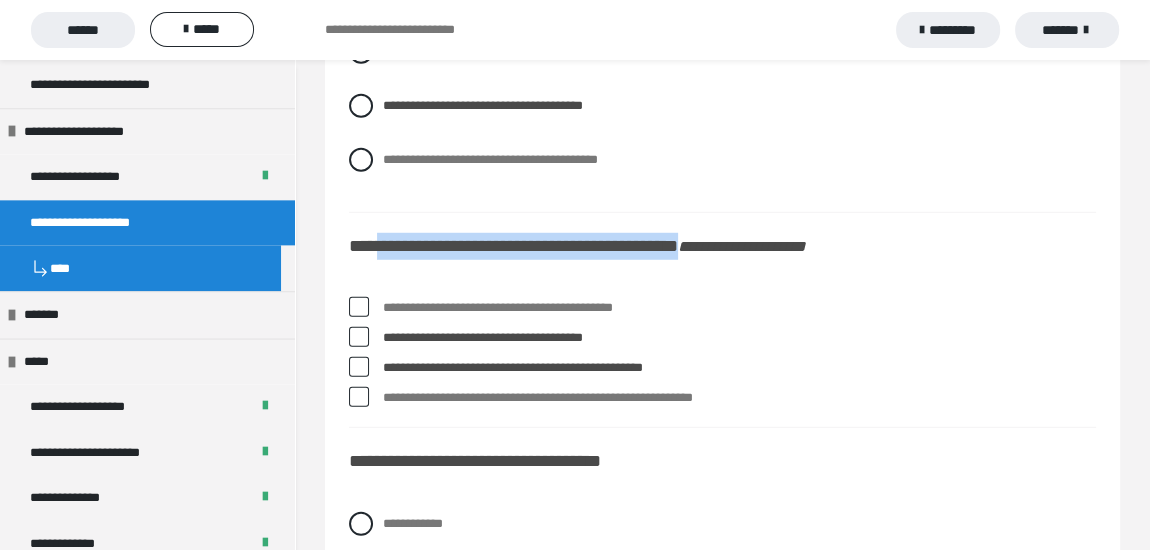 drag, startPoint x: 729, startPoint y: 238, endPoint x: 382, endPoint y: 239, distance: 347.00143 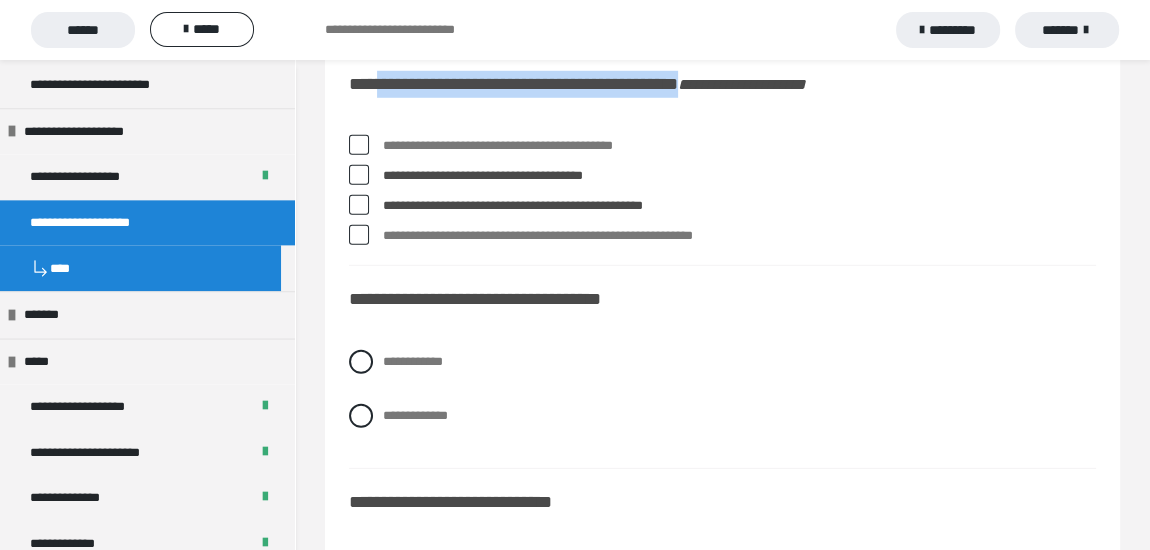 scroll, scrollTop: 4909, scrollLeft: 0, axis: vertical 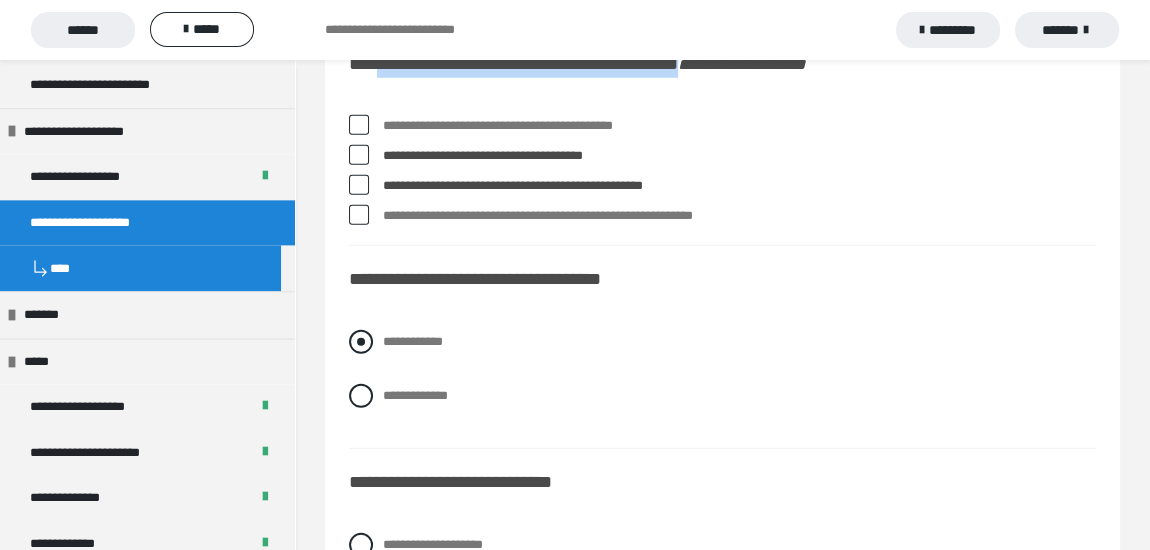 click at bounding box center (361, 342) 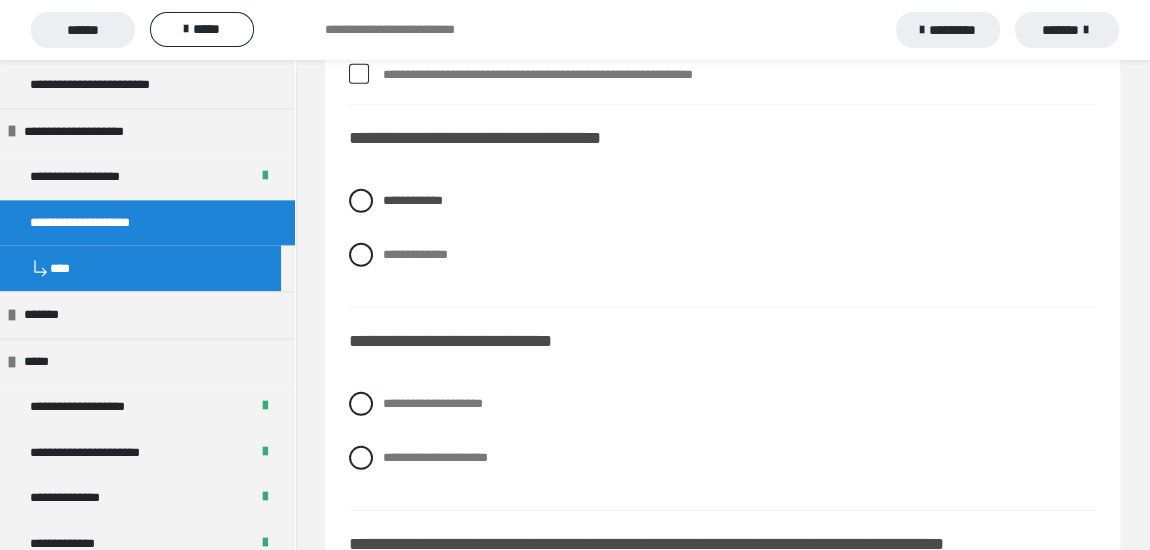 scroll, scrollTop: 5090, scrollLeft: 0, axis: vertical 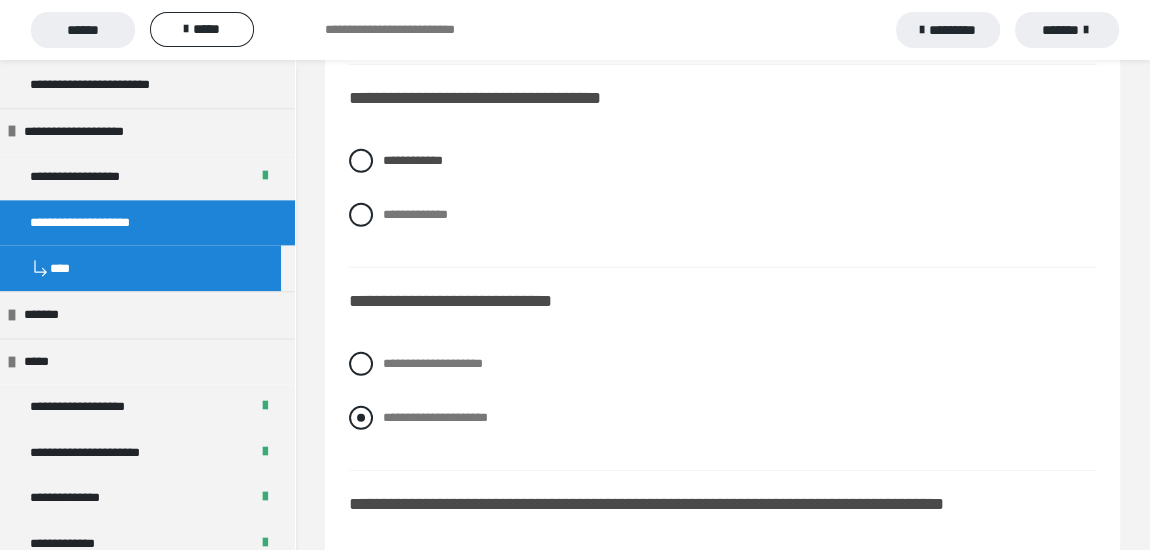 click at bounding box center (361, 418) 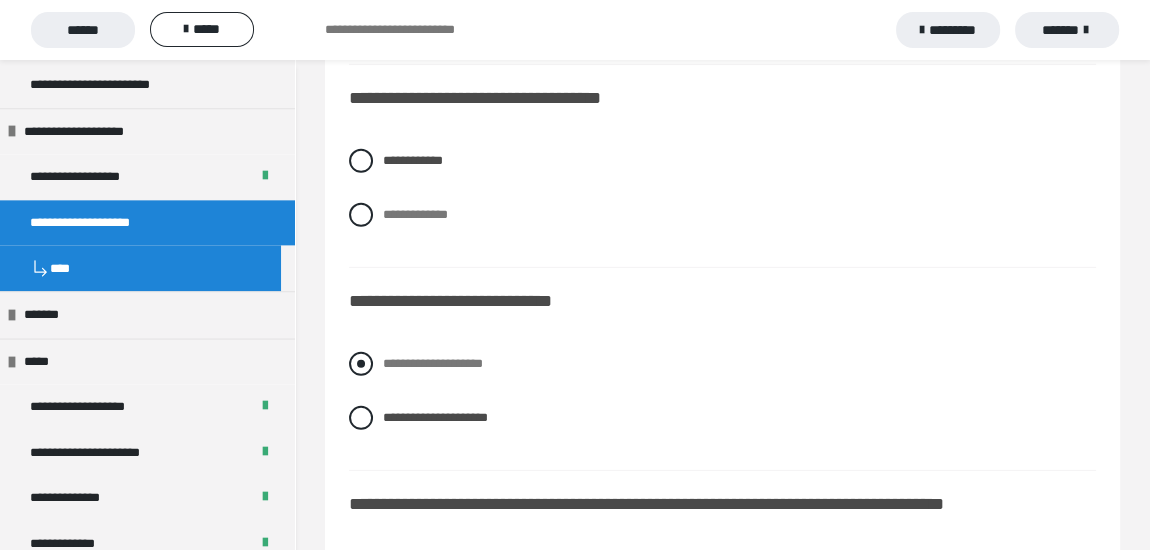 click at bounding box center [361, 364] 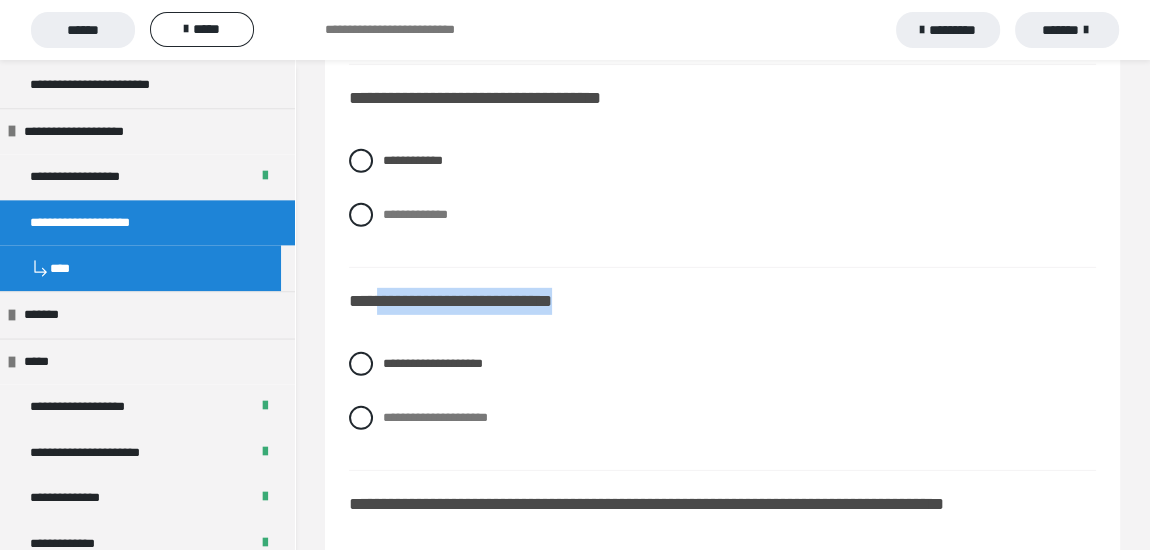 drag, startPoint x: 551, startPoint y: 292, endPoint x: 383, endPoint y: 286, distance: 168.1071 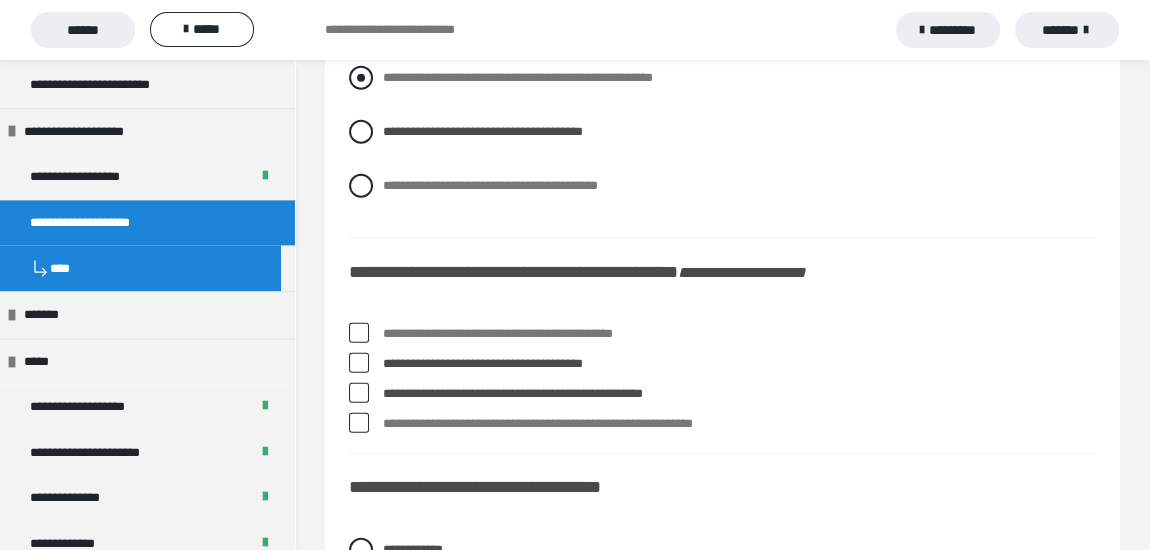 scroll, scrollTop: 4727, scrollLeft: 0, axis: vertical 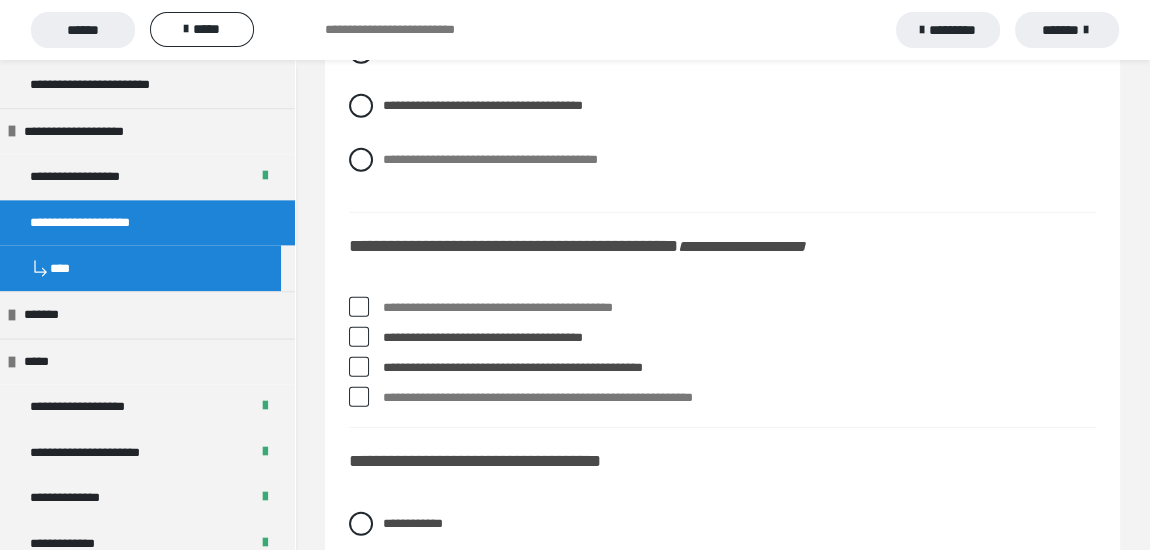 click at bounding box center (359, 307) 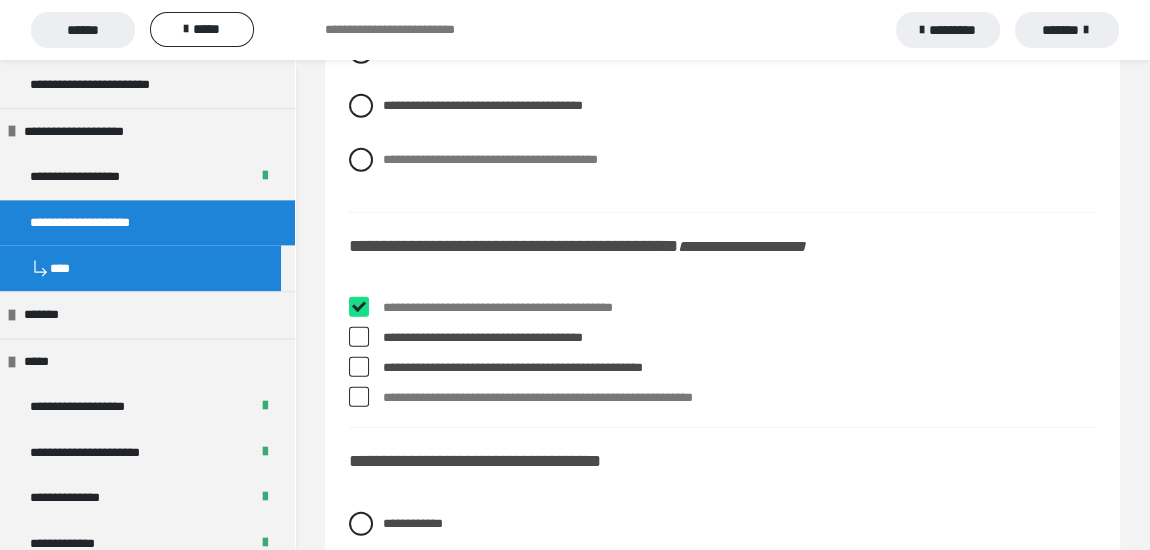 checkbox on "****" 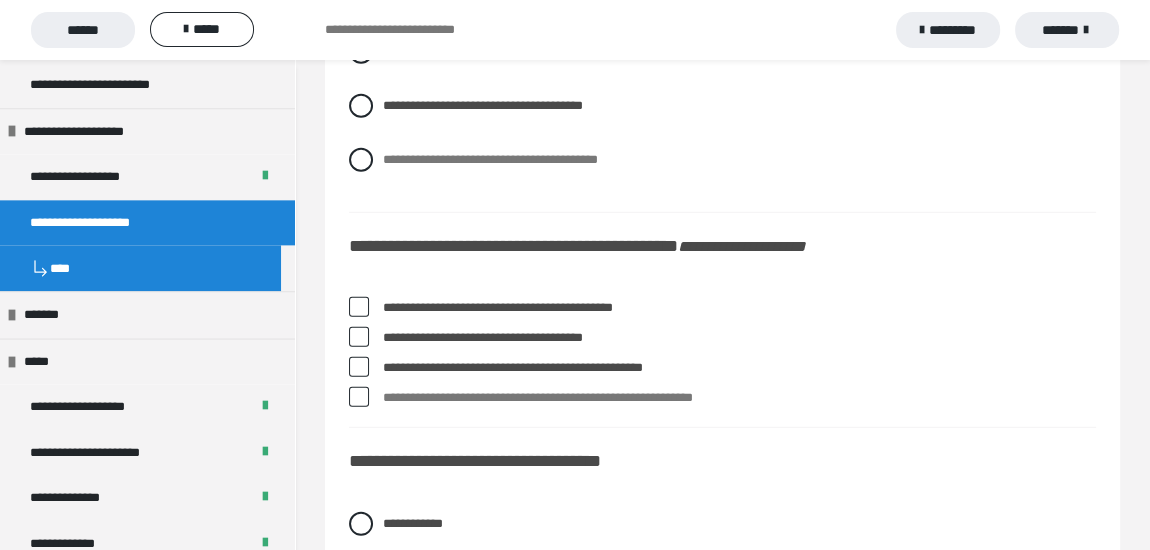 click at bounding box center (359, 367) 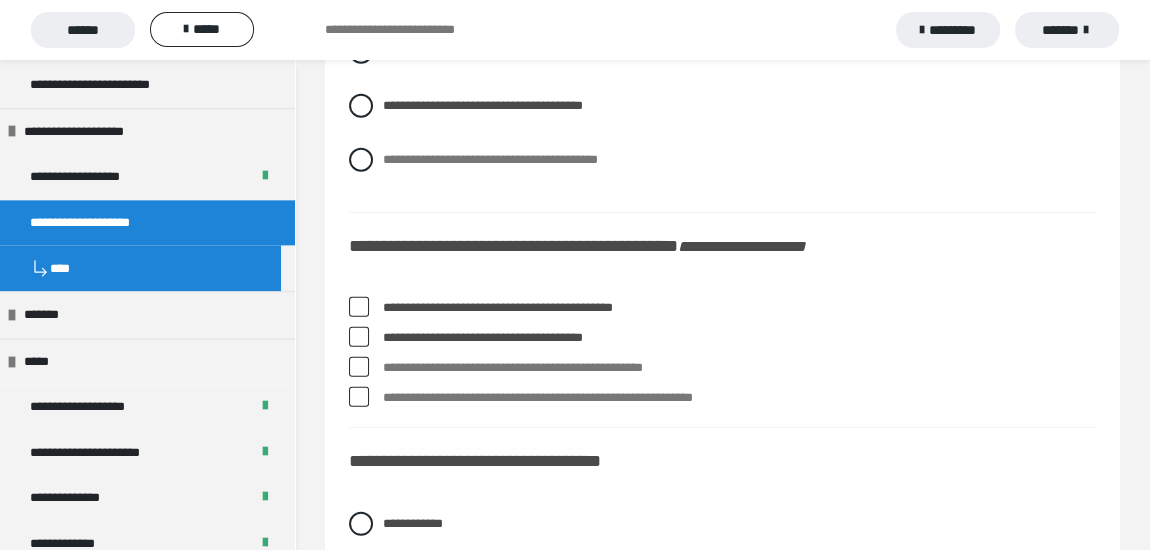 click at bounding box center [359, 367] 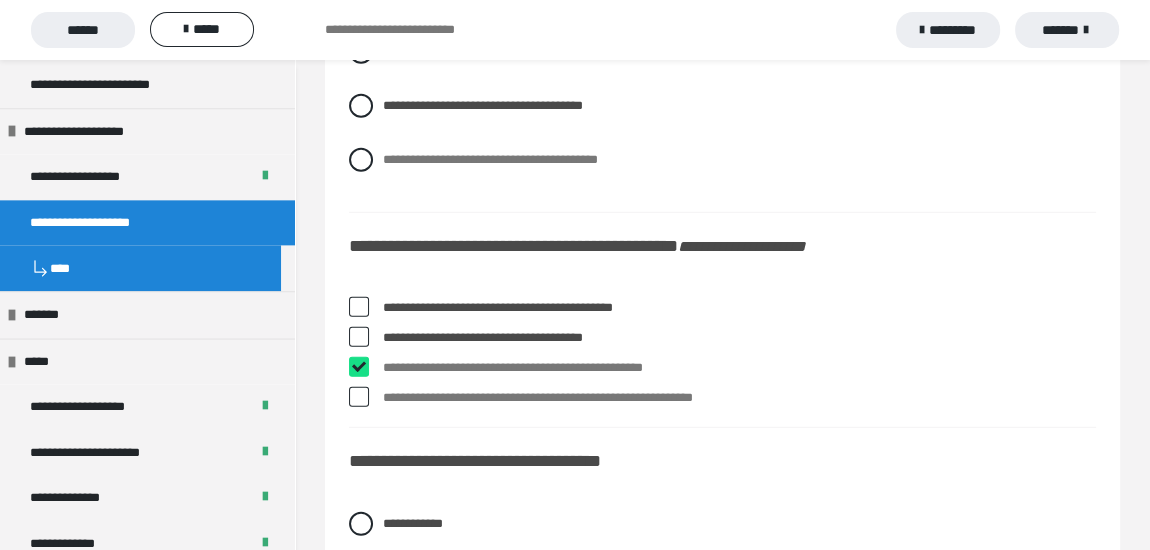 checkbox on "****" 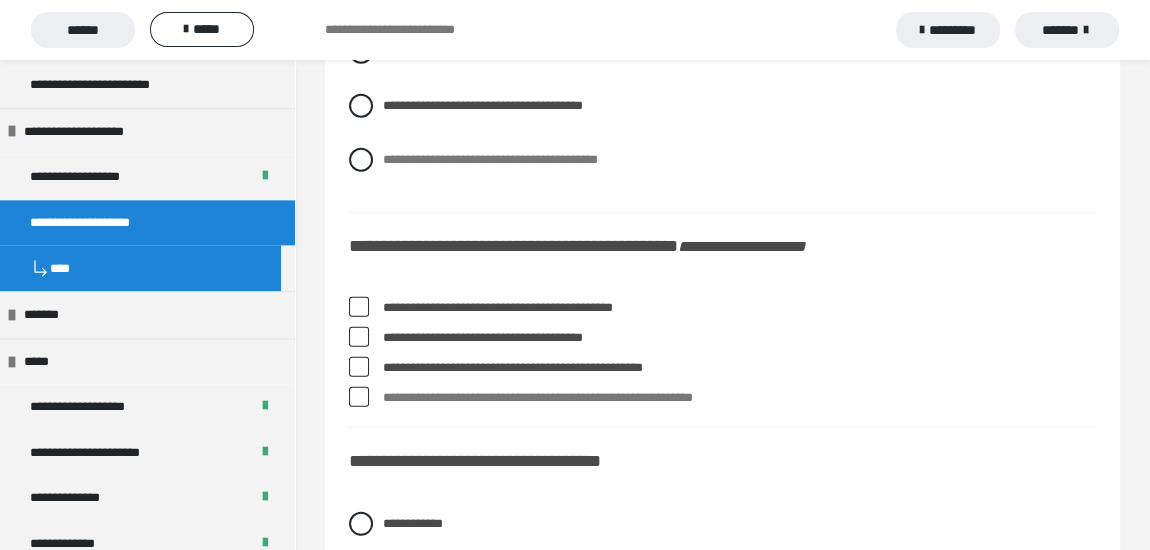 drag, startPoint x: 361, startPoint y: 298, endPoint x: 401, endPoint y: 338, distance: 56.568542 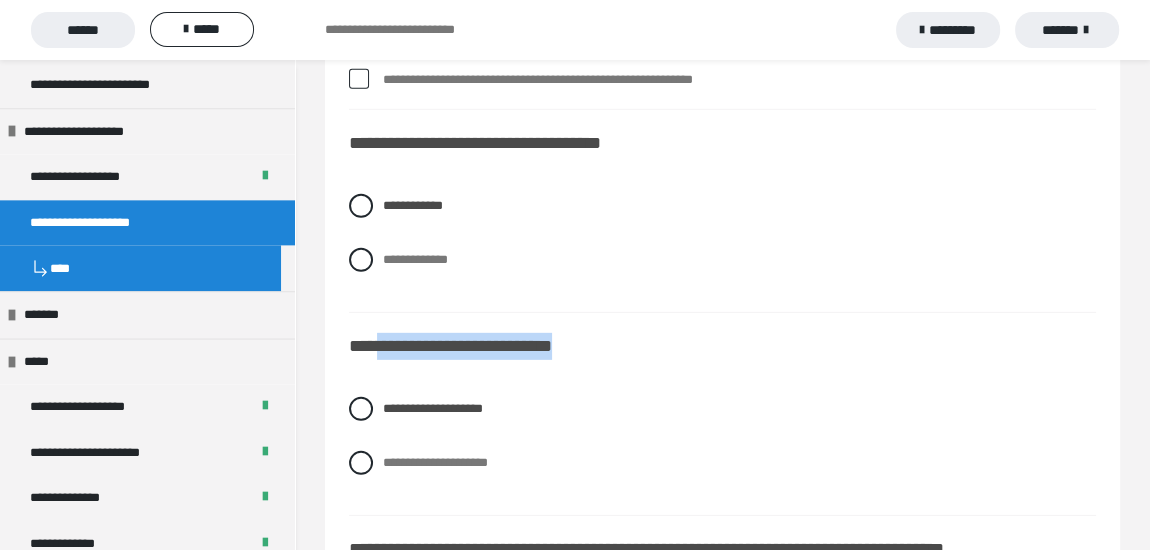 scroll, scrollTop: 5090, scrollLeft: 0, axis: vertical 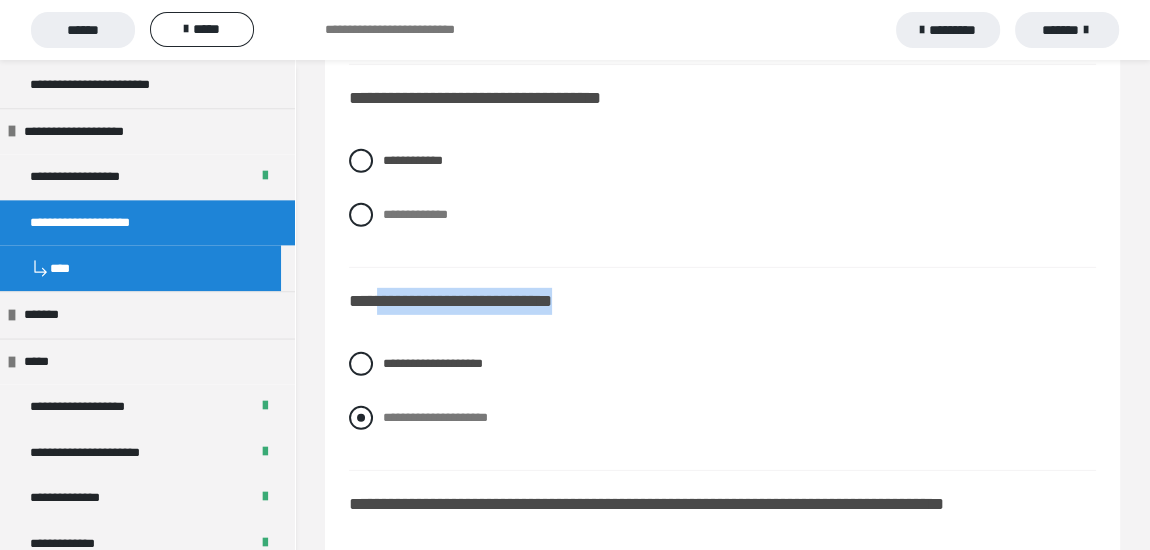 click at bounding box center (361, 418) 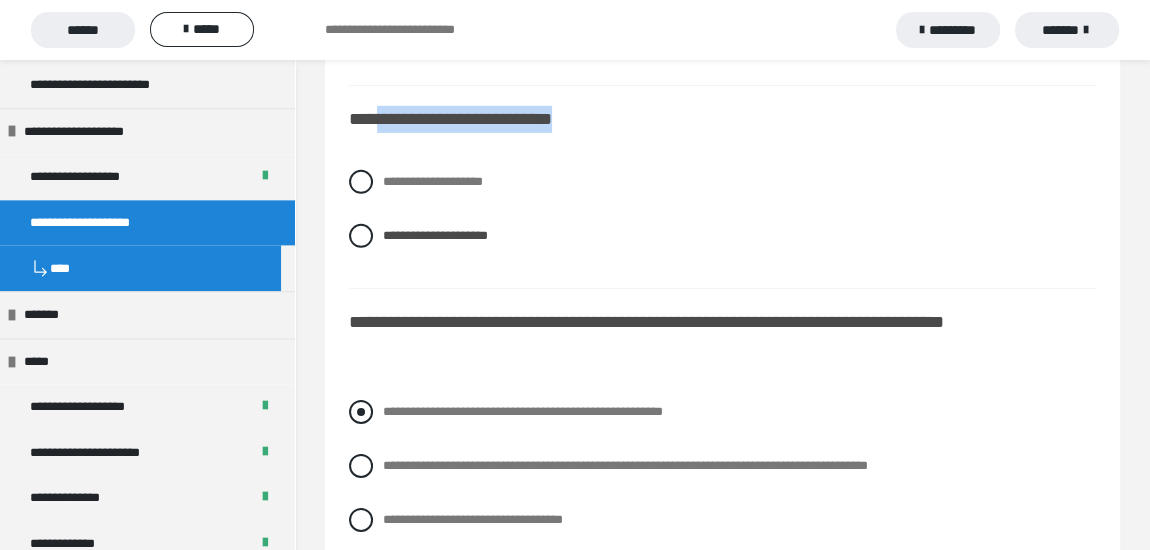 scroll, scrollTop: 5363, scrollLeft: 0, axis: vertical 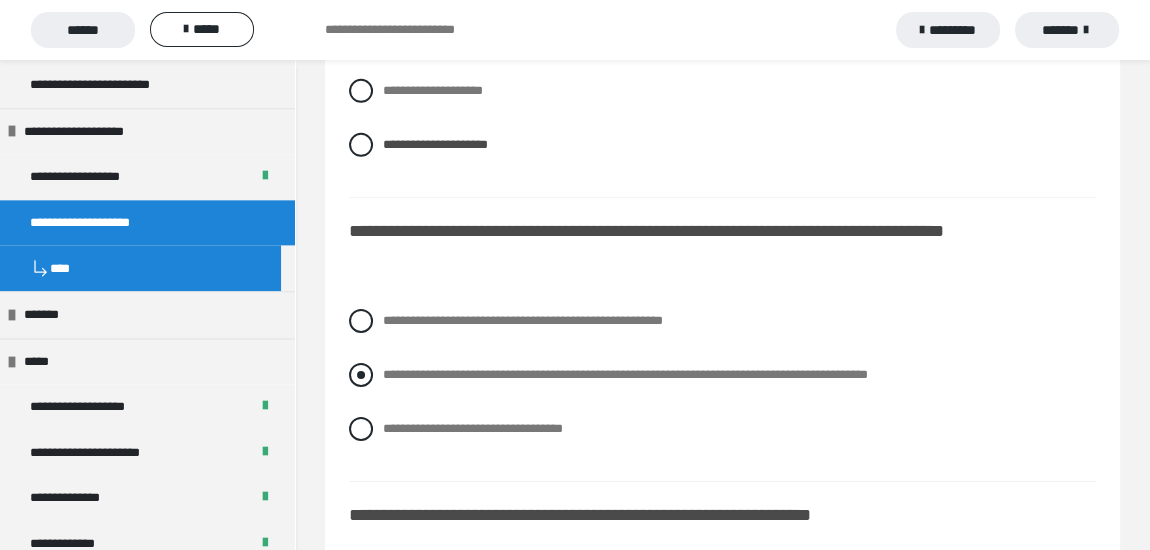 click at bounding box center [361, 375] 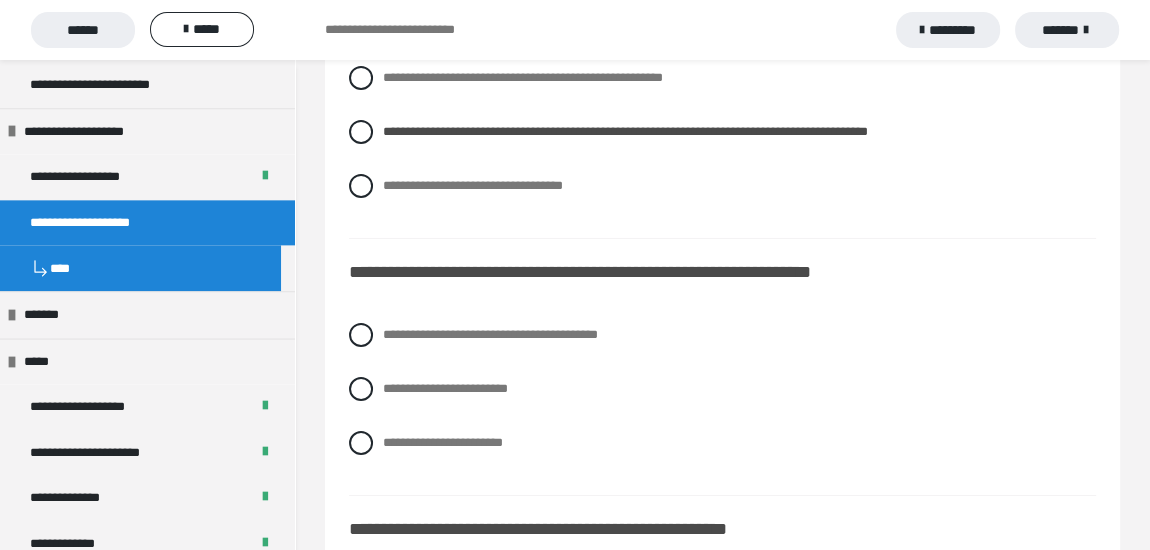 scroll, scrollTop: 5636, scrollLeft: 0, axis: vertical 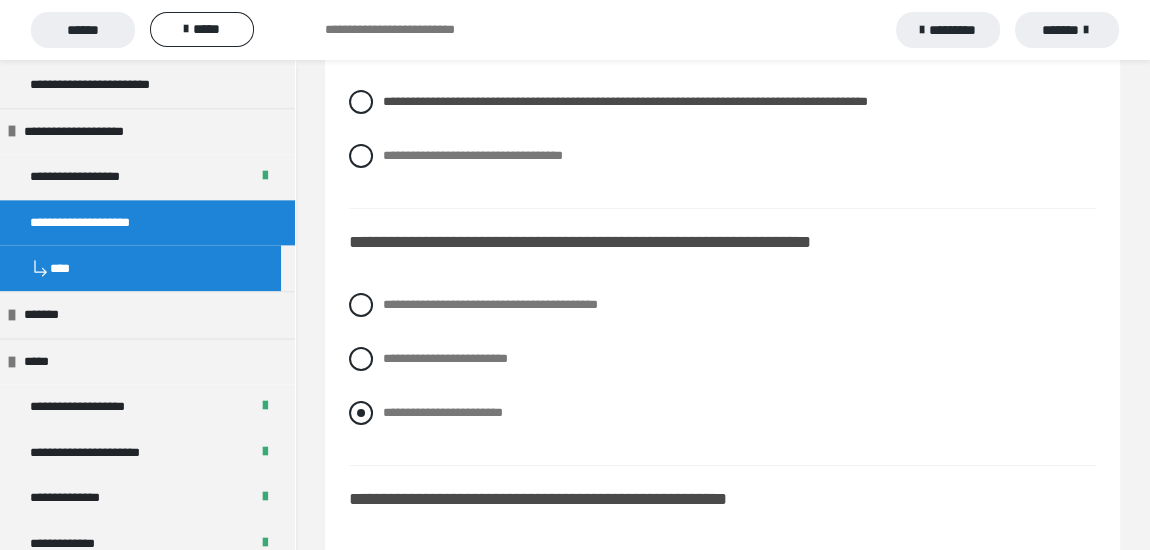 click at bounding box center [361, 413] 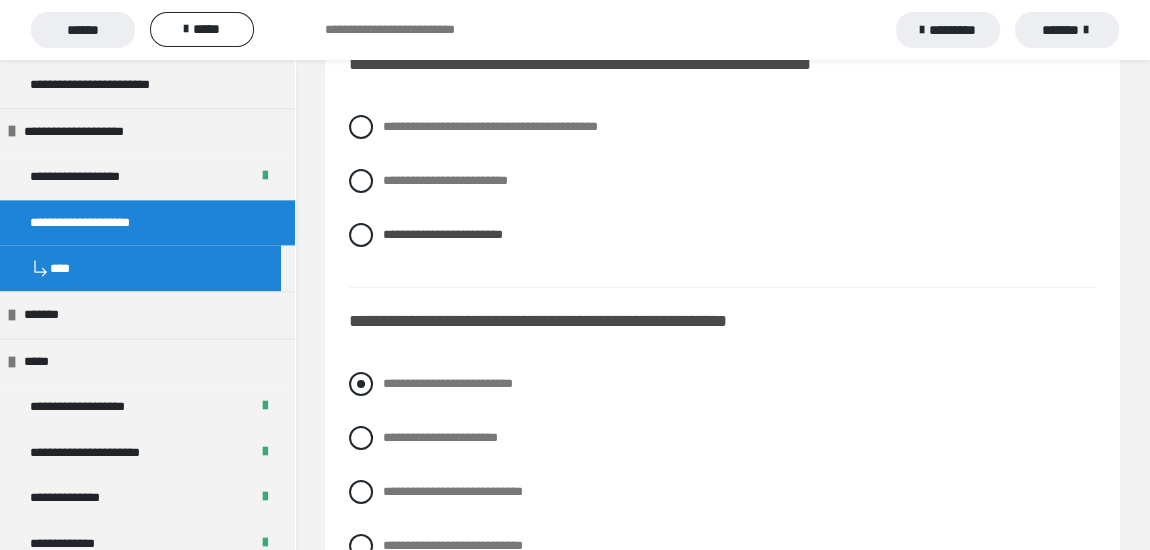 scroll, scrollTop: 5818, scrollLeft: 0, axis: vertical 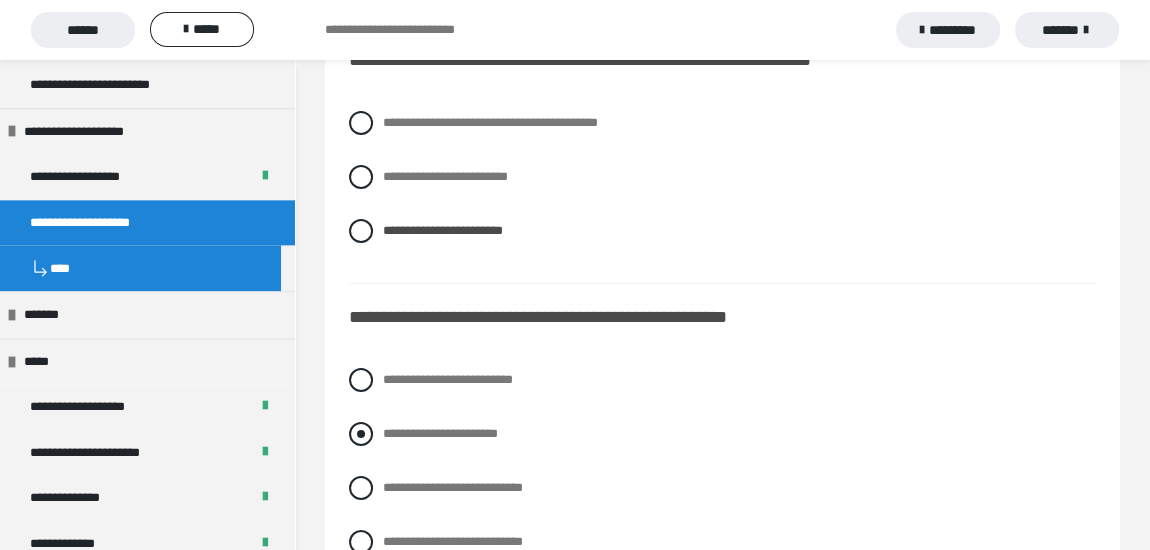 click at bounding box center (361, 434) 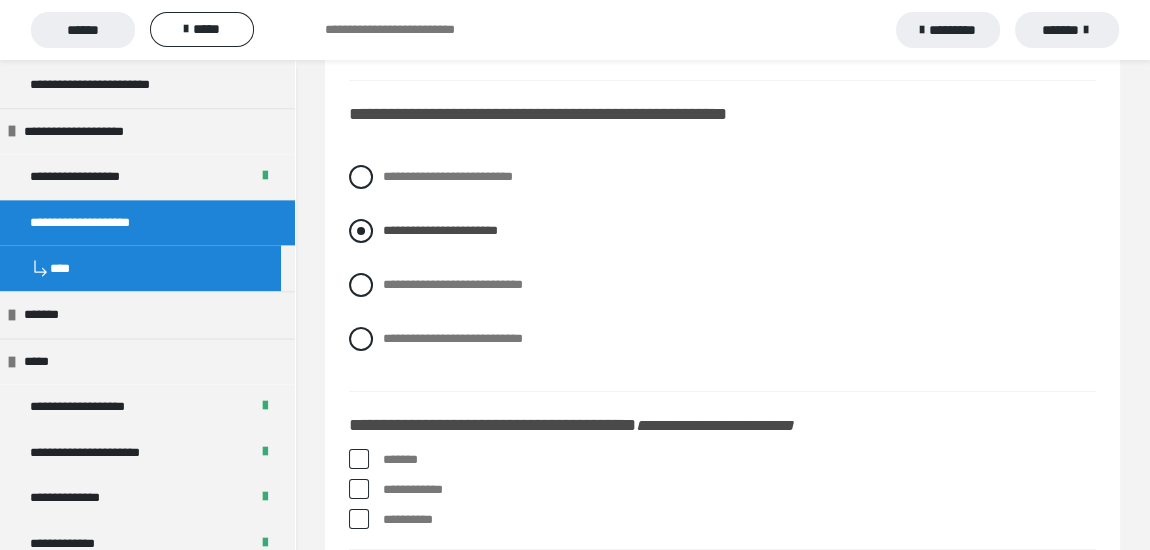 scroll, scrollTop: 6090, scrollLeft: 0, axis: vertical 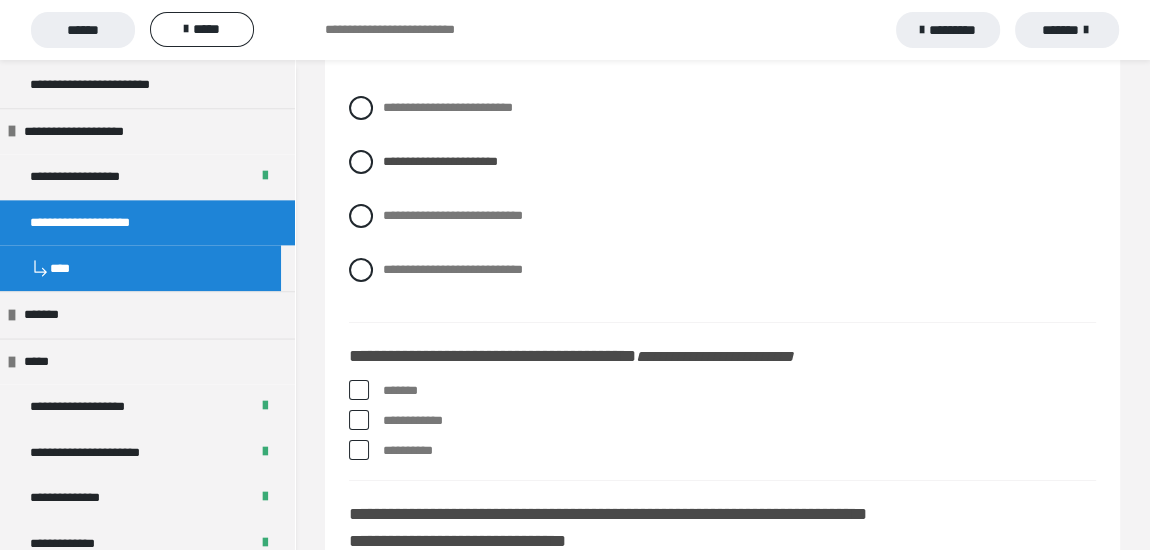 click at bounding box center (359, 390) 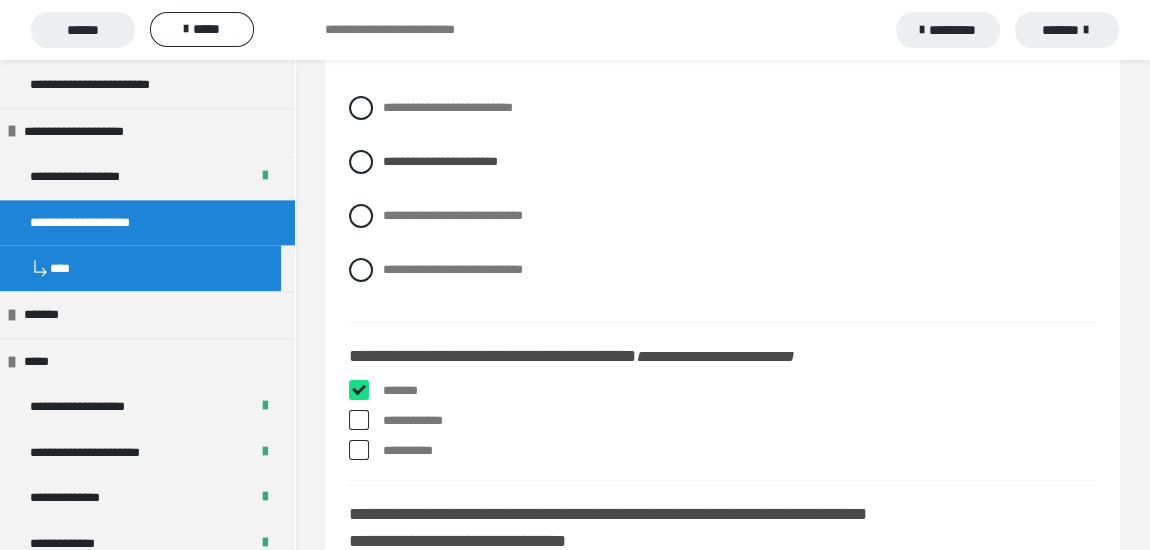 checkbox on "****" 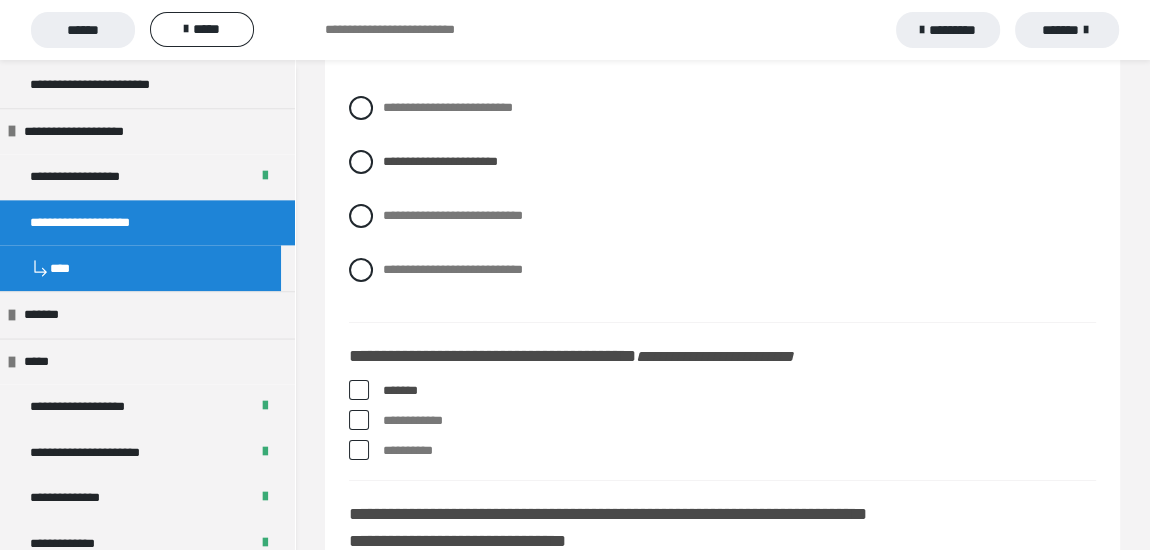 click at bounding box center (359, 450) 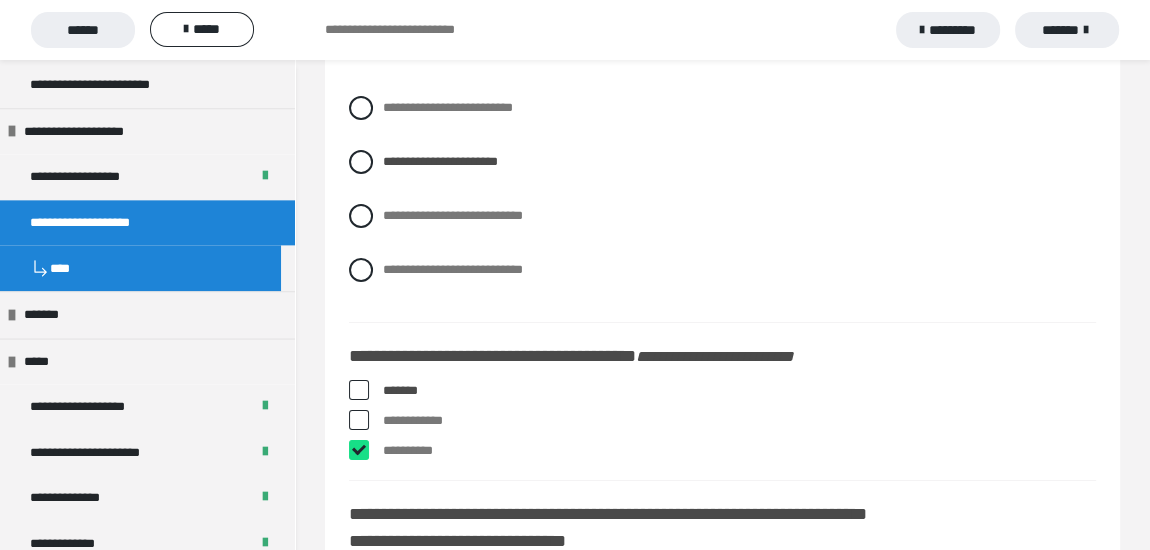 checkbox on "****" 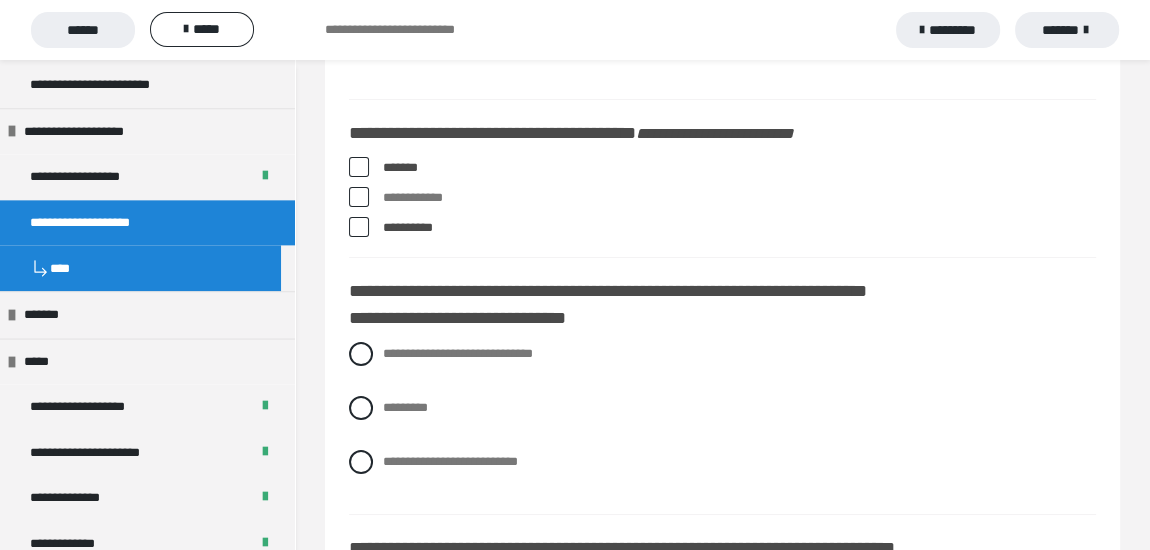 scroll, scrollTop: 6363, scrollLeft: 0, axis: vertical 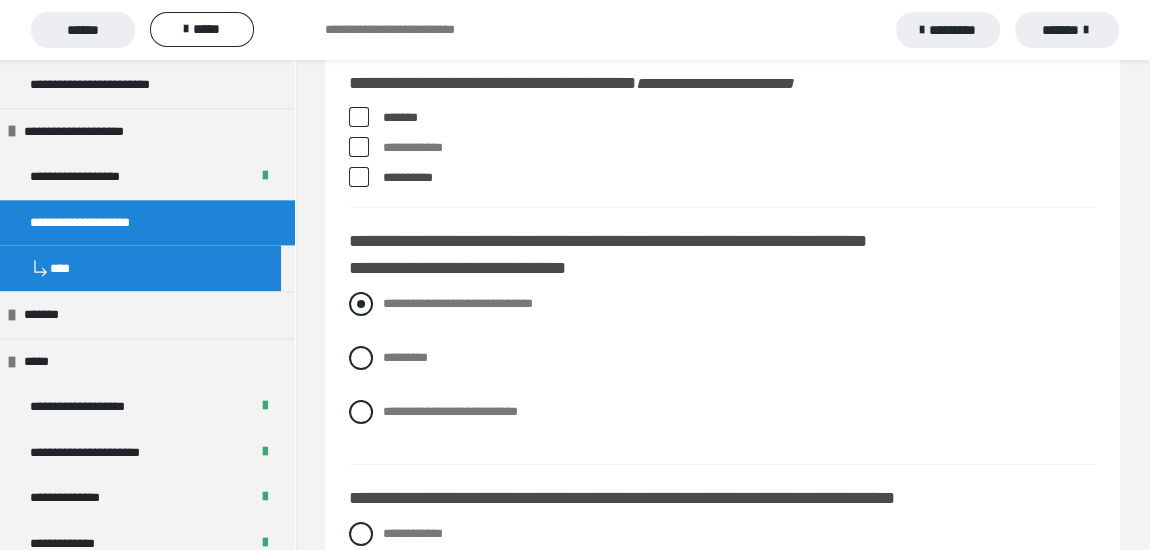 click at bounding box center [361, 304] 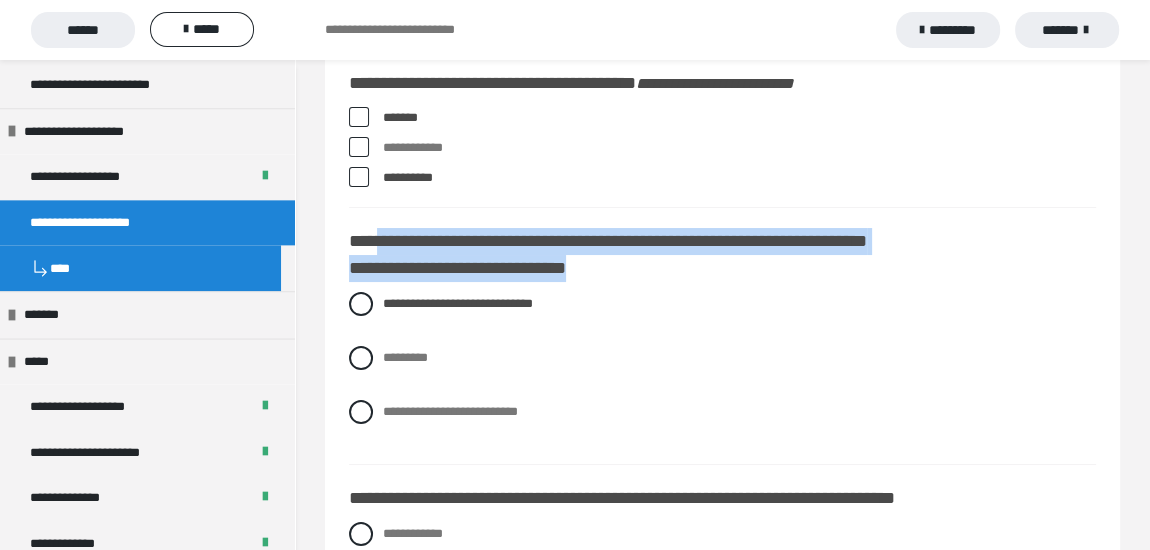 drag, startPoint x: 385, startPoint y: 235, endPoint x: 661, endPoint y: 264, distance: 277.51938 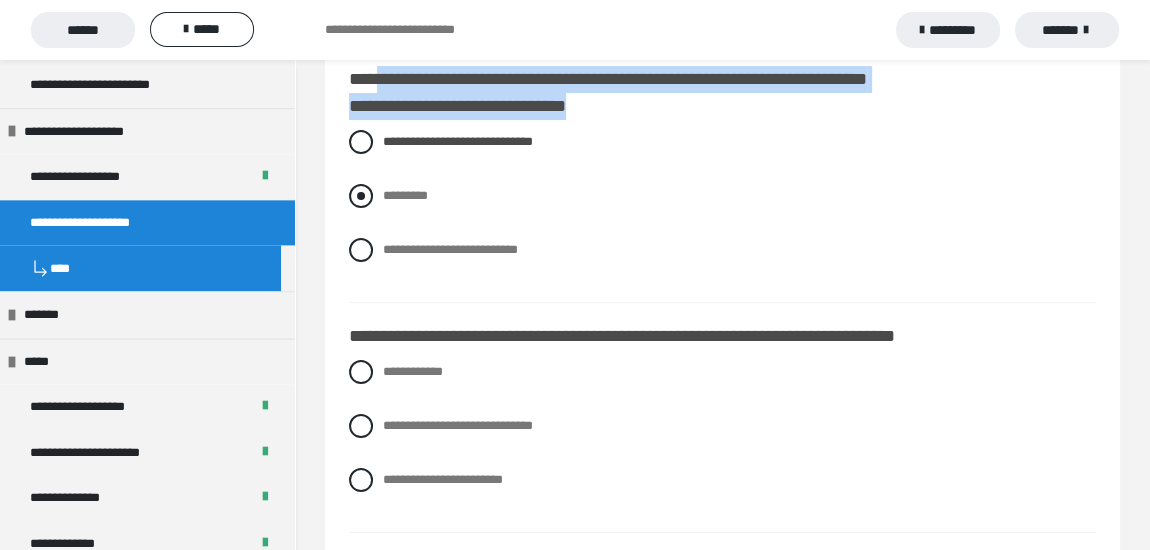 scroll, scrollTop: 6545, scrollLeft: 0, axis: vertical 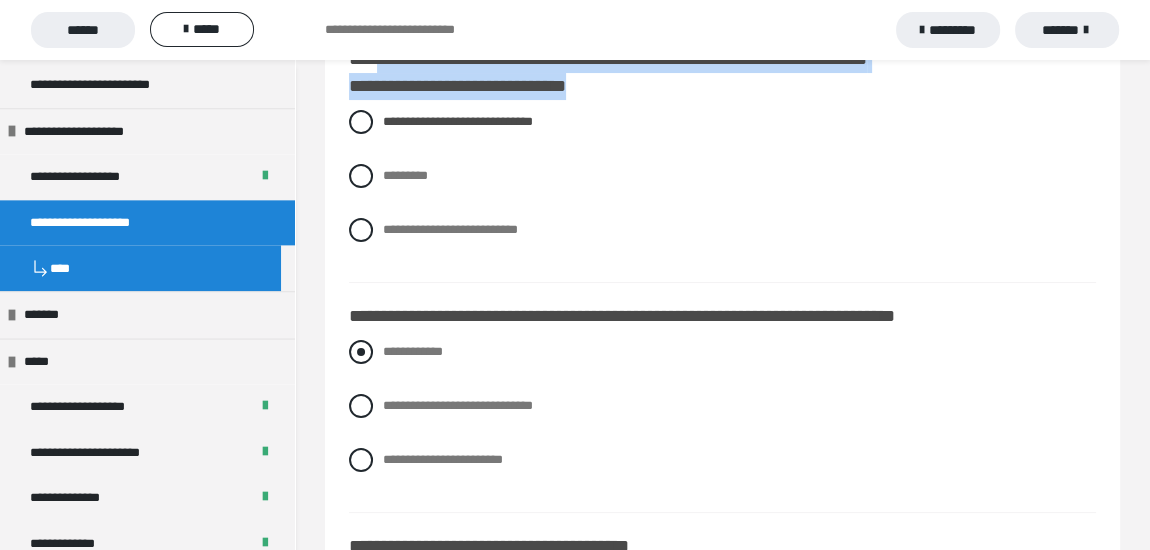 click at bounding box center (361, 352) 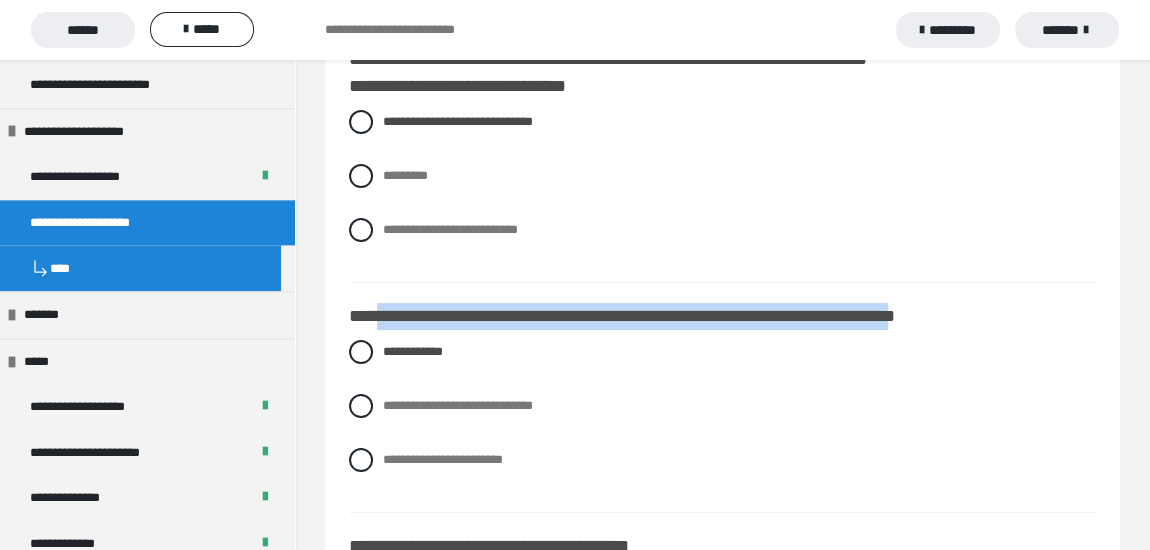 drag, startPoint x: 971, startPoint y: 306, endPoint x: 383, endPoint y: 301, distance: 588.02124 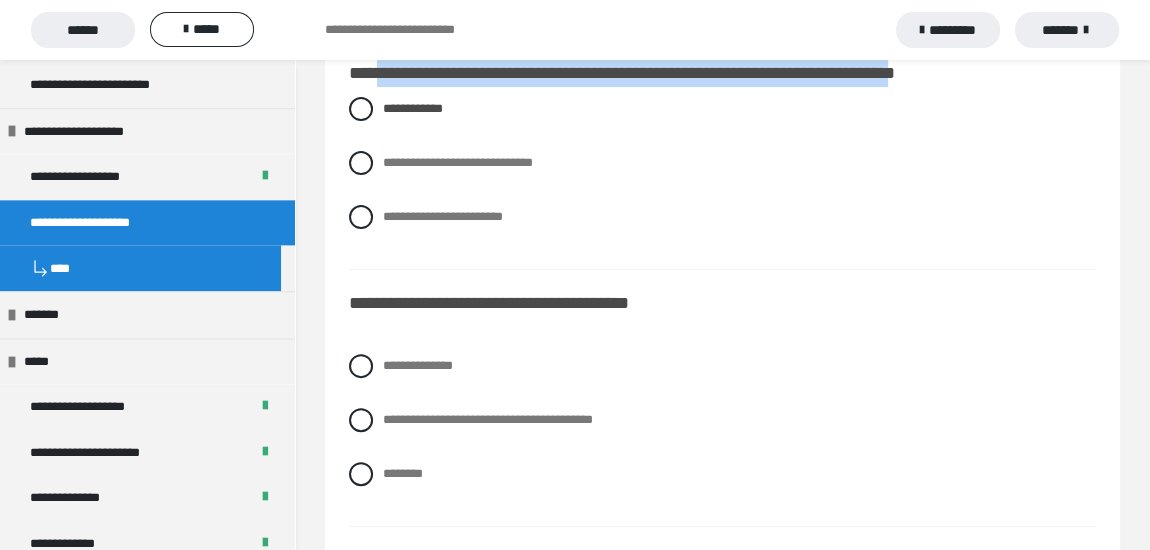 scroll, scrollTop: 6818, scrollLeft: 0, axis: vertical 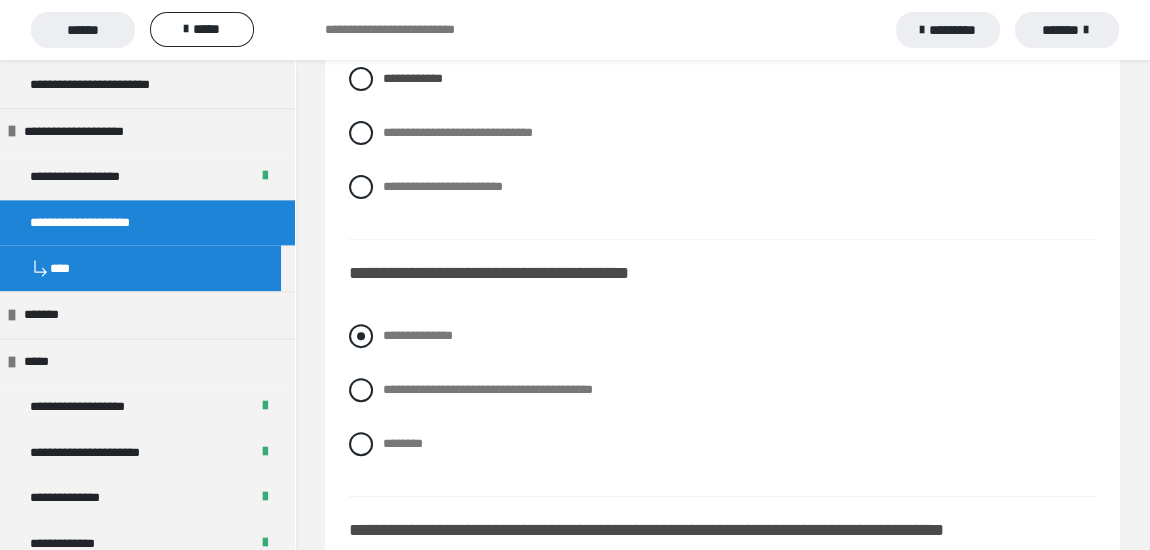 drag, startPoint x: 357, startPoint y: 320, endPoint x: 394, endPoint y: 331, distance: 38.600517 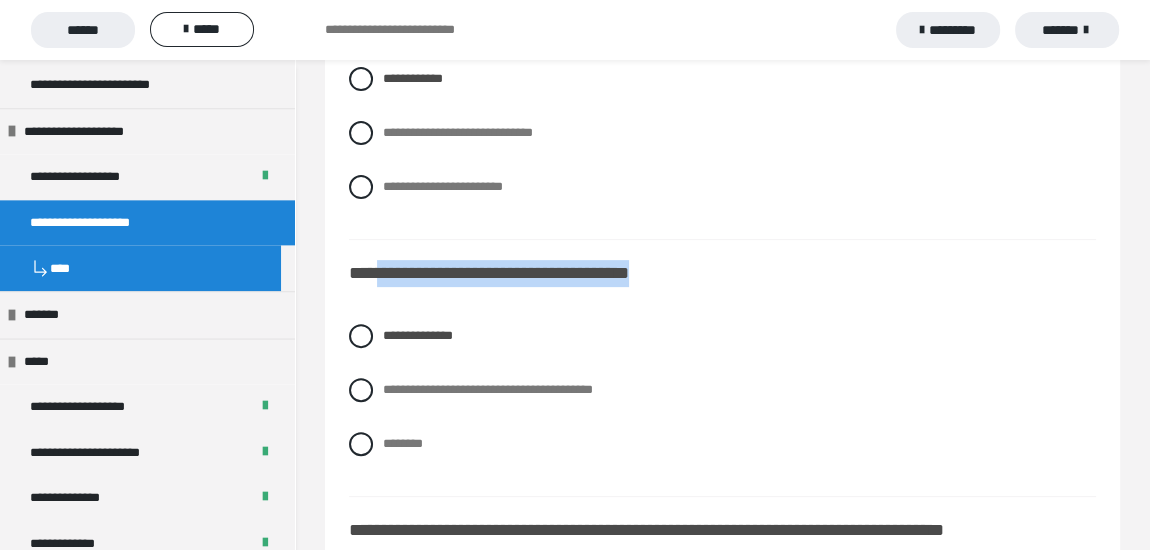drag, startPoint x: 382, startPoint y: 267, endPoint x: 688, endPoint y: 267, distance: 306 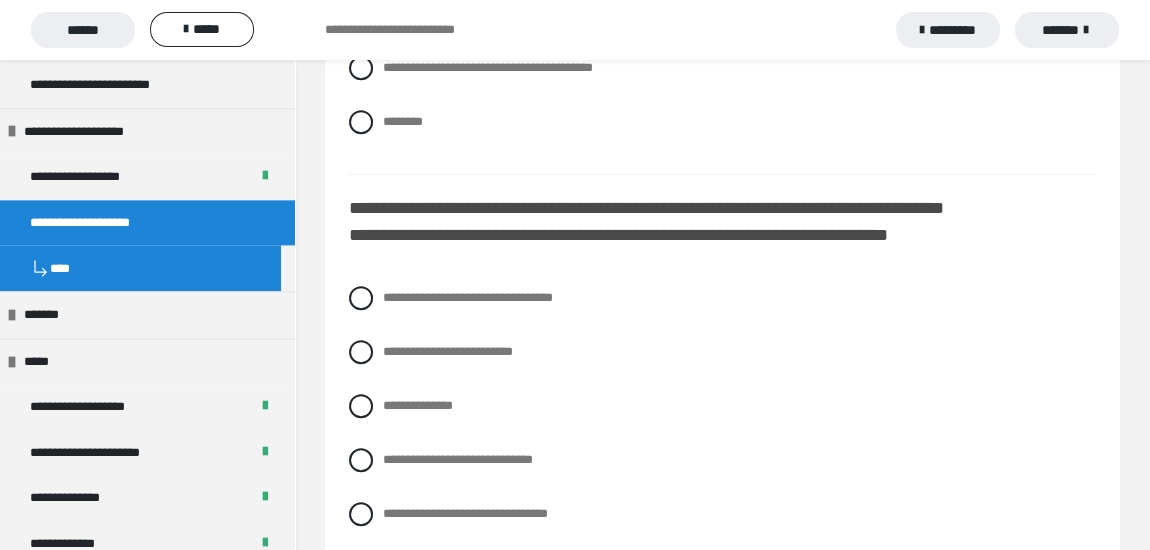 scroll, scrollTop: 7181, scrollLeft: 0, axis: vertical 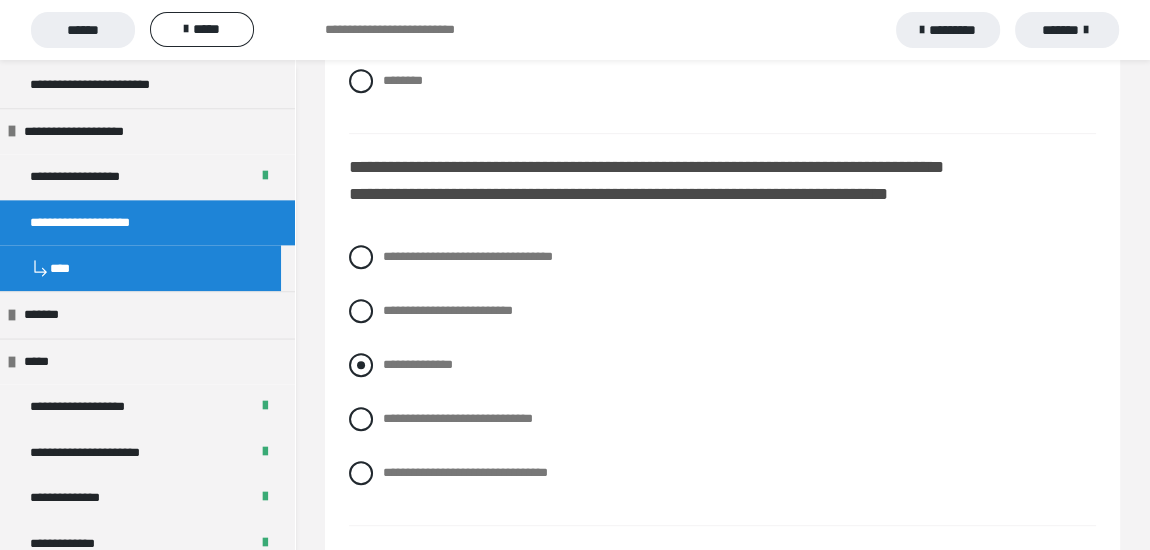 click at bounding box center (361, 365) 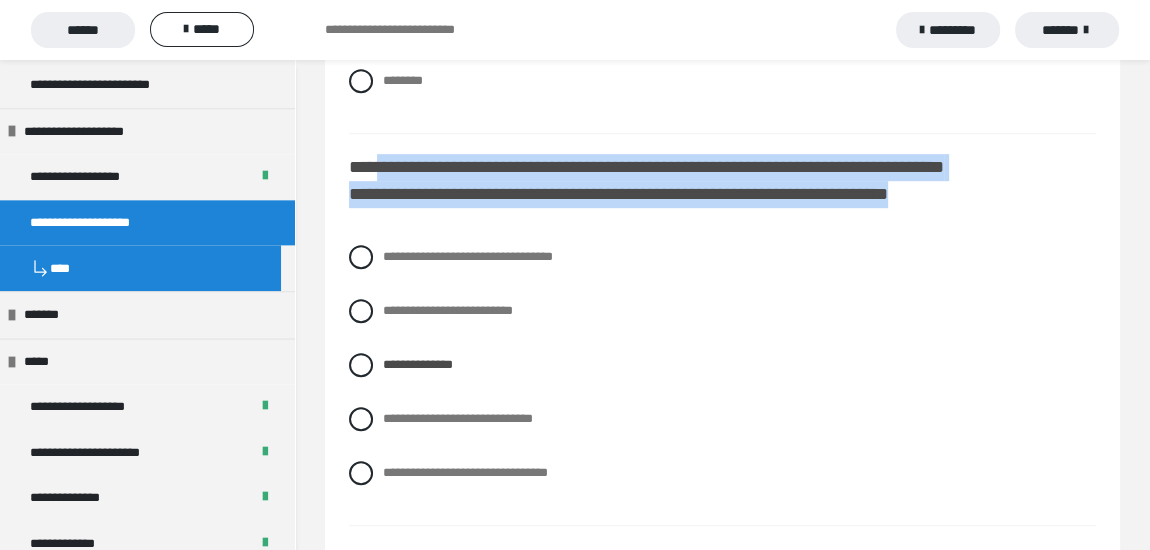 drag, startPoint x: 962, startPoint y: 191, endPoint x: 378, endPoint y: 164, distance: 584.62384 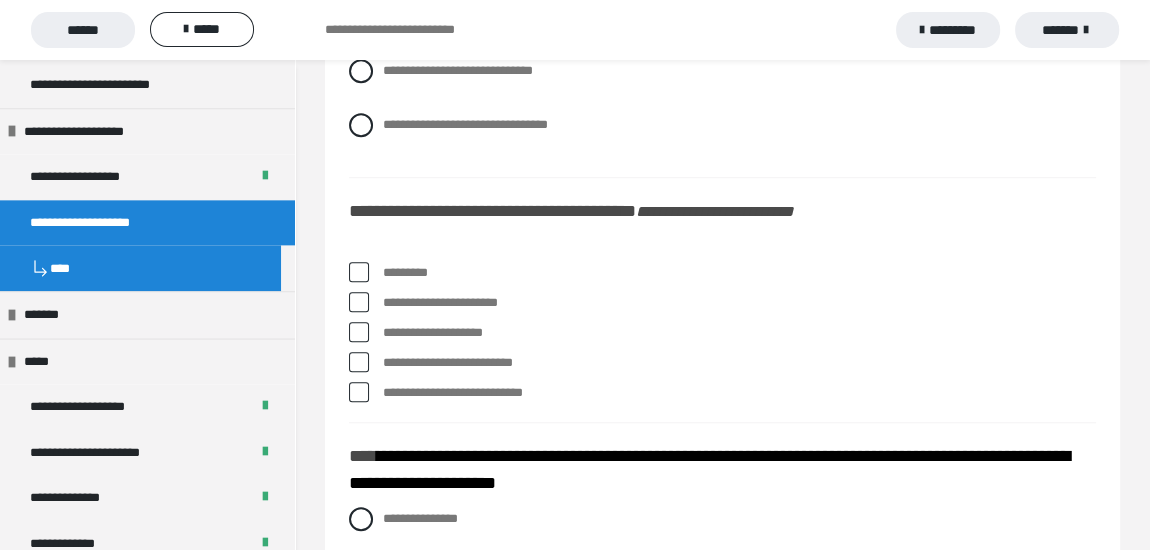 scroll, scrollTop: 7545, scrollLeft: 0, axis: vertical 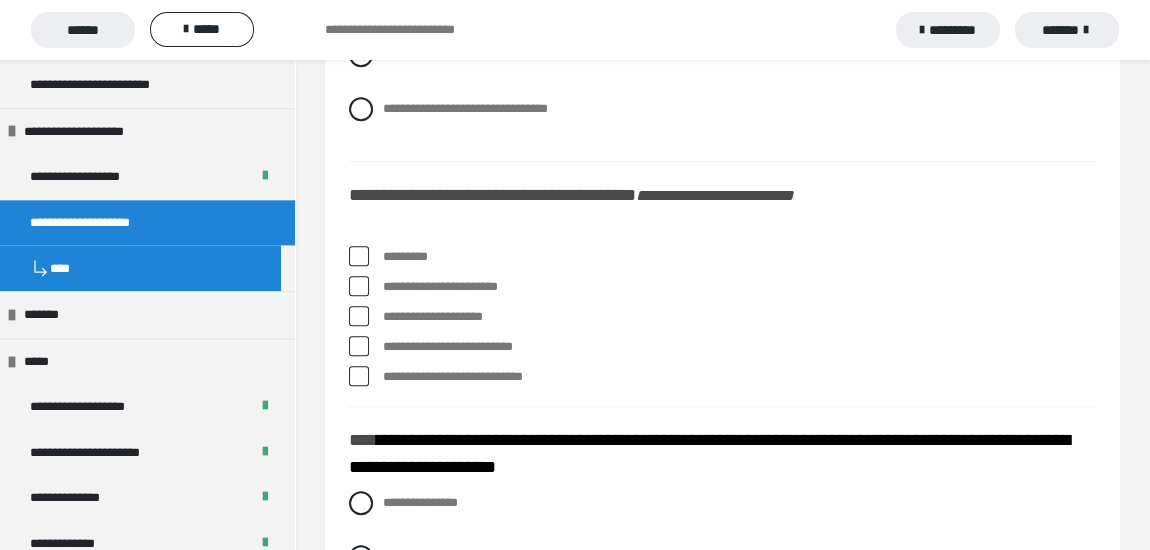 click at bounding box center [359, 256] 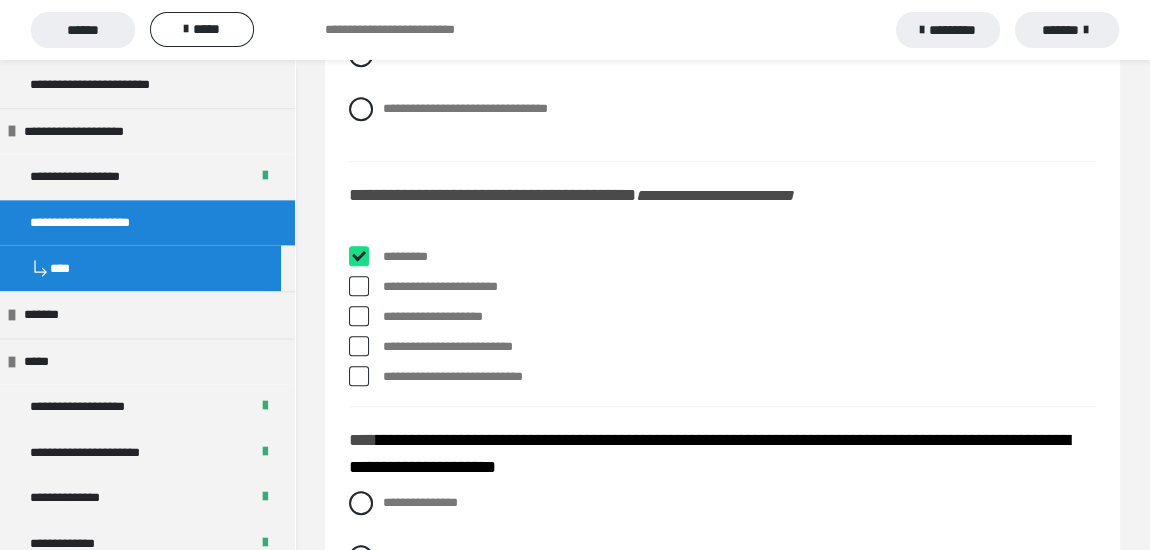 checkbox on "****" 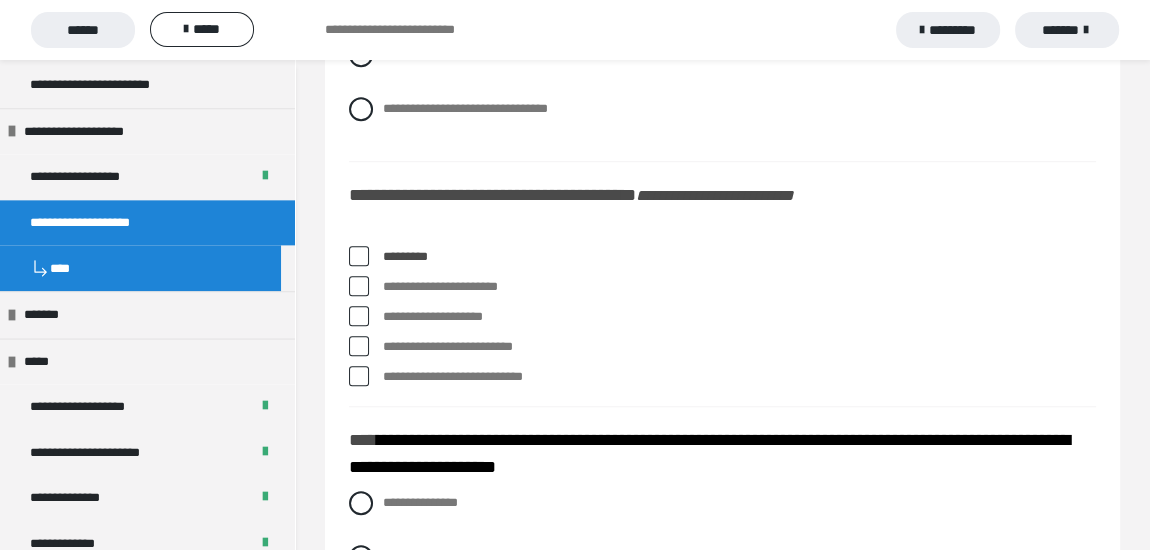 click at bounding box center [359, 286] 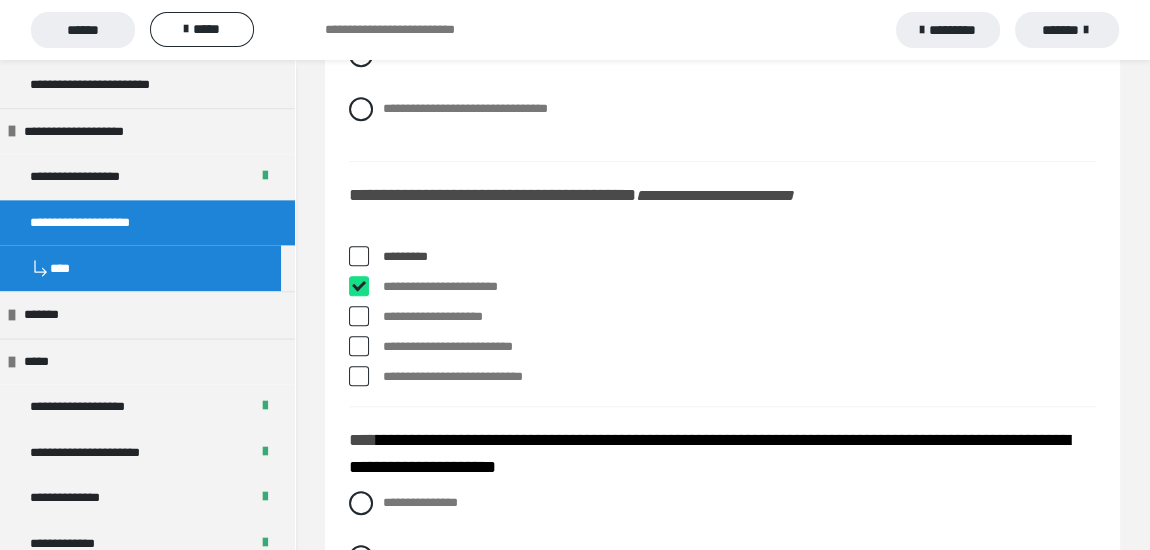 checkbox on "****" 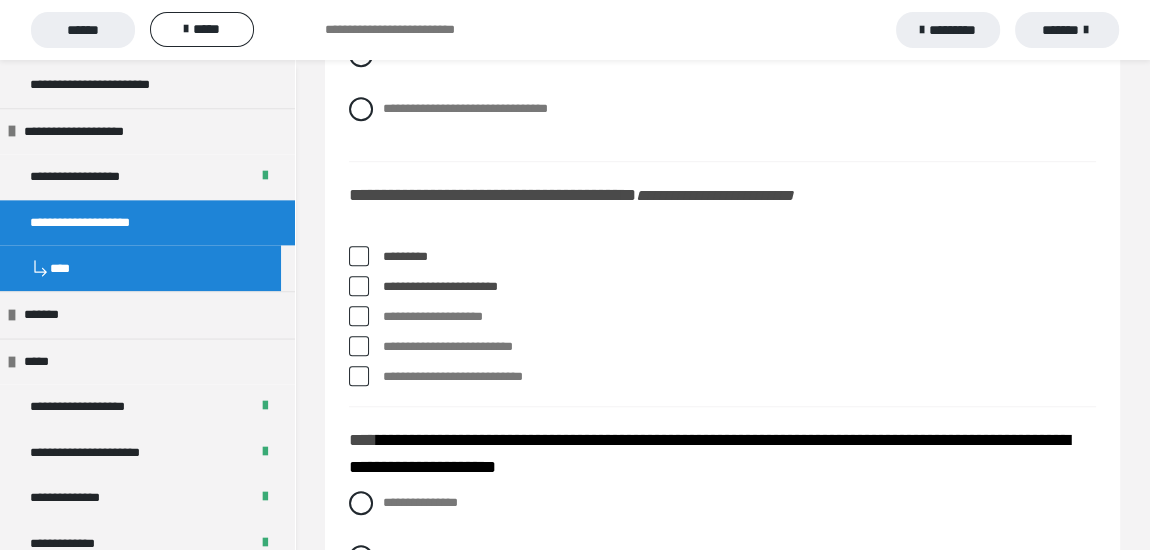 click at bounding box center [359, 346] 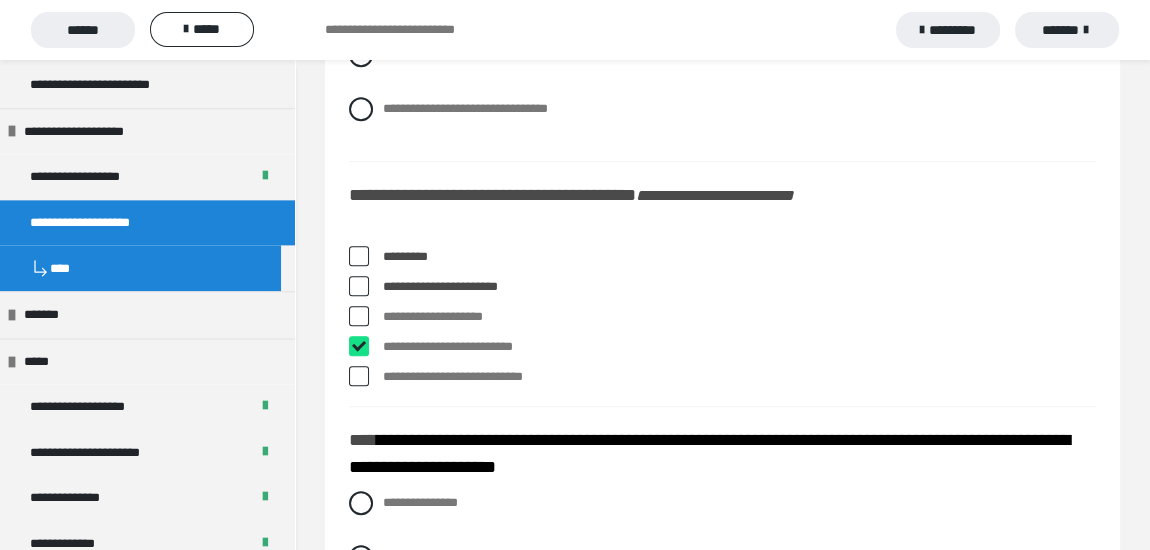 checkbox on "****" 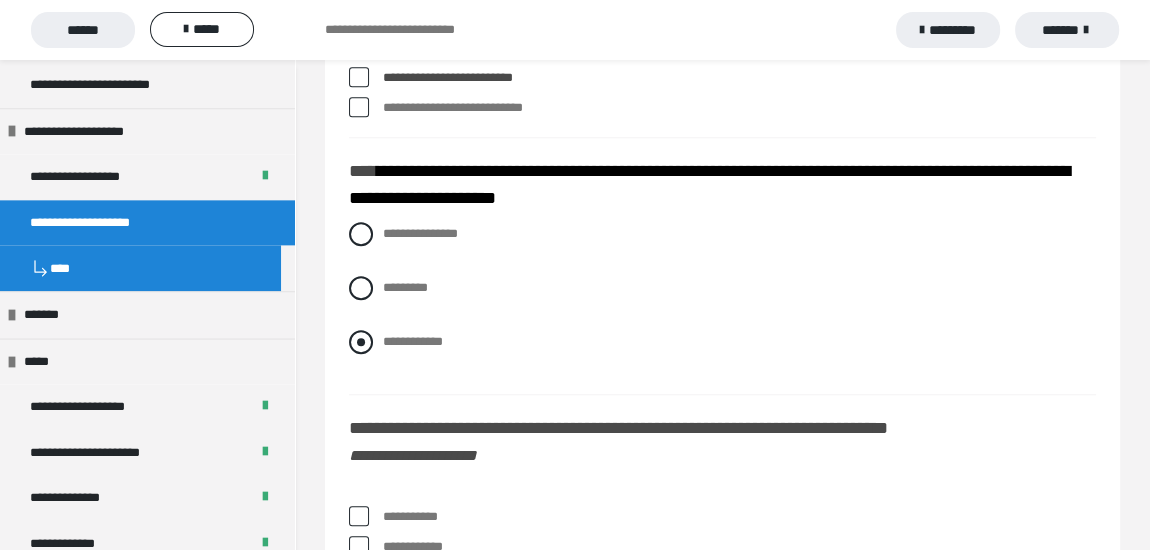 scroll, scrollTop: 7818, scrollLeft: 0, axis: vertical 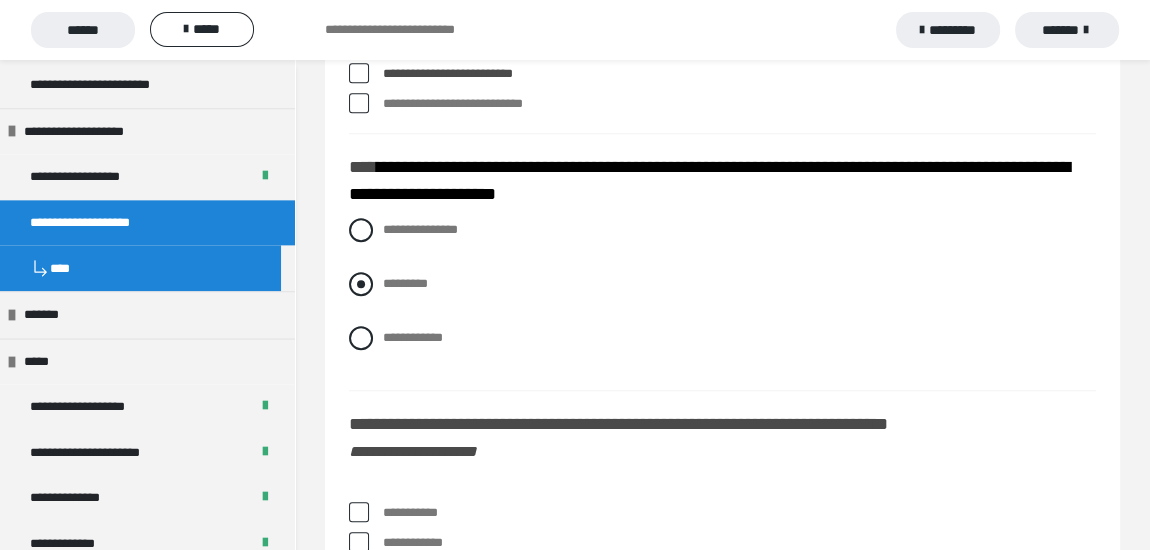 click at bounding box center [361, 284] 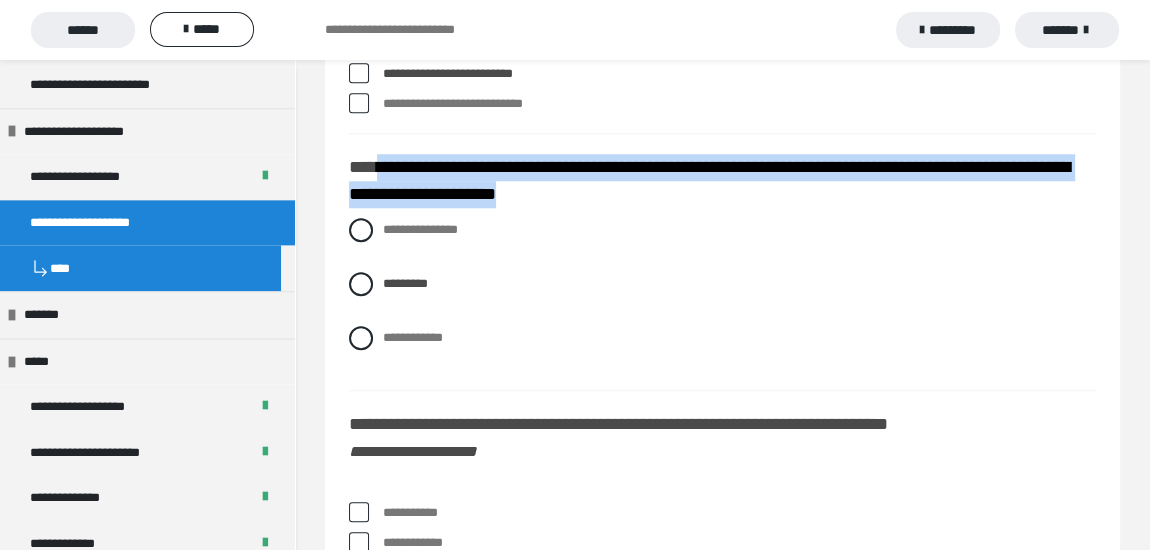drag, startPoint x: 384, startPoint y: 159, endPoint x: 633, endPoint y: 199, distance: 252.19238 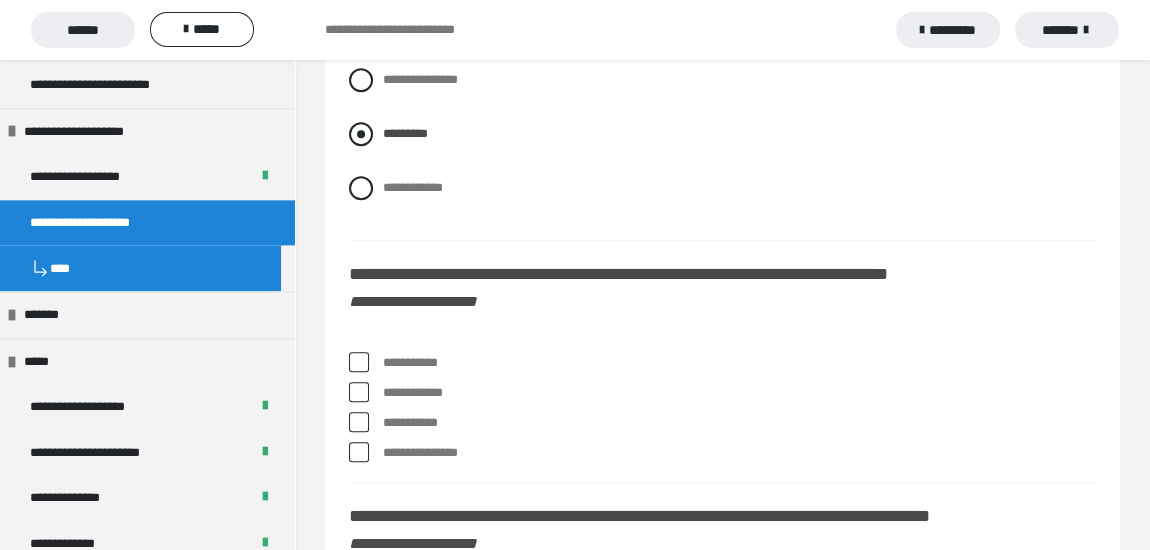 scroll, scrollTop: 8000, scrollLeft: 0, axis: vertical 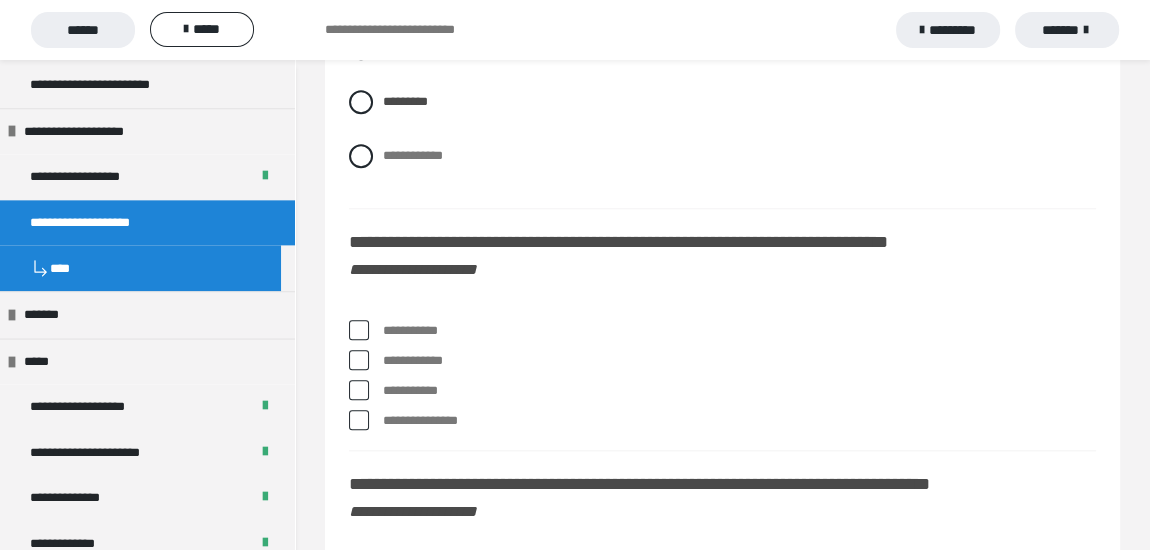 click at bounding box center [359, 390] 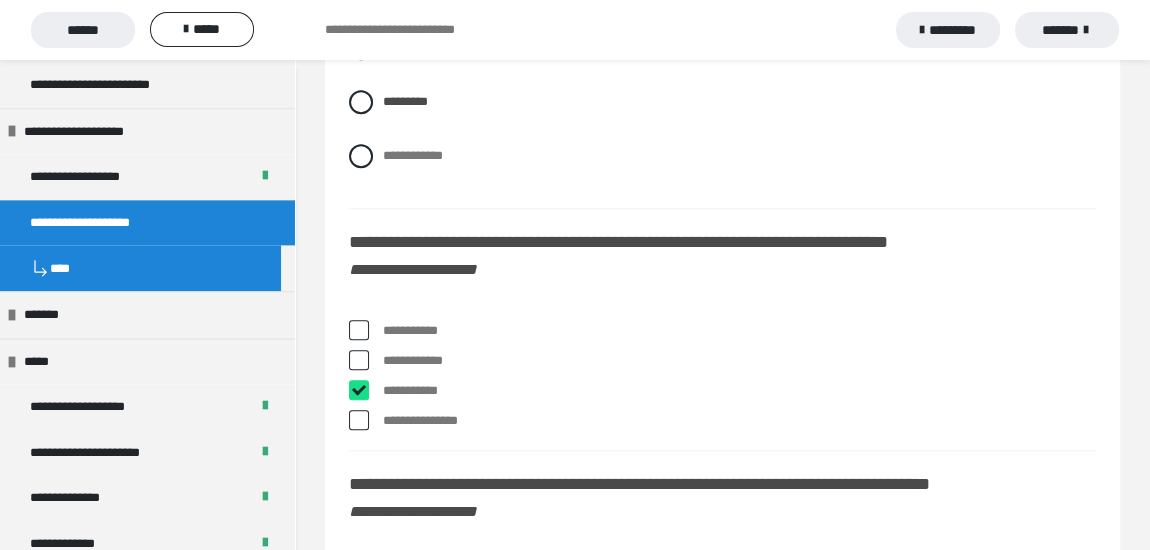 checkbox on "****" 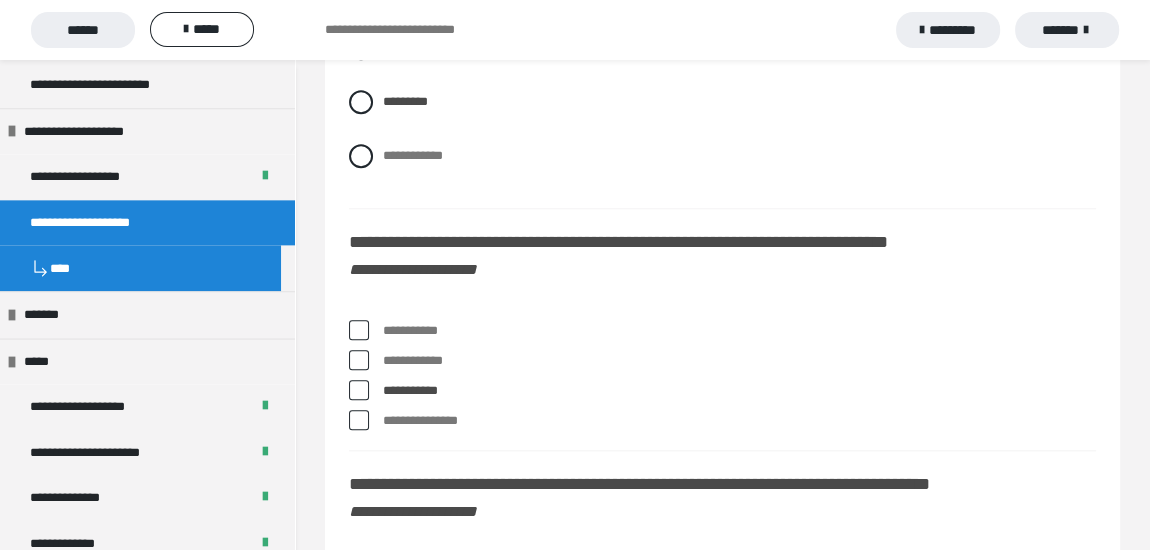 click at bounding box center (359, 330) 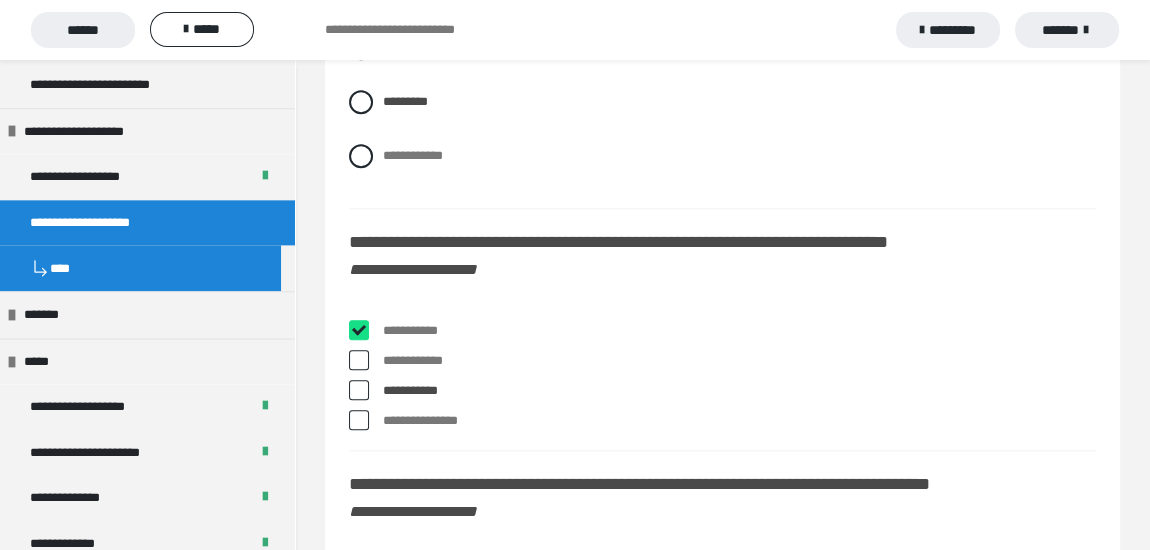 checkbox on "****" 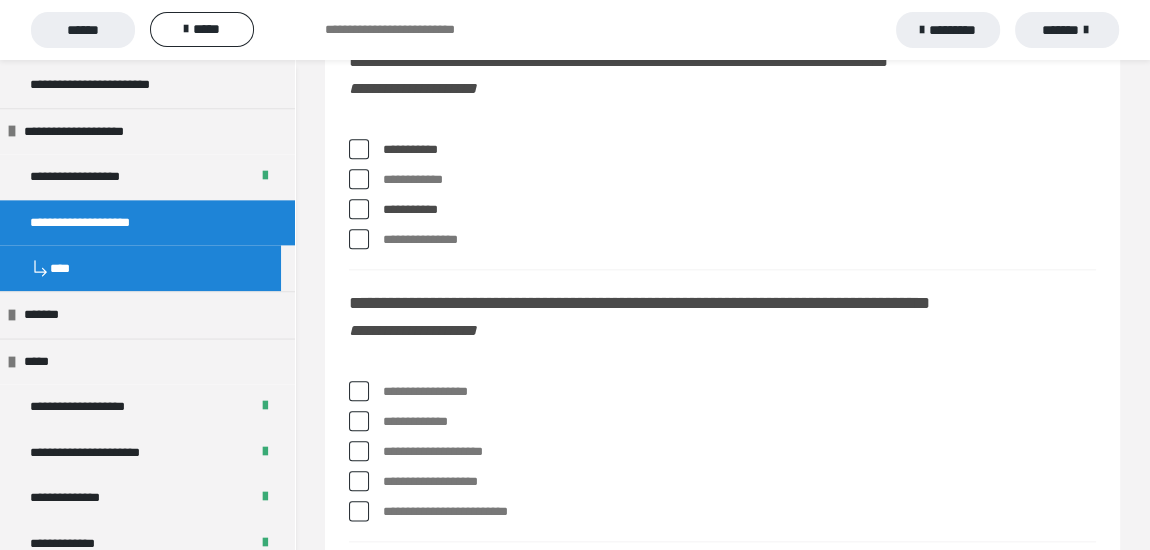 scroll, scrollTop: 8272, scrollLeft: 0, axis: vertical 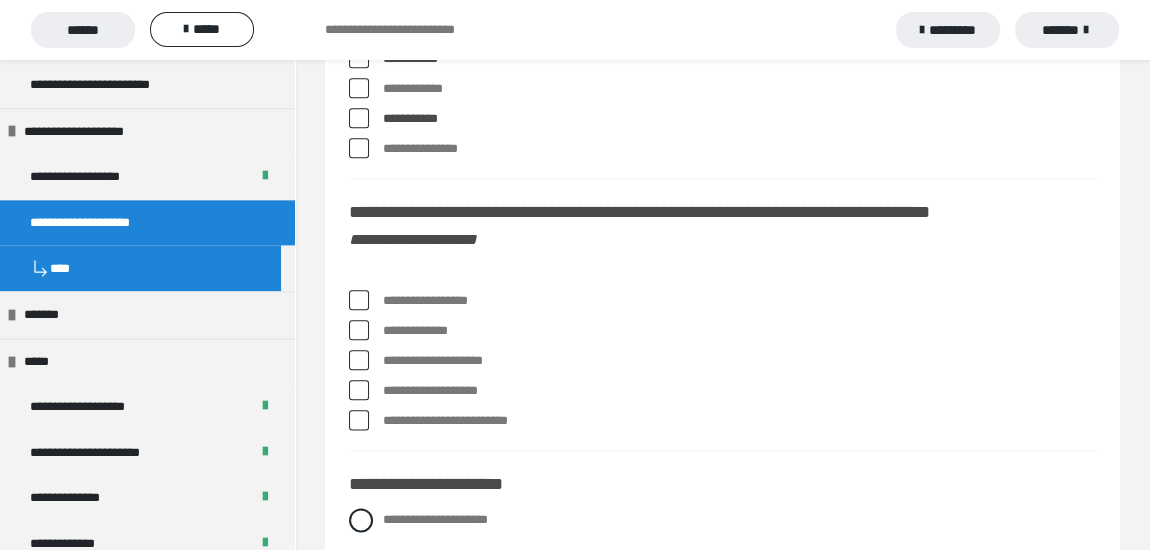 click at bounding box center [359, 360] 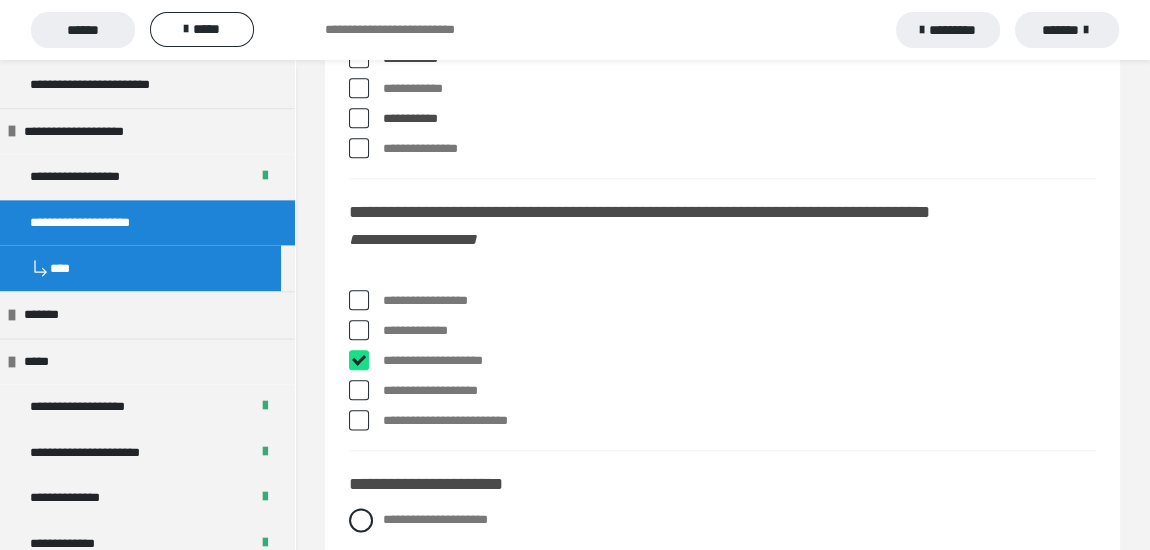 checkbox on "****" 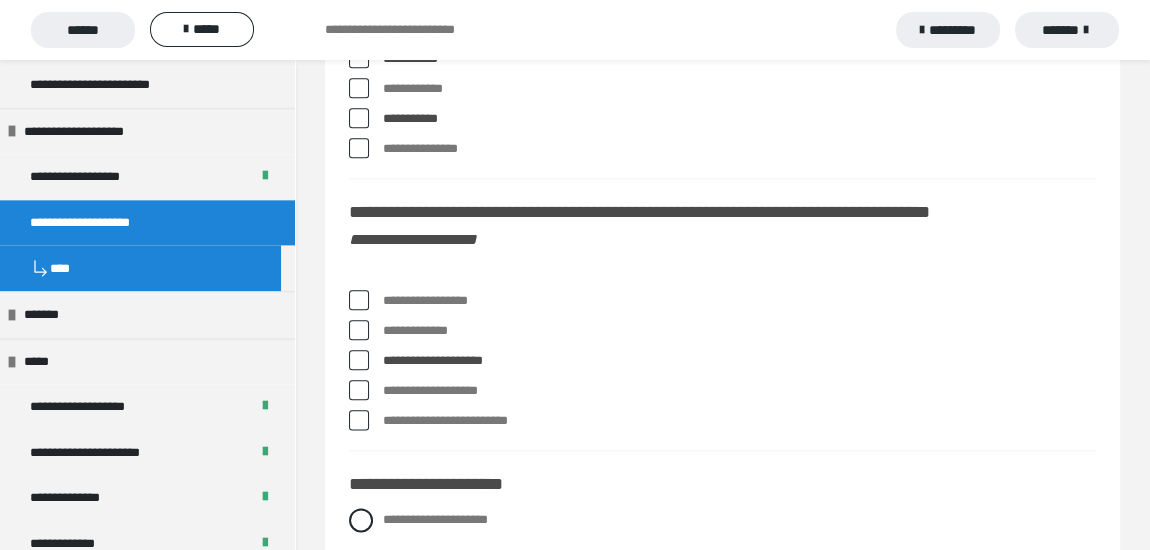 click at bounding box center (359, 300) 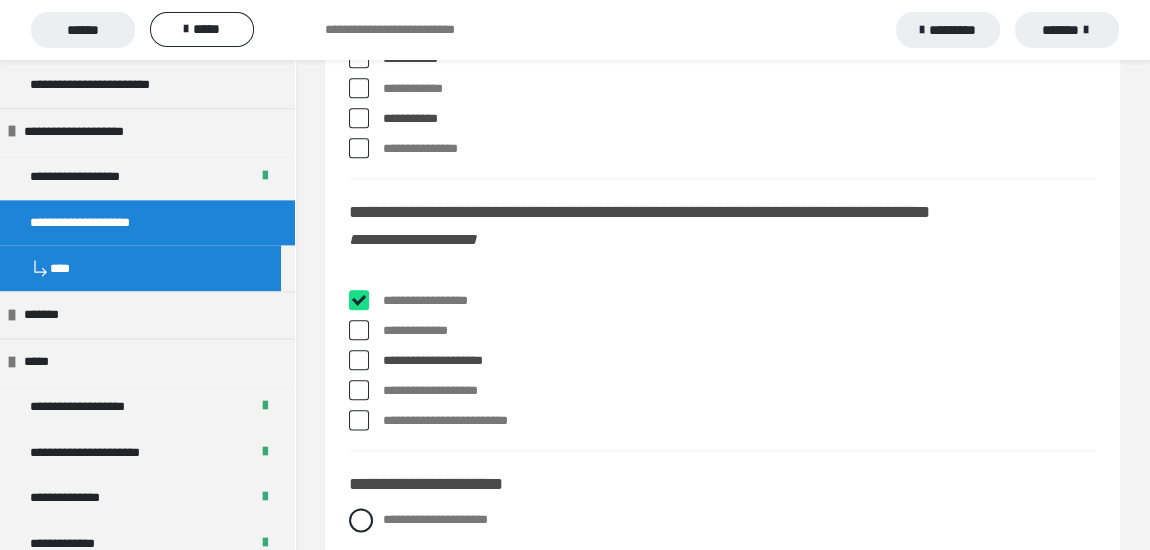checkbox on "****" 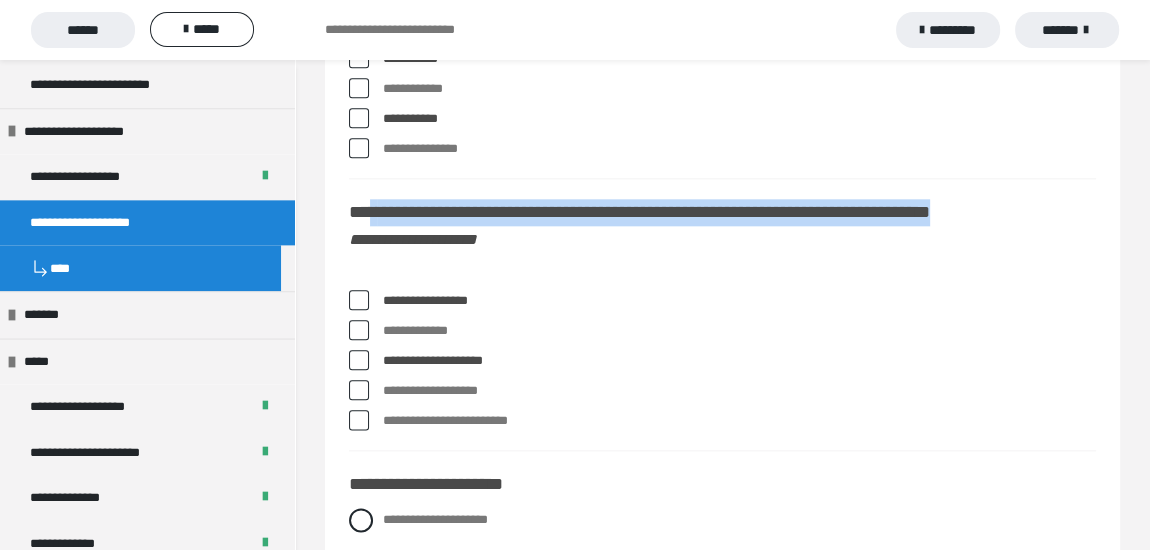 drag, startPoint x: 374, startPoint y: 199, endPoint x: 1070, endPoint y: 206, distance: 696.0352 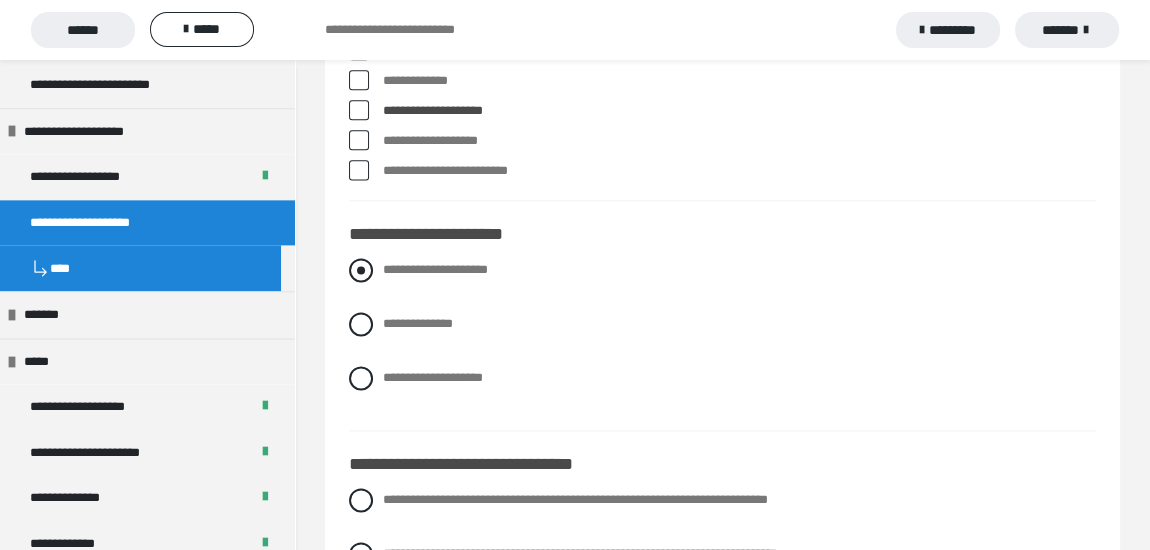 scroll, scrollTop: 8545, scrollLeft: 0, axis: vertical 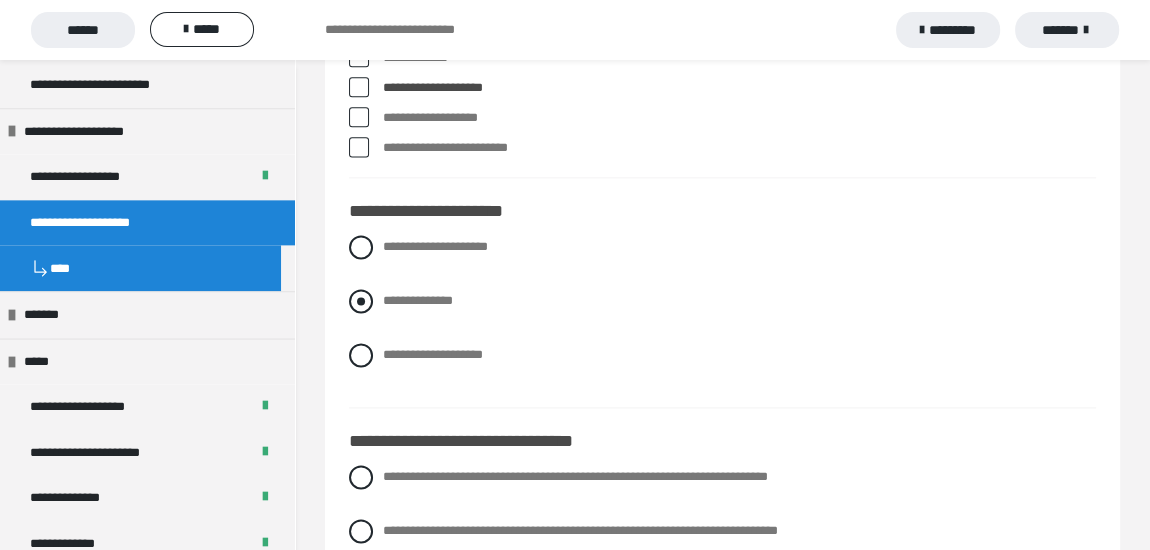 click at bounding box center (361, 301) 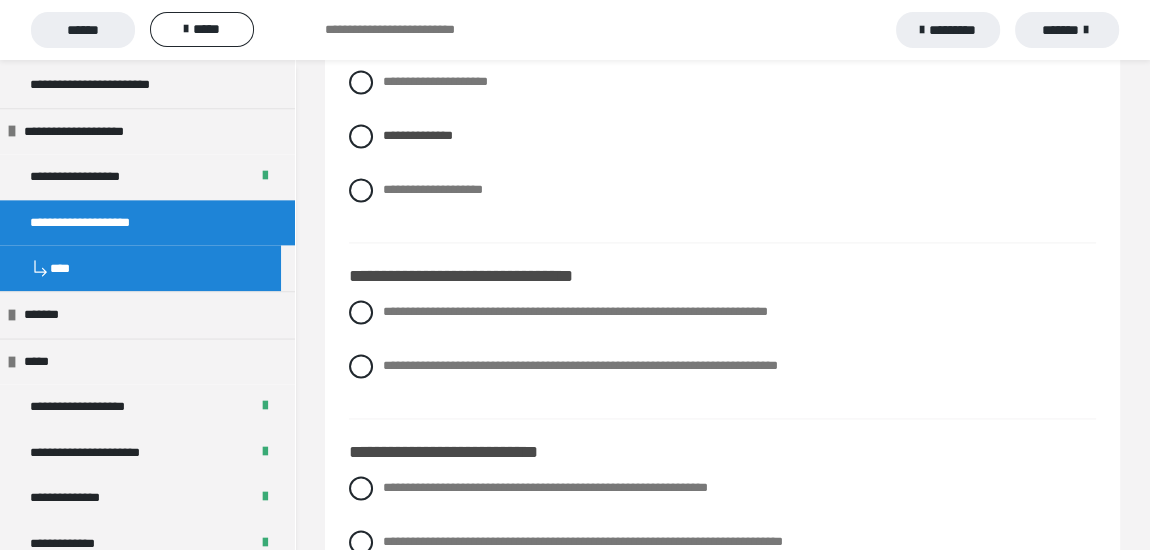 scroll, scrollTop: 8727, scrollLeft: 0, axis: vertical 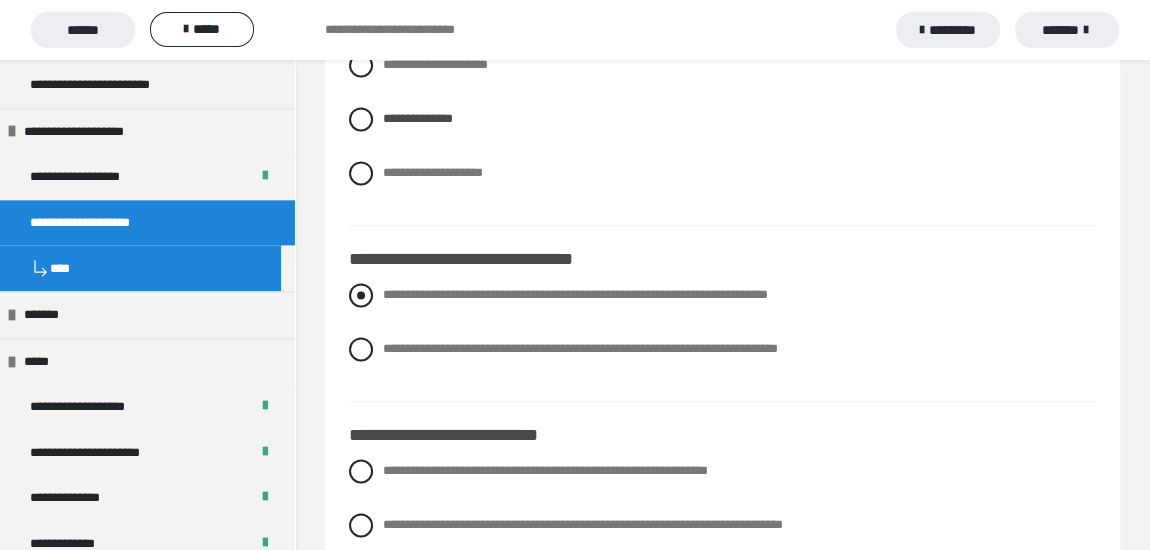 click at bounding box center [361, 295] 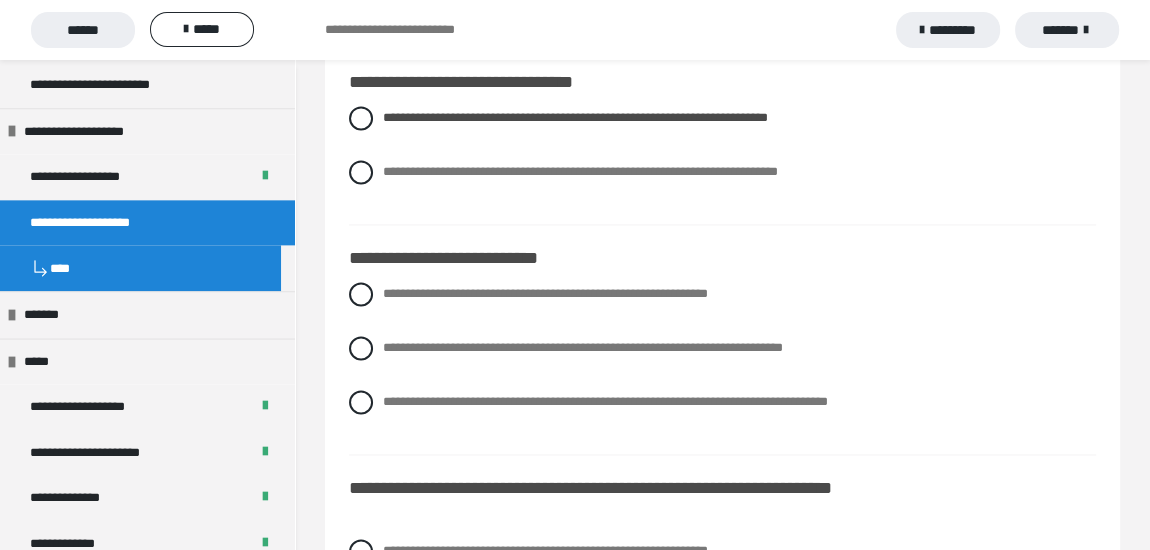 scroll, scrollTop: 8909, scrollLeft: 0, axis: vertical 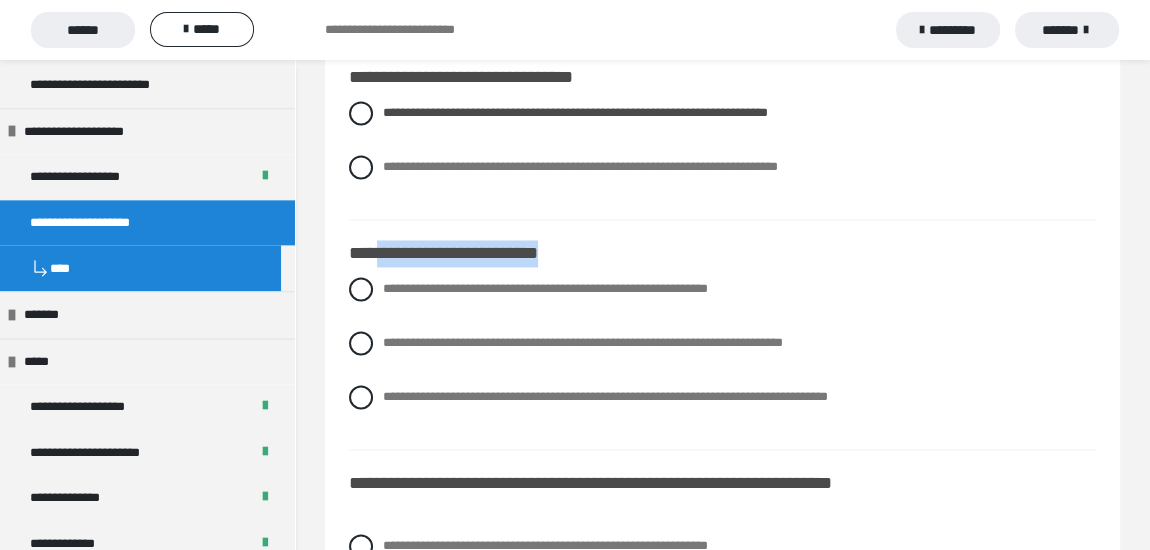 drag, startPoint x: 381, startPoint y: 246, endPoint x: 575, endPoint y: 242, distance: 194.04123 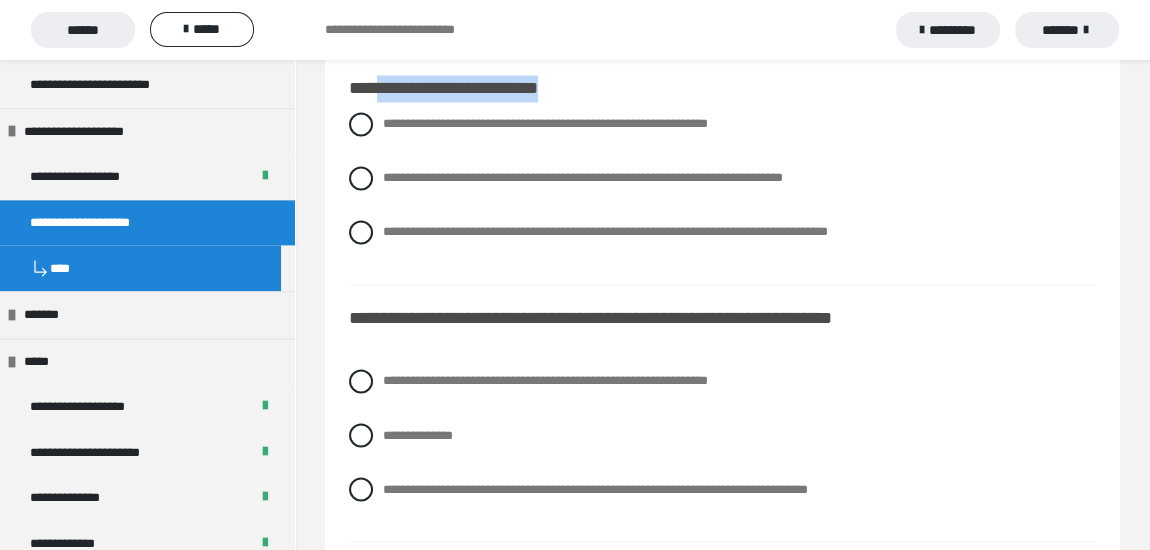 scroll, scrollTop: 9090, scrollLeft: 0, axis: vertical 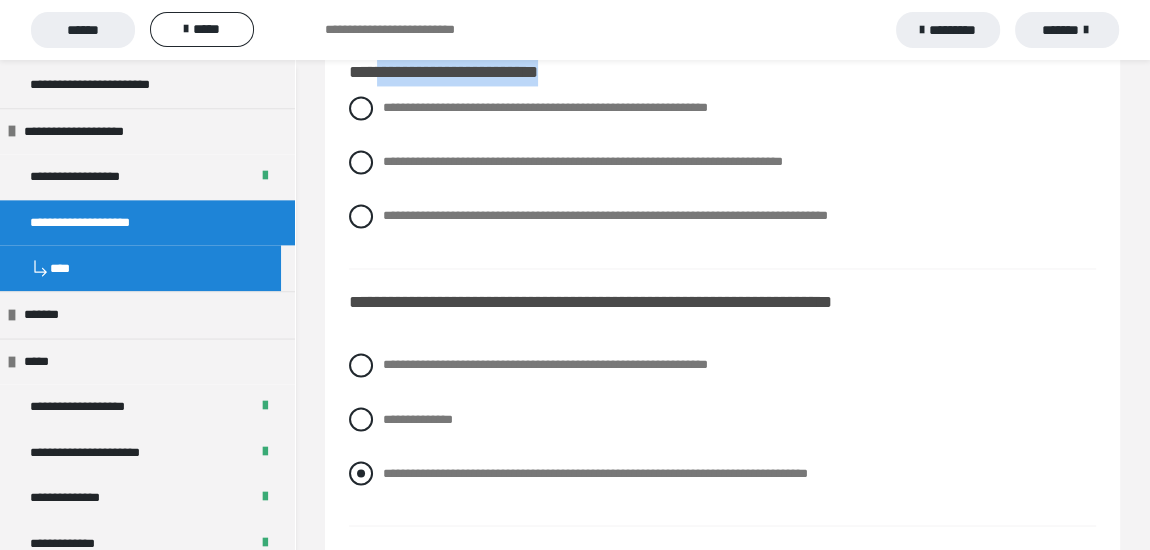 click at bounding box center (361, 473) 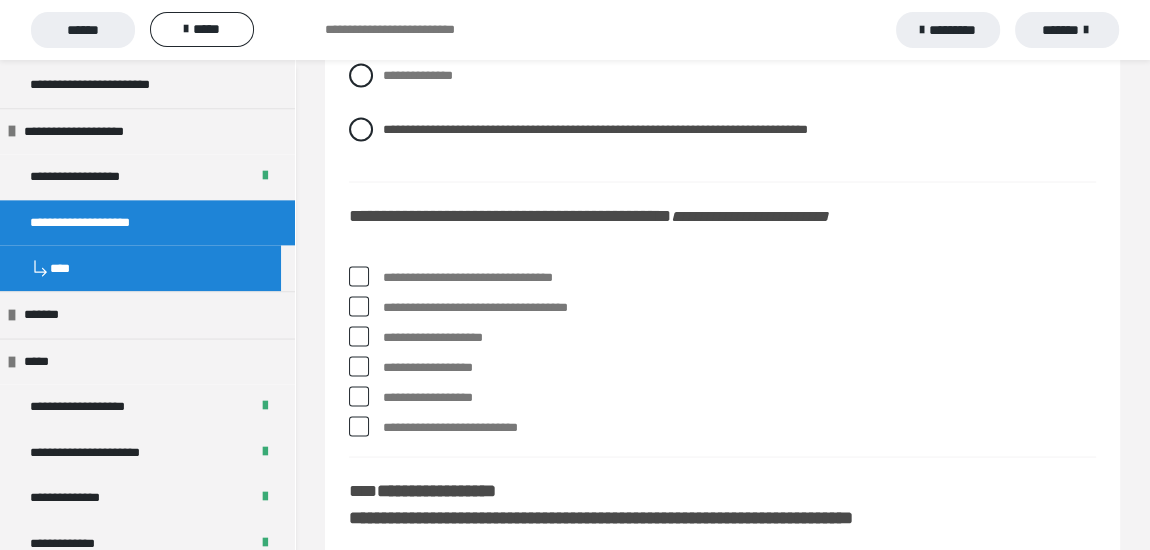 scroll, scrollTop: 9454, scrollLeft: 0, axis: vertical 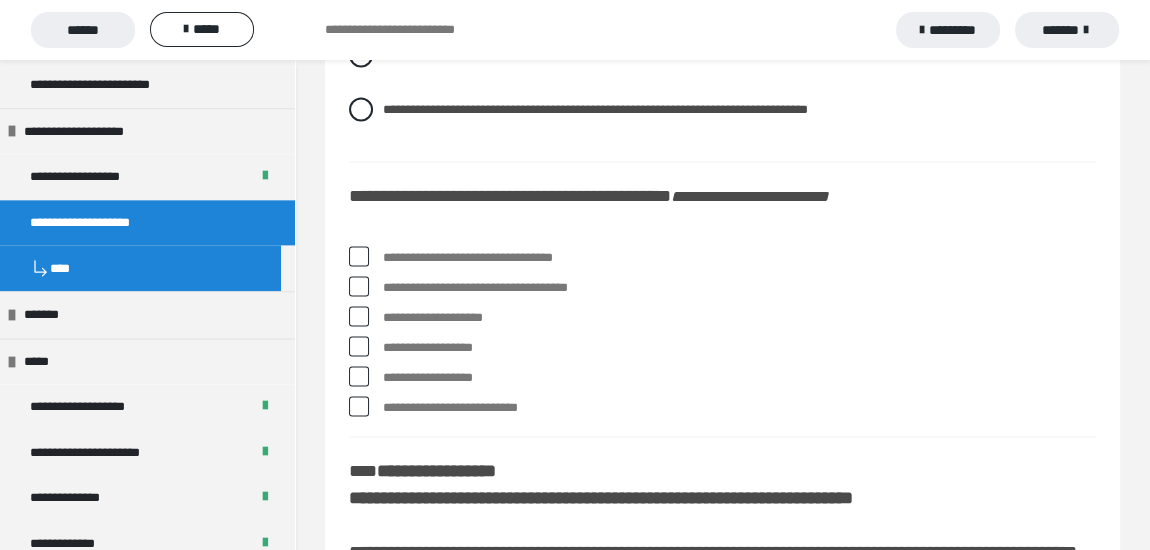 click at bounding box center (359, 256) 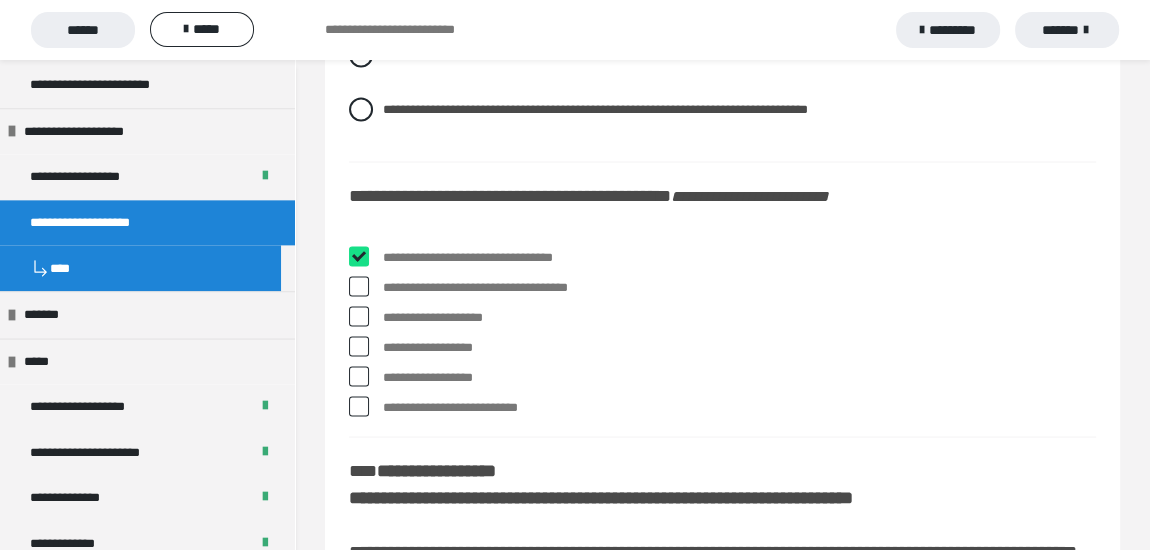 checkbox on "****" 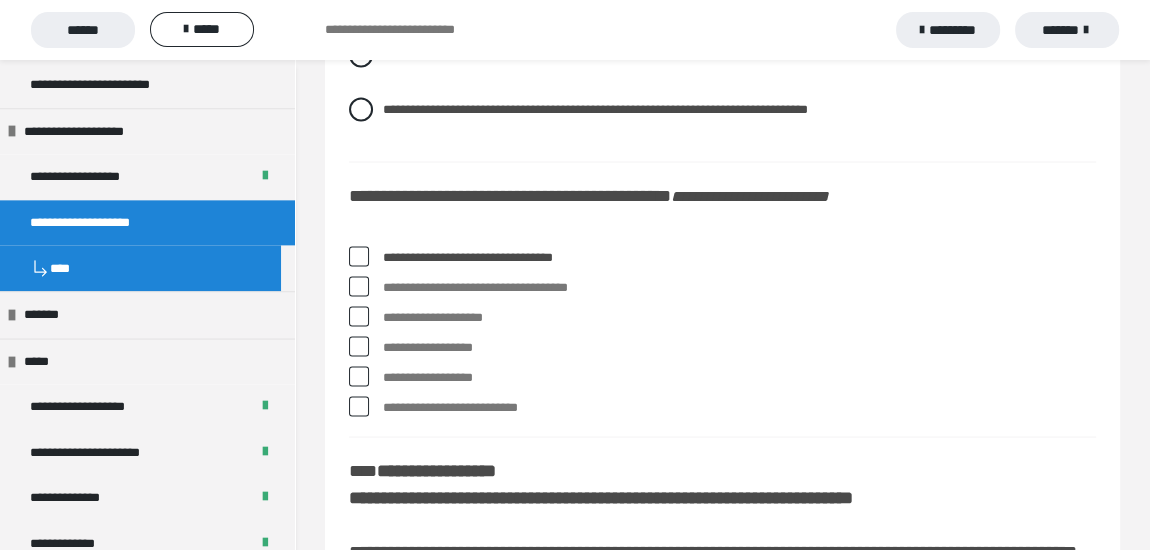 click at bounding box center (359, 376) 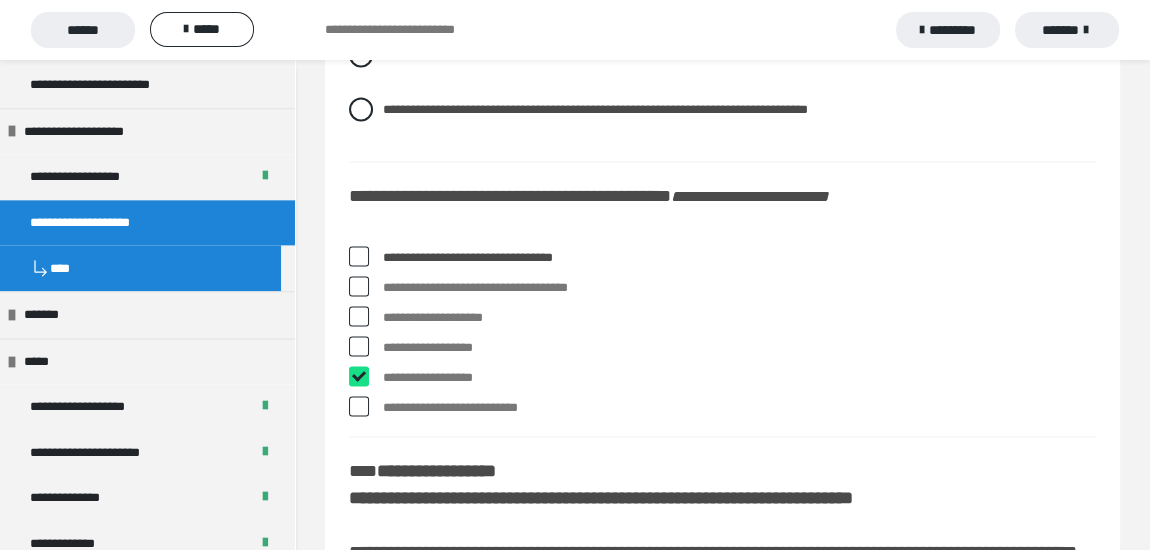 checkbox on "****" 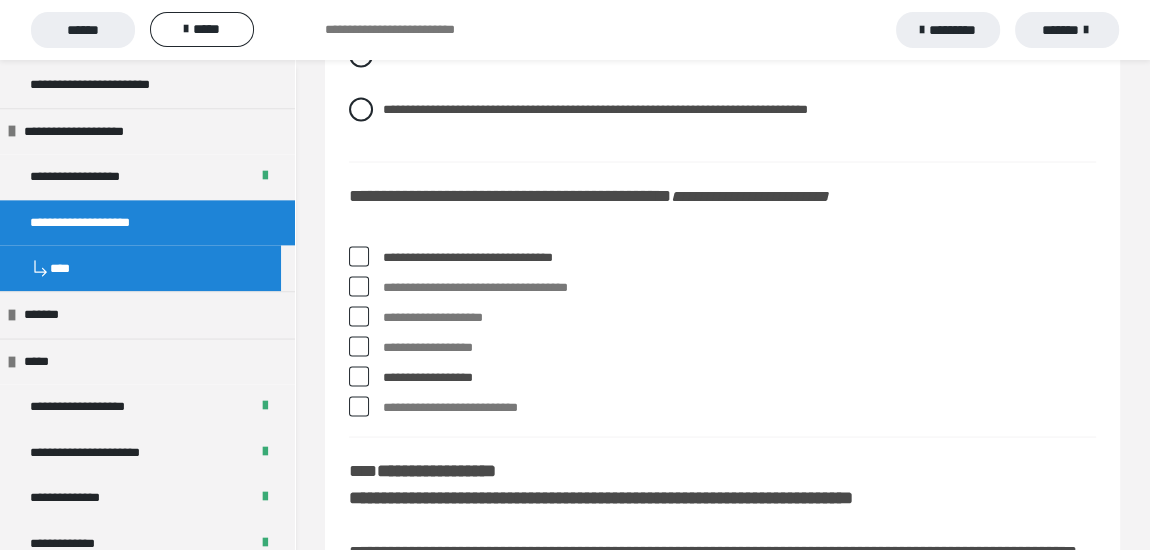 click at bounding box center [359, 286] 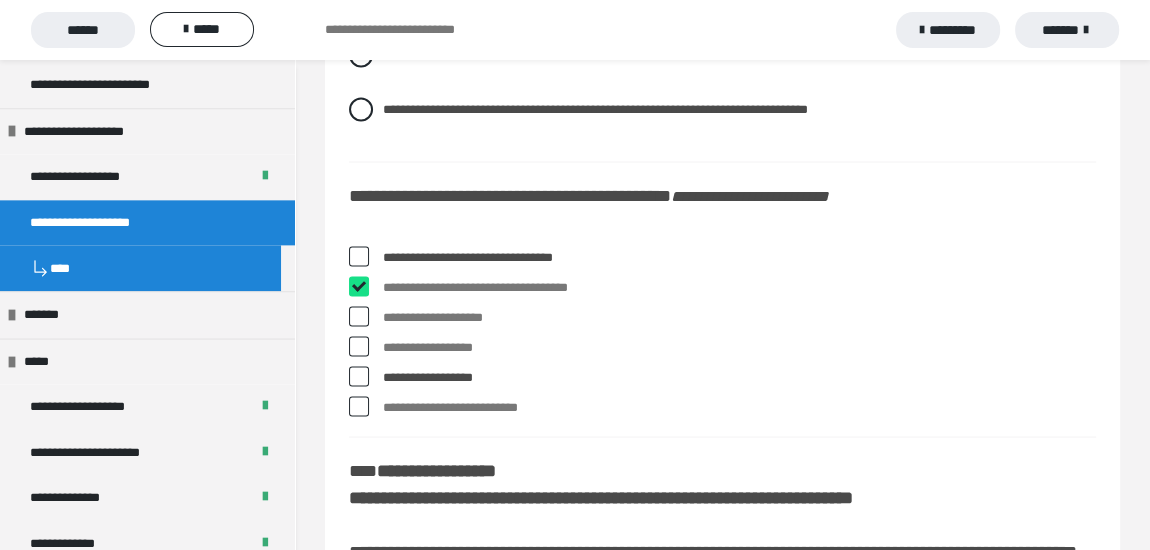 checkbox on "****" 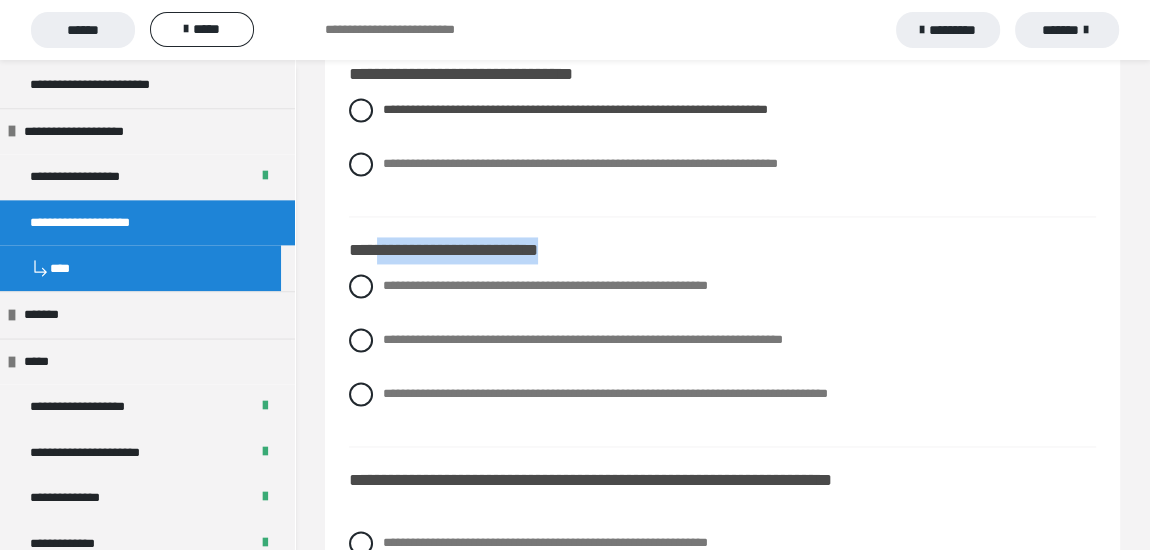 scroll, scrollTop: 8909, scrollLeft: 0, axis: vertical 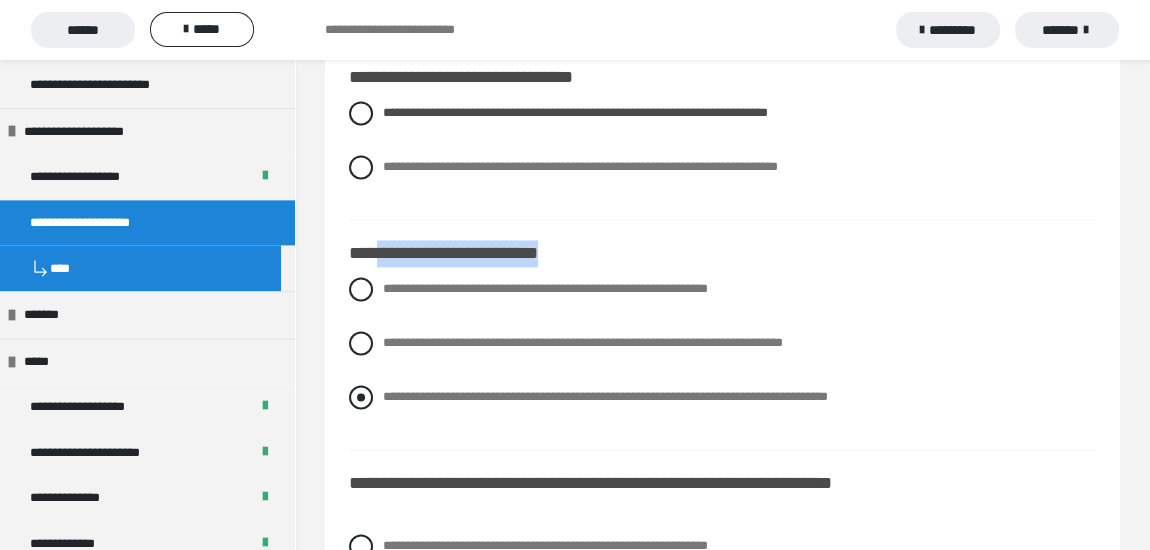 click at bounding box center (361, 397) 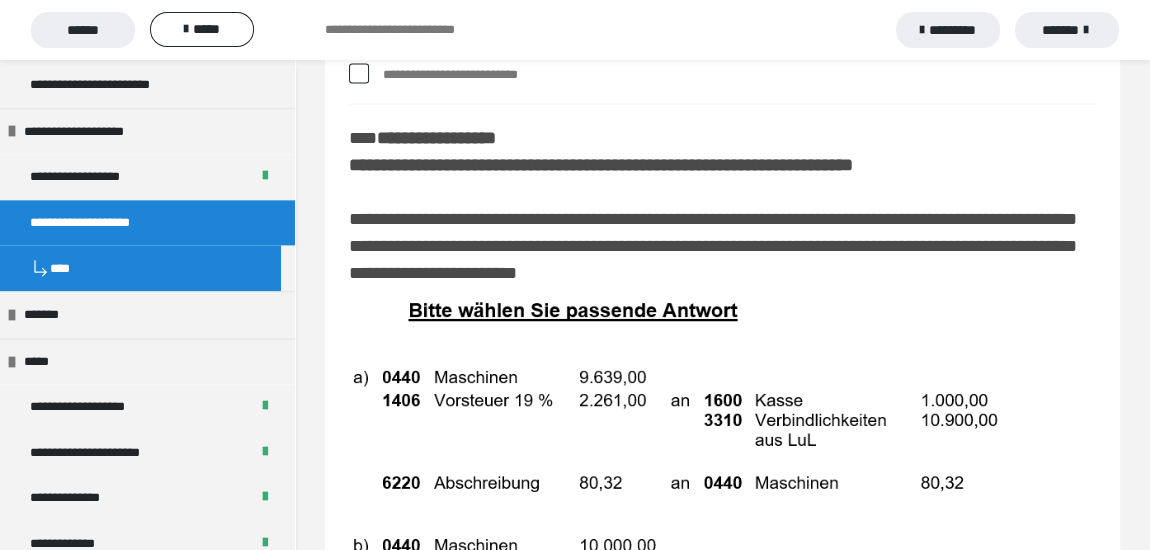 scroll, scrollTop: 9818, scrollLeft: 0, axis: vertical 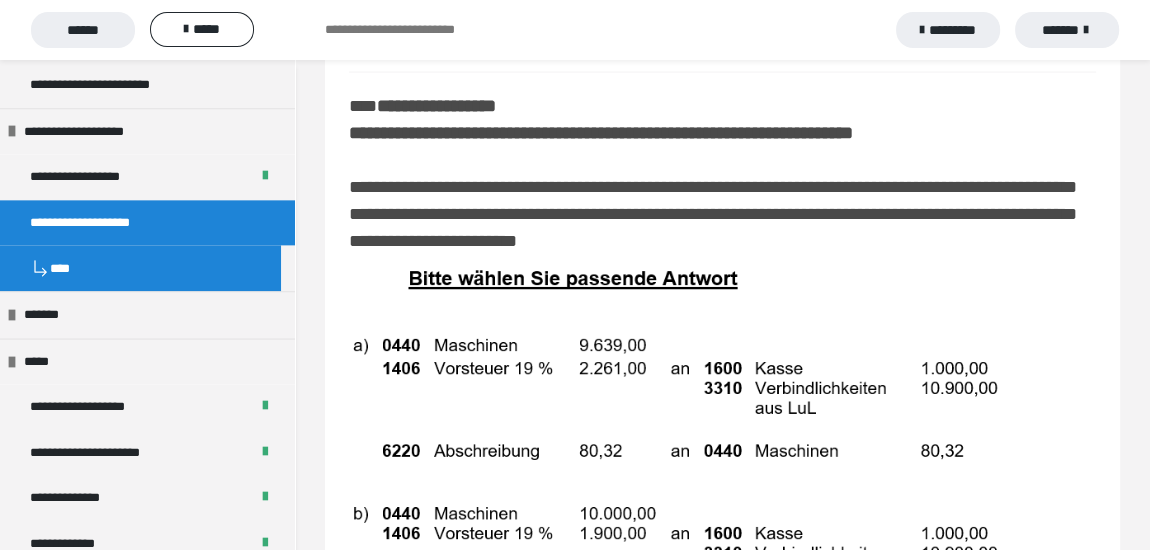click on "**********" at bounding box center [722, 490] 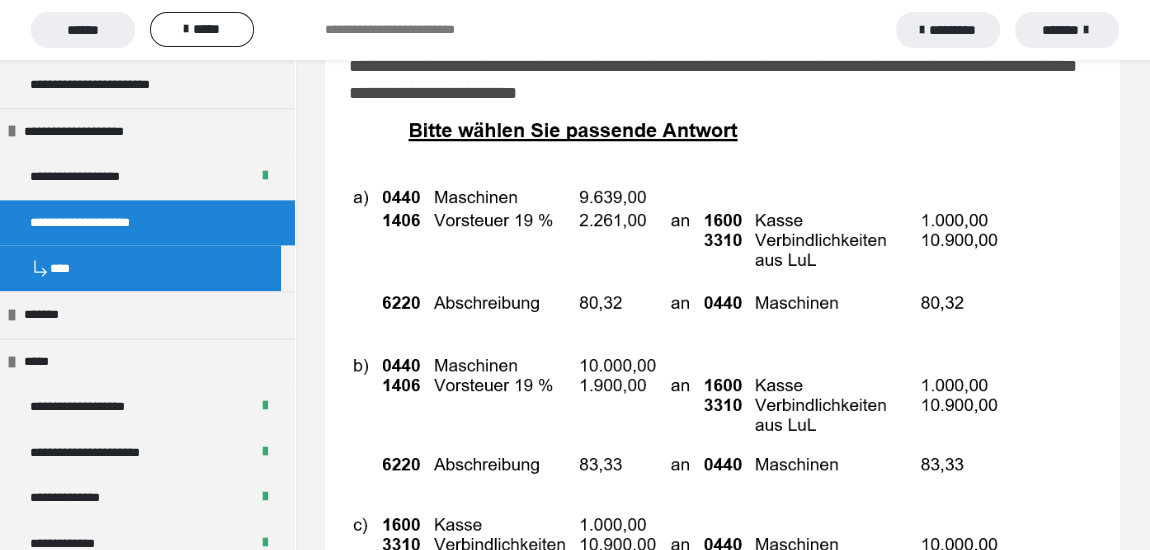 scroll, scrollTop: 9818, scrollLeft: 0, axis: vertical 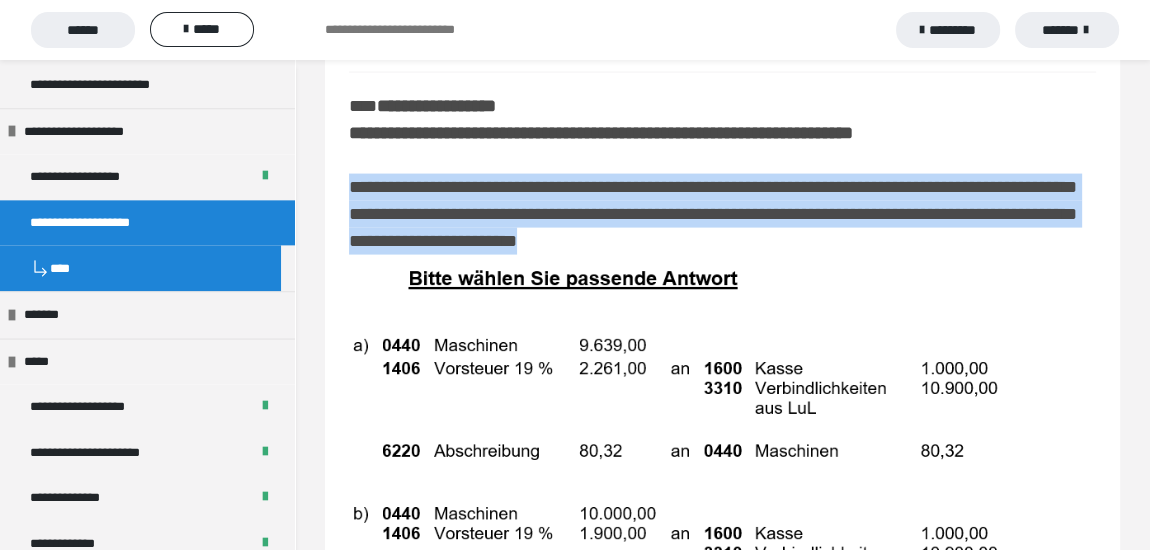 drag, startPoint x: 352, startPoint y: 174, endPoint x: 789, endPoint y: 232, distance: 440.83215 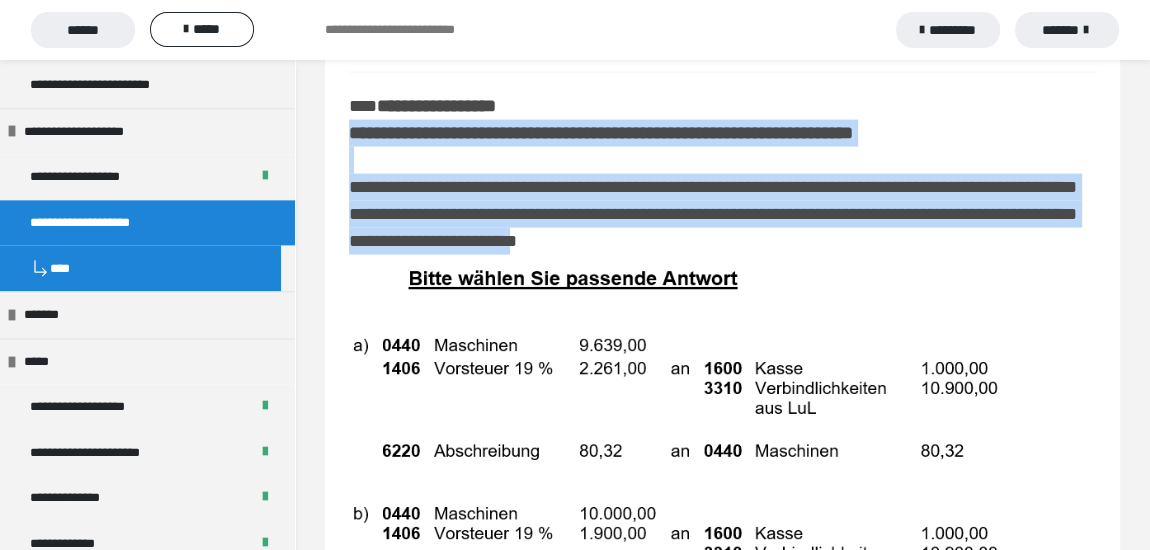 drag, startPoint x: 352, startPoint y: 121, endPoint x: 773, endPoint y: 227, distance: 434.13937 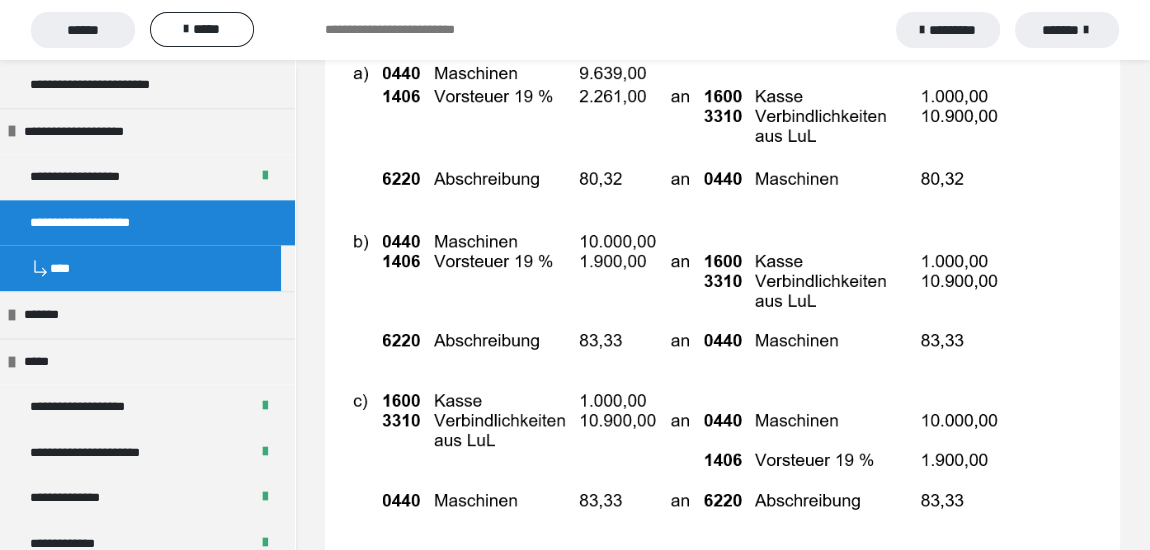 scroll, scrollTop: 9818, scrollLeft: 0, axis: vertical 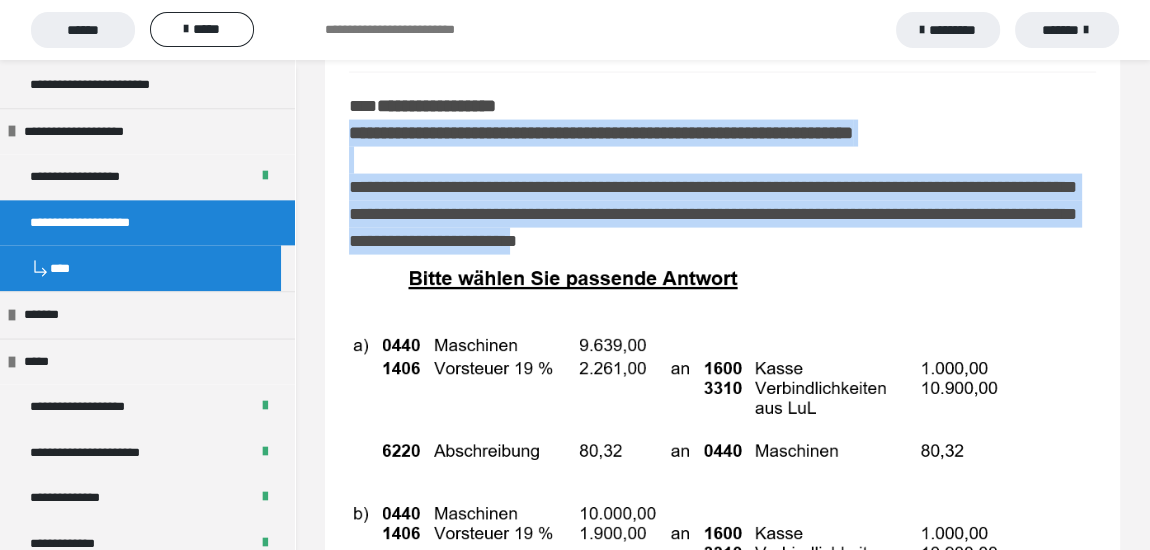 click on "**********" at bounding box center (722, 490) 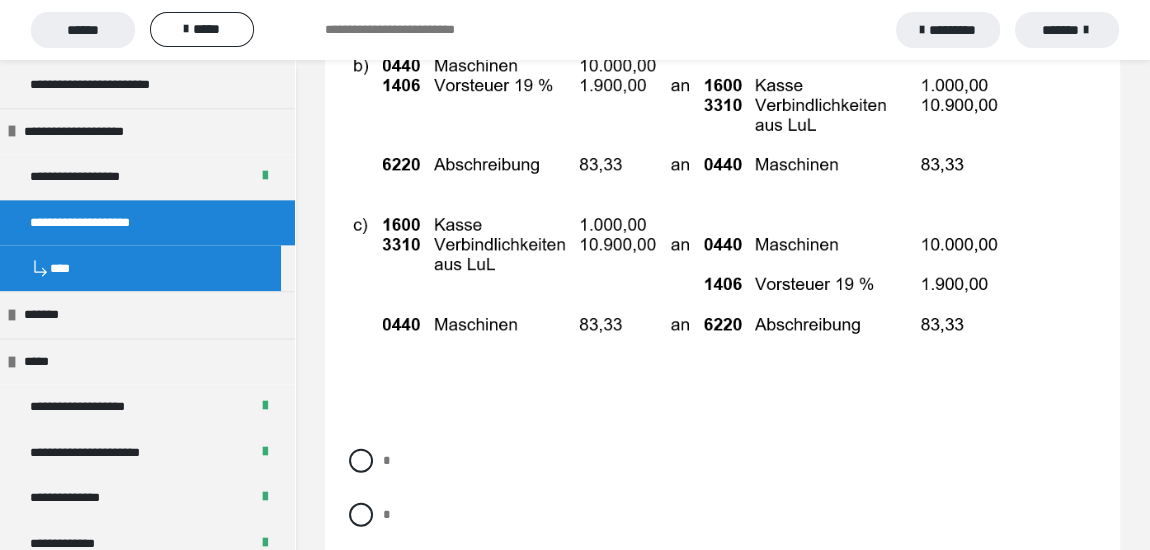 scroll, scrollTop: 10272, scrollLeft: 0, axis: vertical 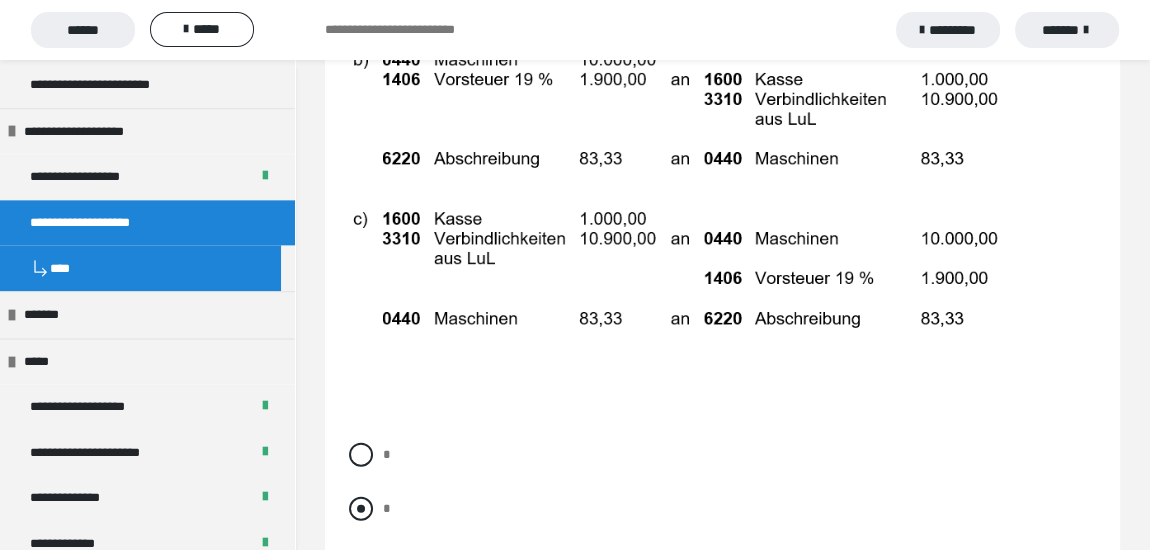 click at bounding box center (361, 509) 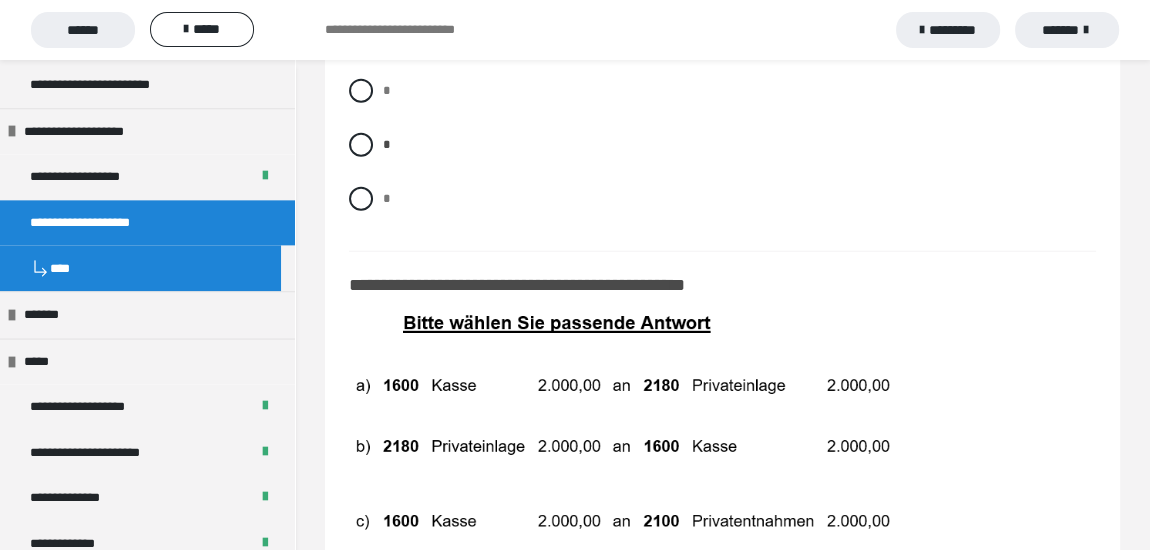 scroll, scrollTop: 10727, scrollLeft: 0, axis: vertical 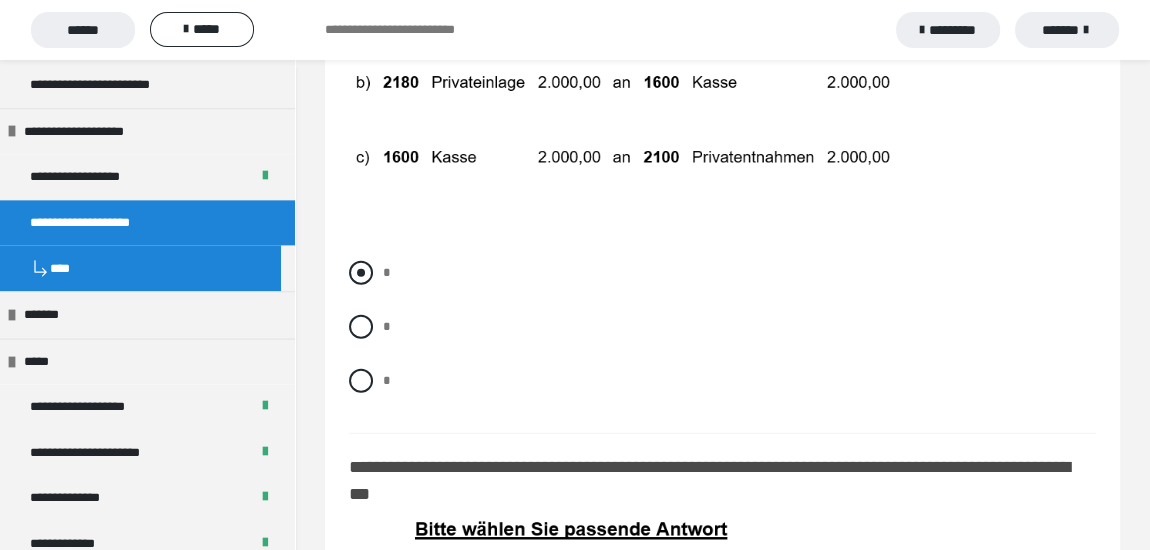 click at bounding box center [361, 273] 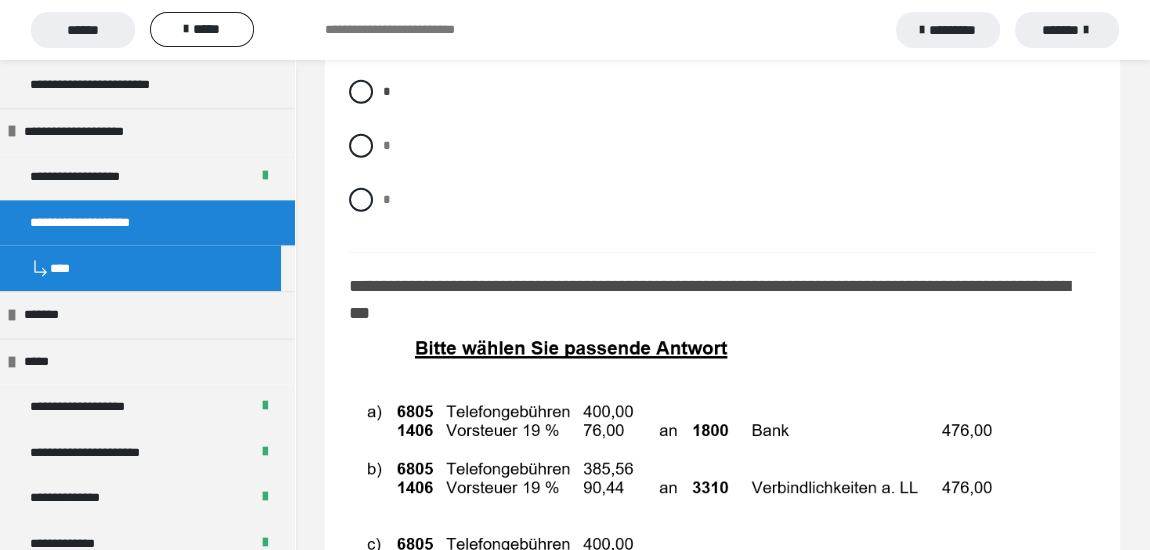 scroll, scrollTop: 11272, scrollLeft: 0, axis: vertical 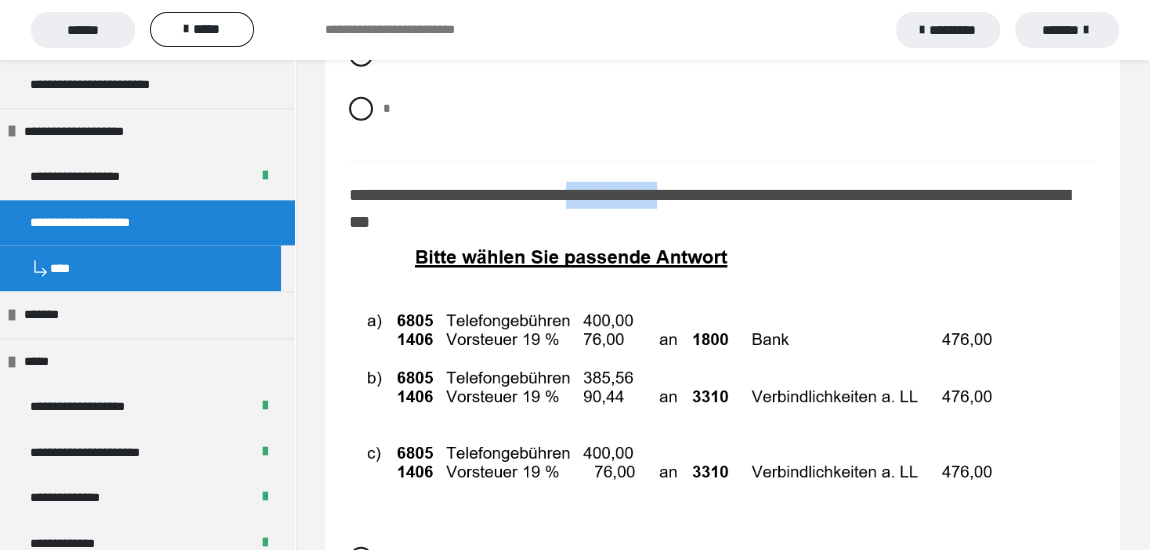 drag, startPoint x: 613, startPoint y: 184, endPoint x: 732, endPoint y: 173, distance: 119.507324 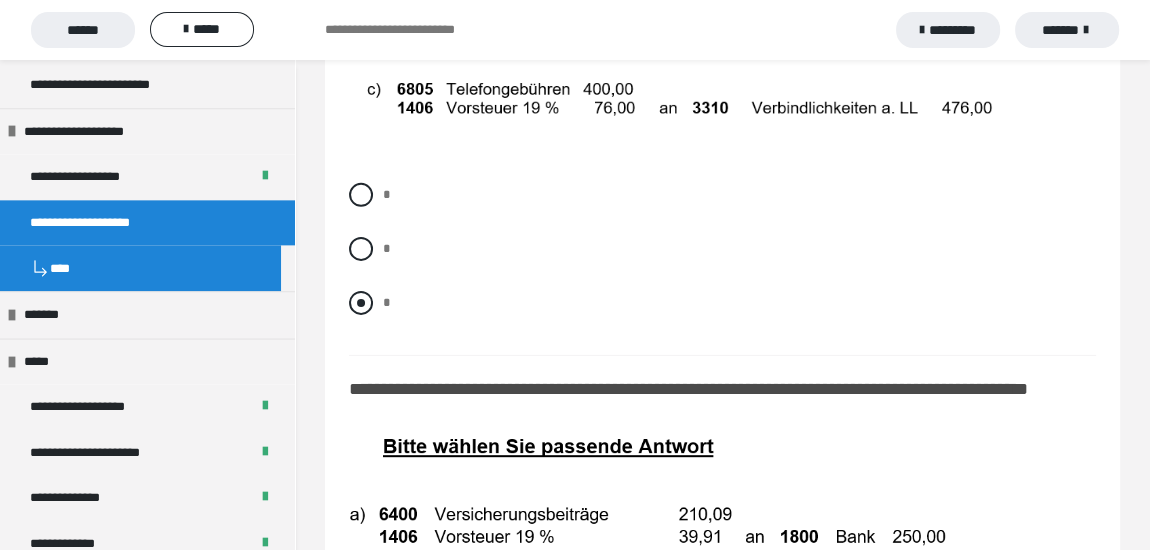 scroll, scrollTop: 11545, scrollLeft: 0, axis: vertical 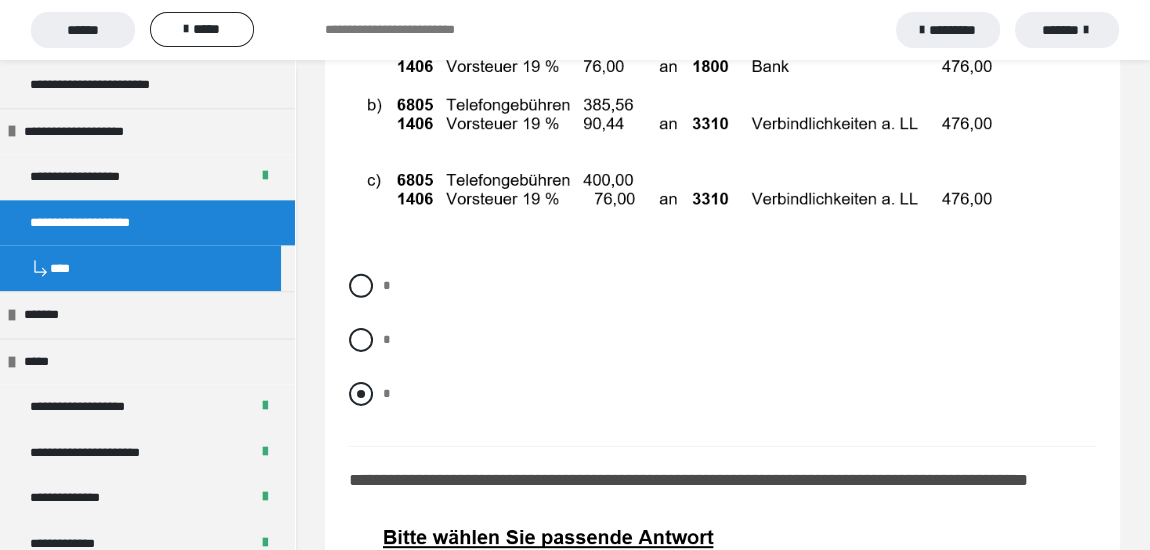 click at bounding box center (361, 394) 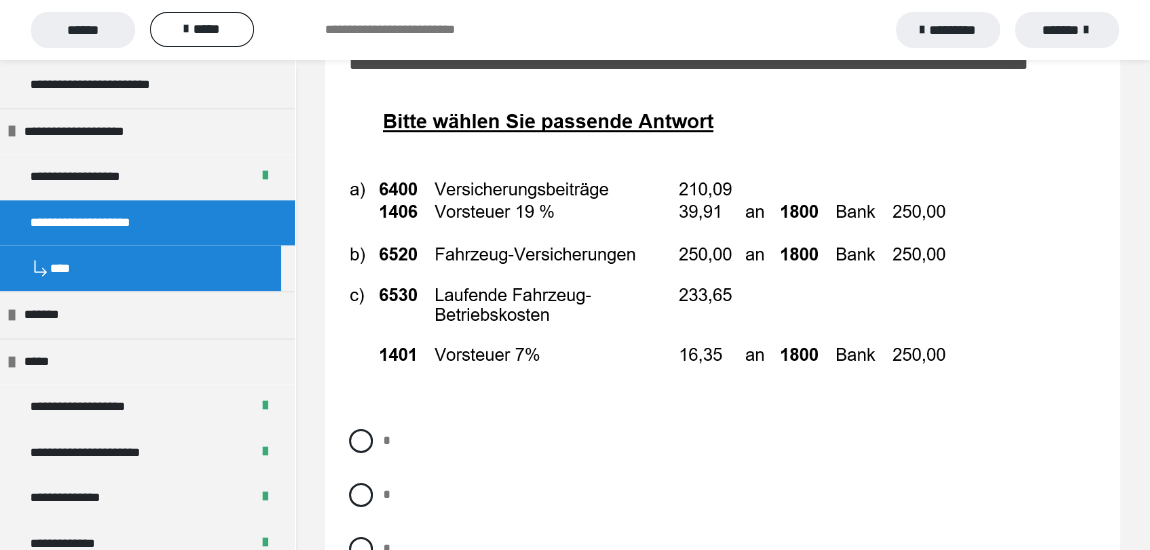 scroll, scrollTop: 12000, scrollLeft: 0, axis: vertical 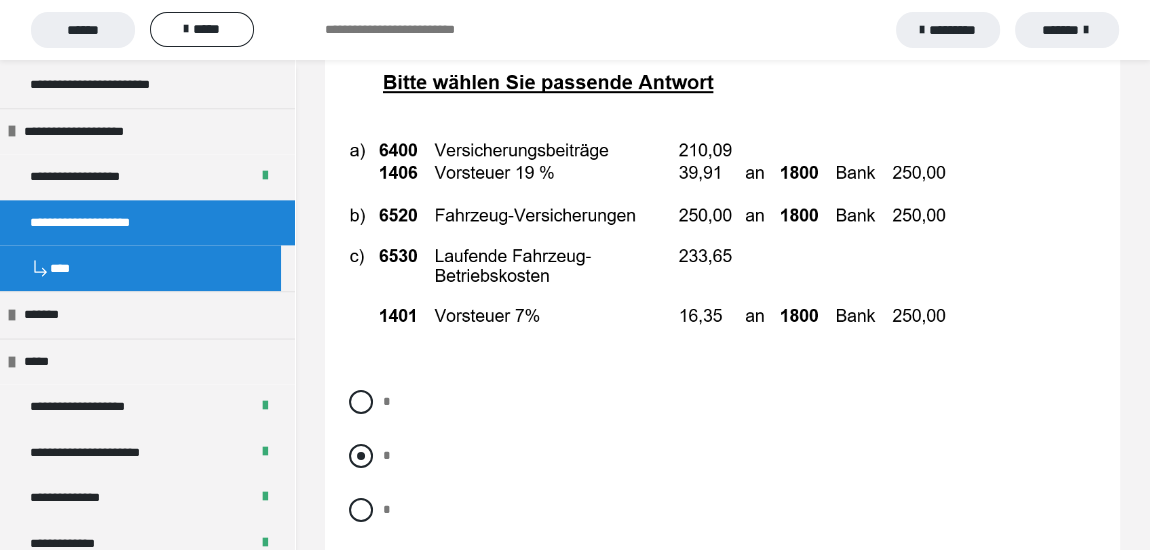 click on "*" at bounding box center [722, 456] 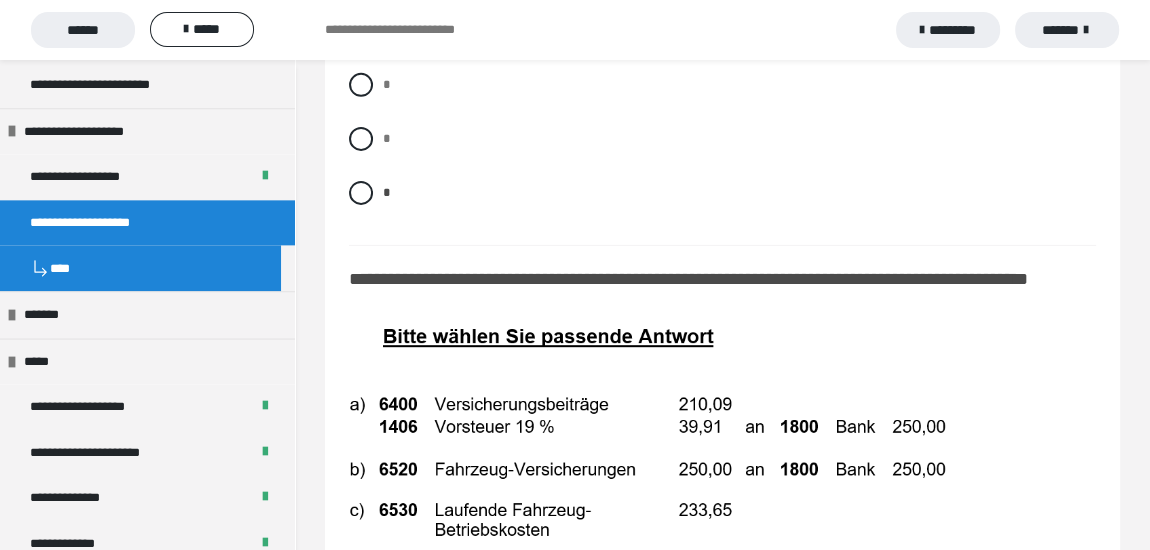 scroll, scrollTop: 11727, scrollLeft: 0, axis: vertical 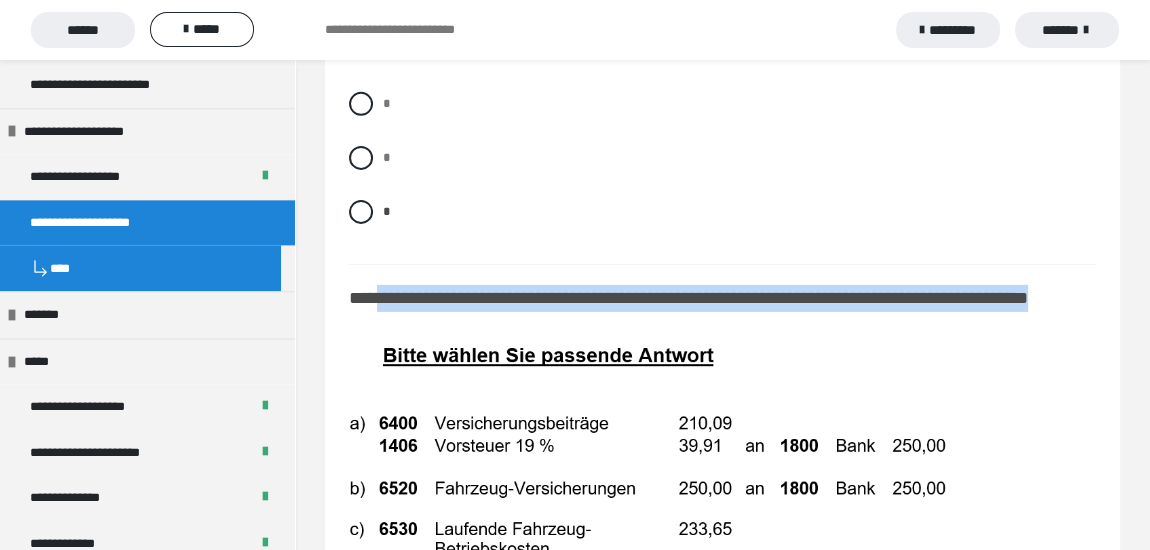 drag, startPoint x: 382, startPoint y: 285, endPoint x: 433, endPoint y: 310, distance: 56.797886 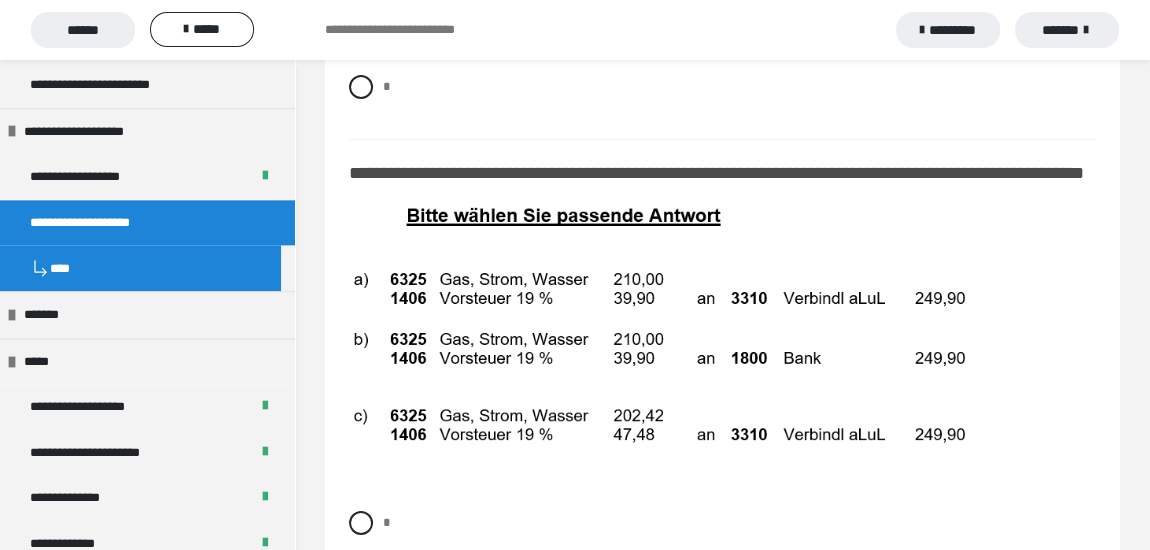 scroll, scrollTop: 12454, scrollLeft: 0, axis: vertical 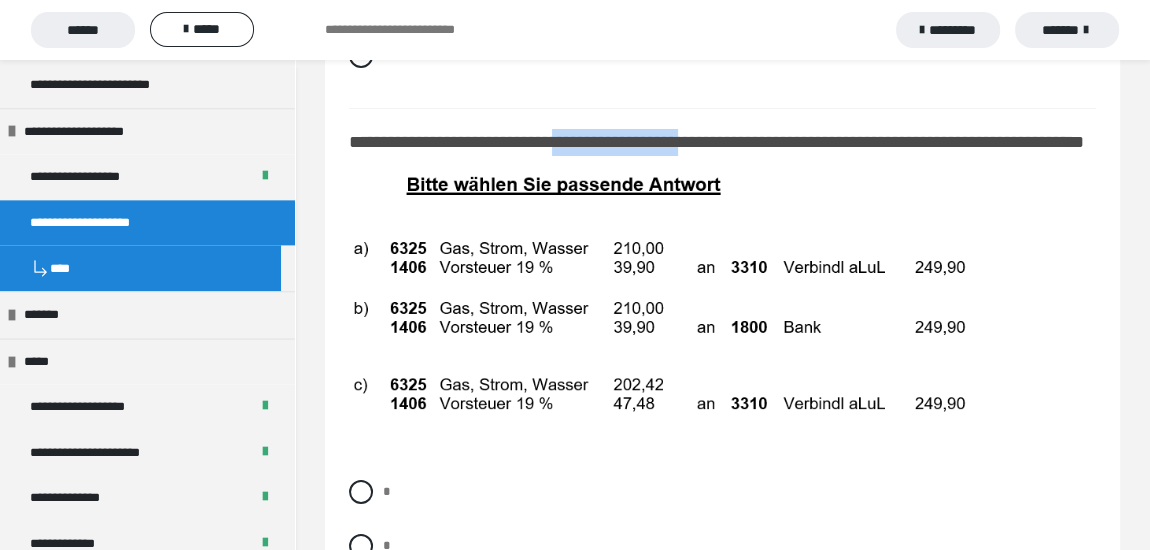 drag, startPoint x: 584, startPoint y: 134, endPoint x: 740, endPoint y: 129, distance: 156.08011 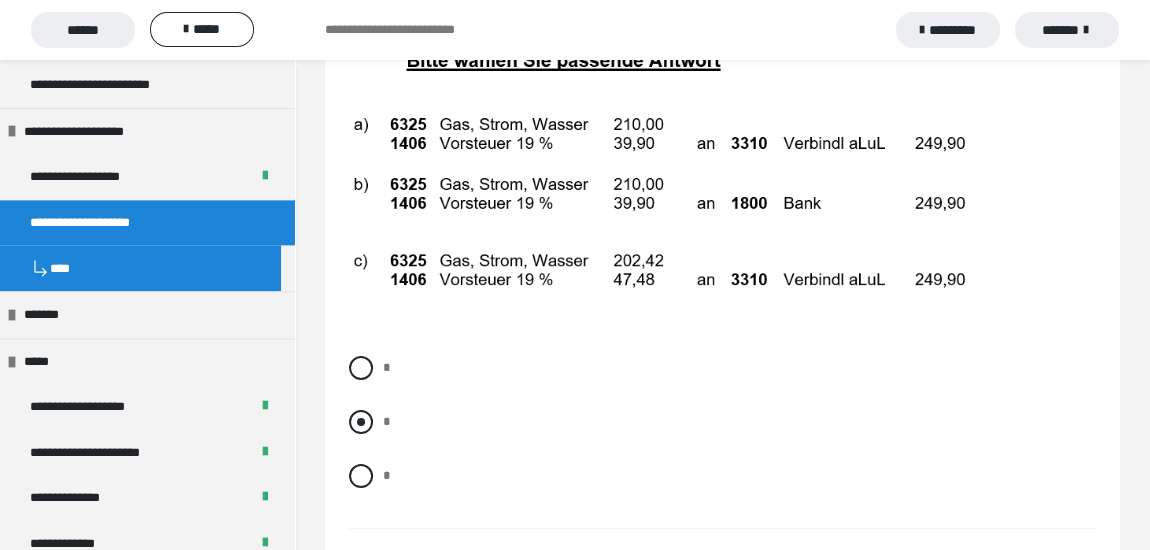 scroll, scrollTop: 12636, scrollLeft: 0, axis: vertical 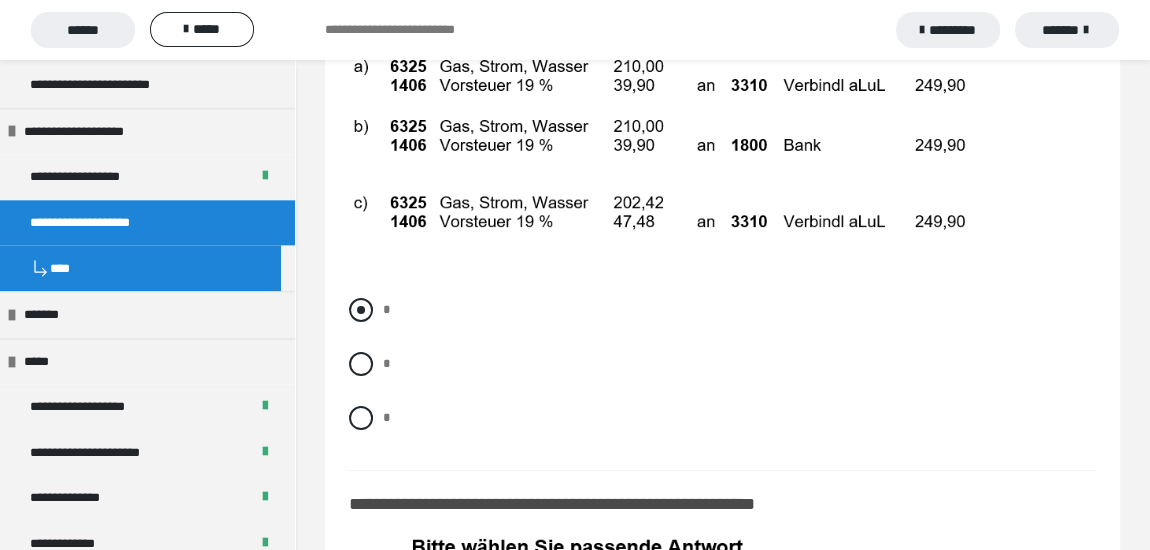 click at bounding box center [361, 310] 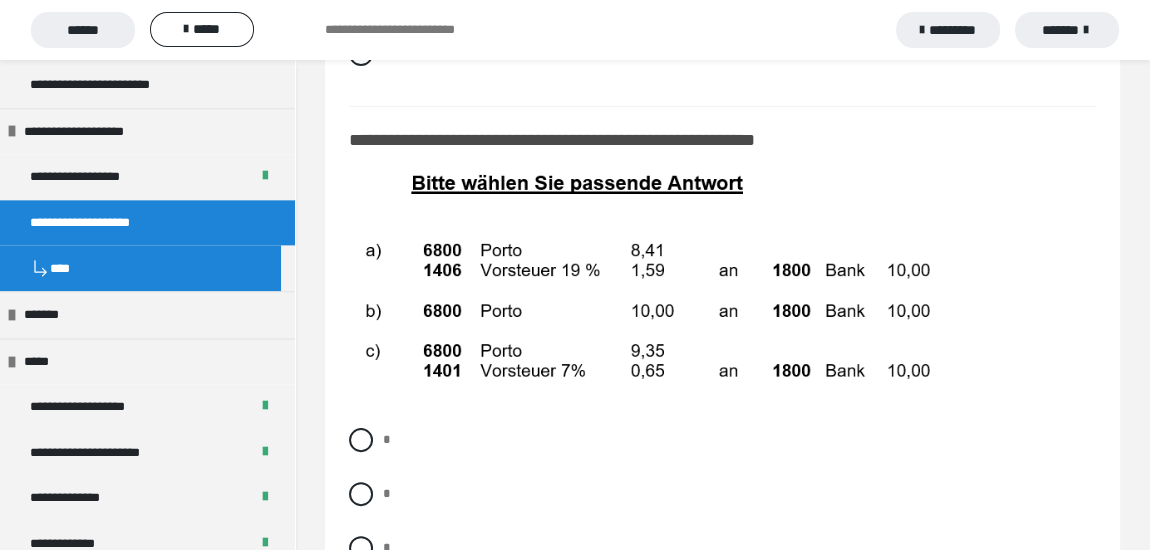 scroll, scrollTop: 13090, scrollLeft: 0, axis: vertical 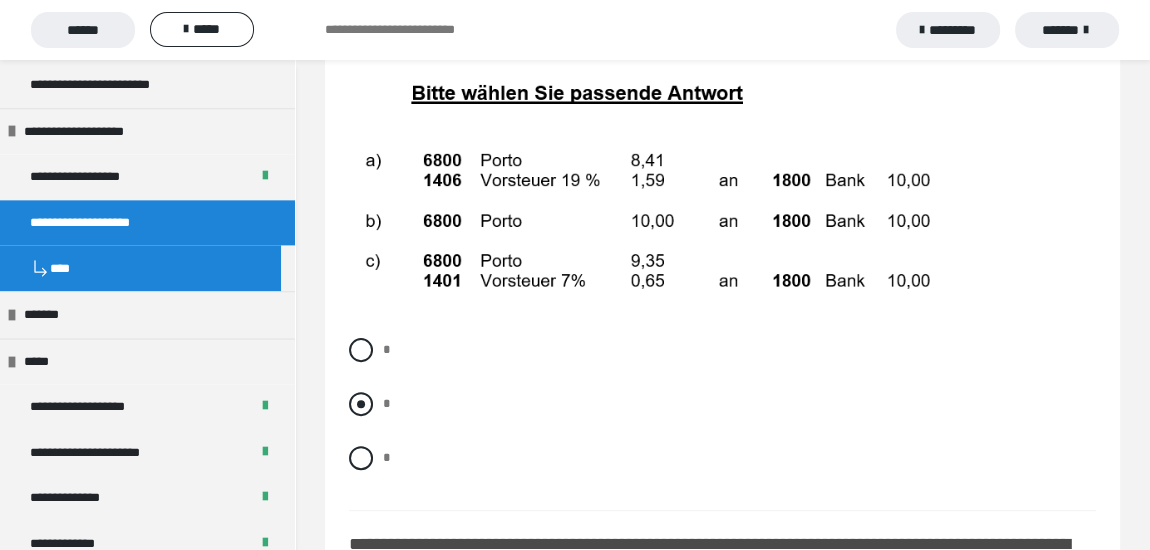 click at bounding box center [361, 404] 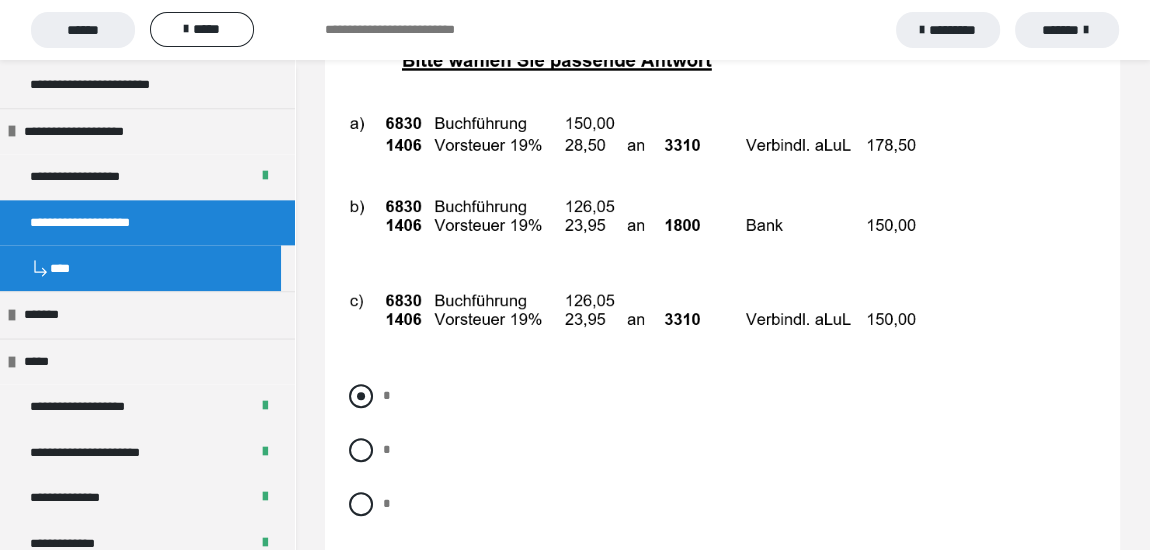 scroll, scrollTop: 13727, scrollLeft: 0, axis: vertical 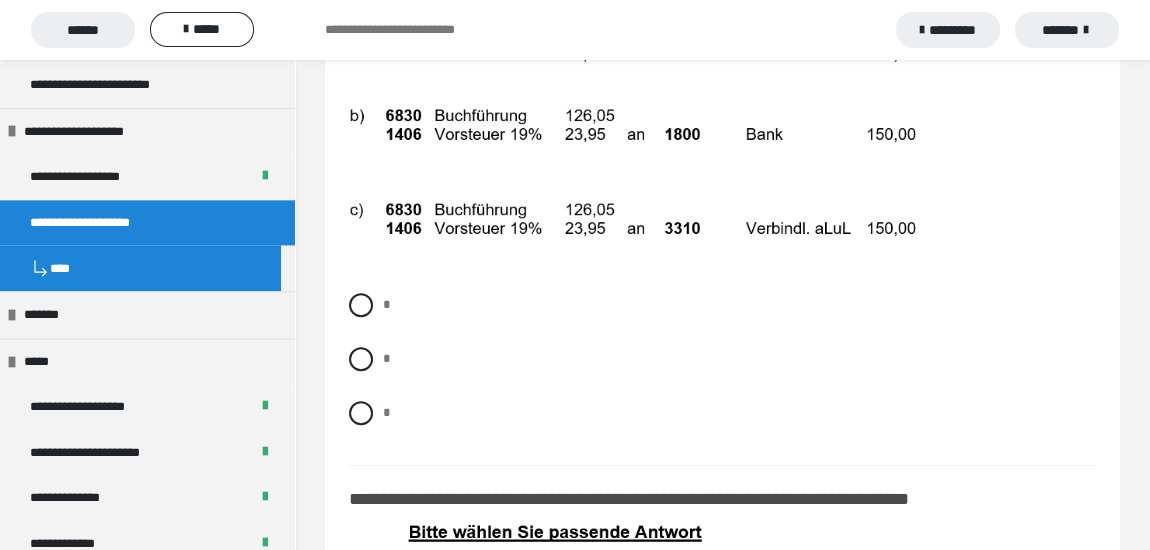 drag, startPoint x: 360, startPoint y: 411, endPoint x: 506, endPoint y: 375, distance: 150.37286 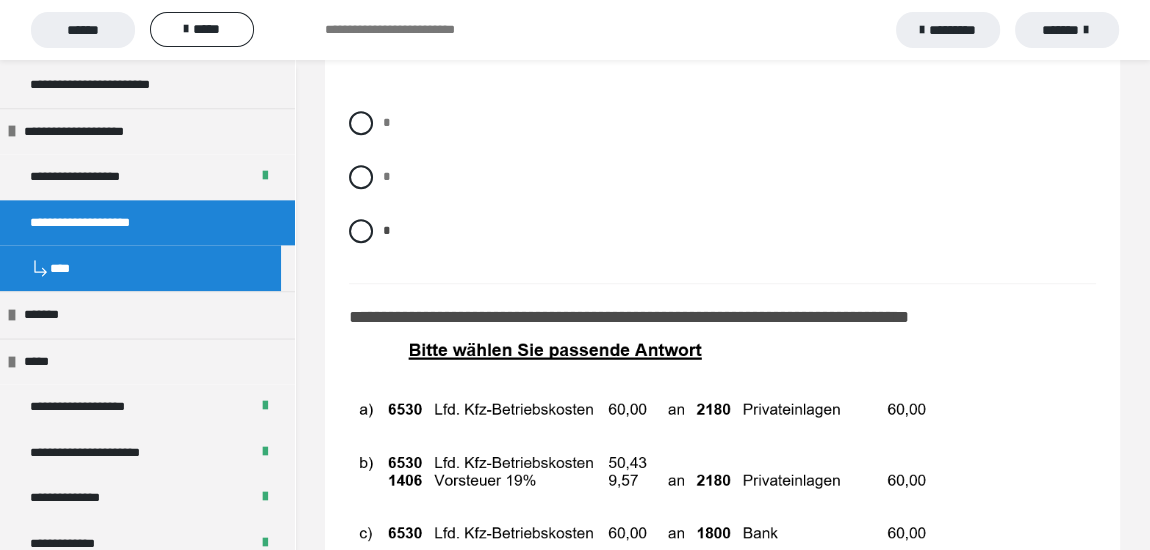 scroll, scrollTop: 14000, scrollLeft: 0, axis: vertical 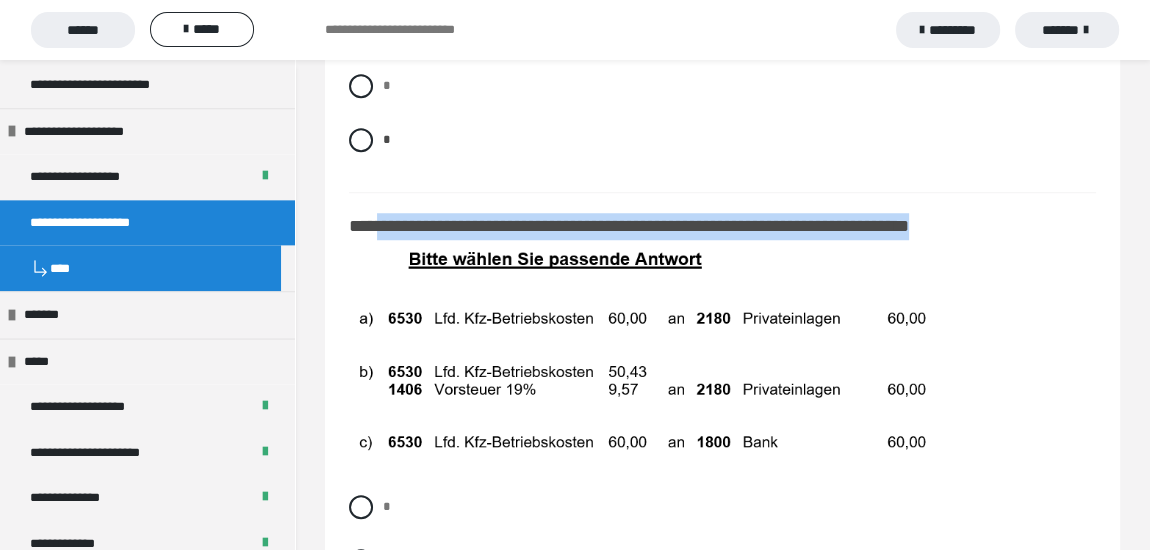 drag, startPoint x: 384, startPoint y: 221, endPoint x: 965, endPoint y: 216, distance: 581.0215 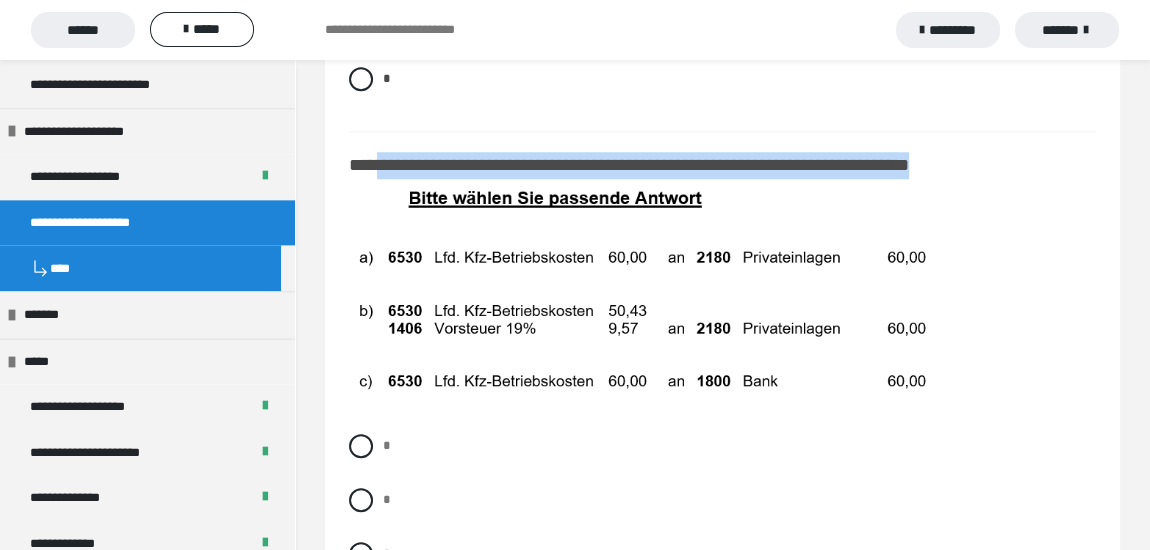 scroll, scrollTop: 14090, scrollLeft: 0, axis: vertical 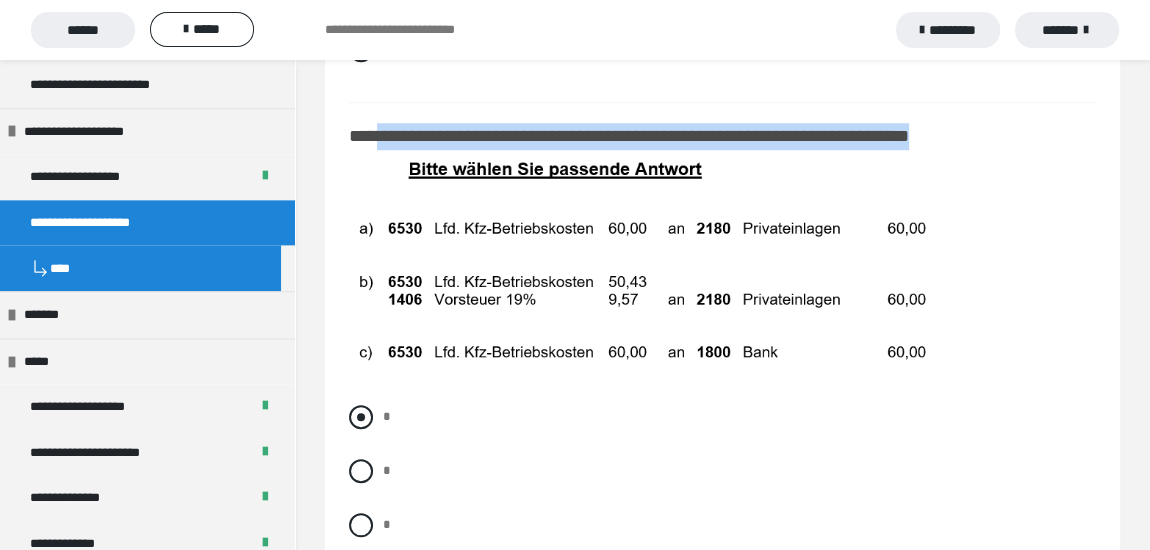 click at bounding box center (361, 417) 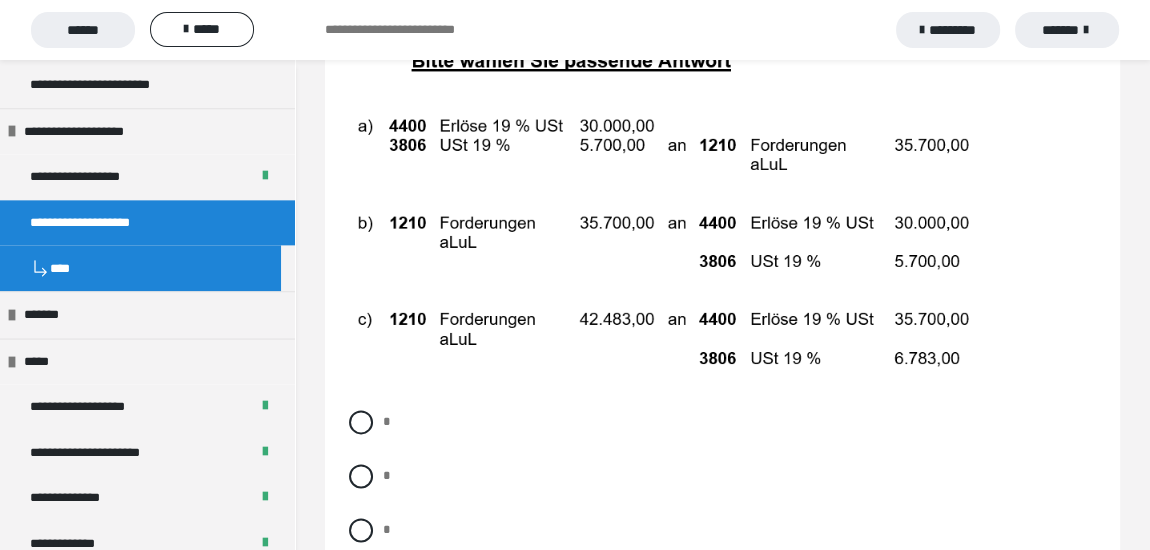 scroll, scrollTop: 14727, scrollLeft: 0, axis: vertical 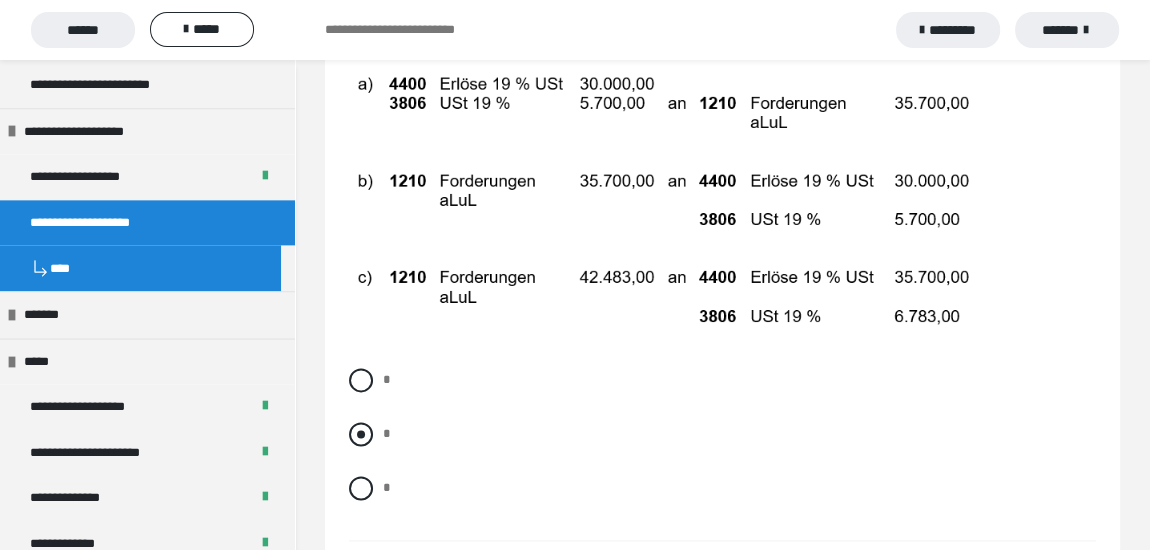 click at bounding box center [361, 434] 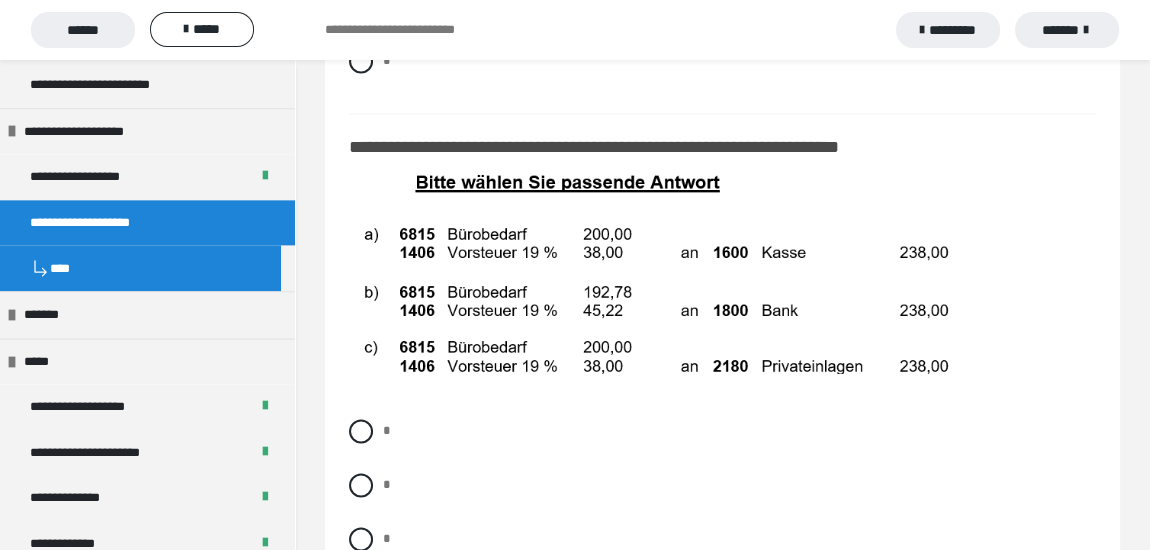 scroll, scrollTop: 15181, scrollLeft: 0, axis: vertical 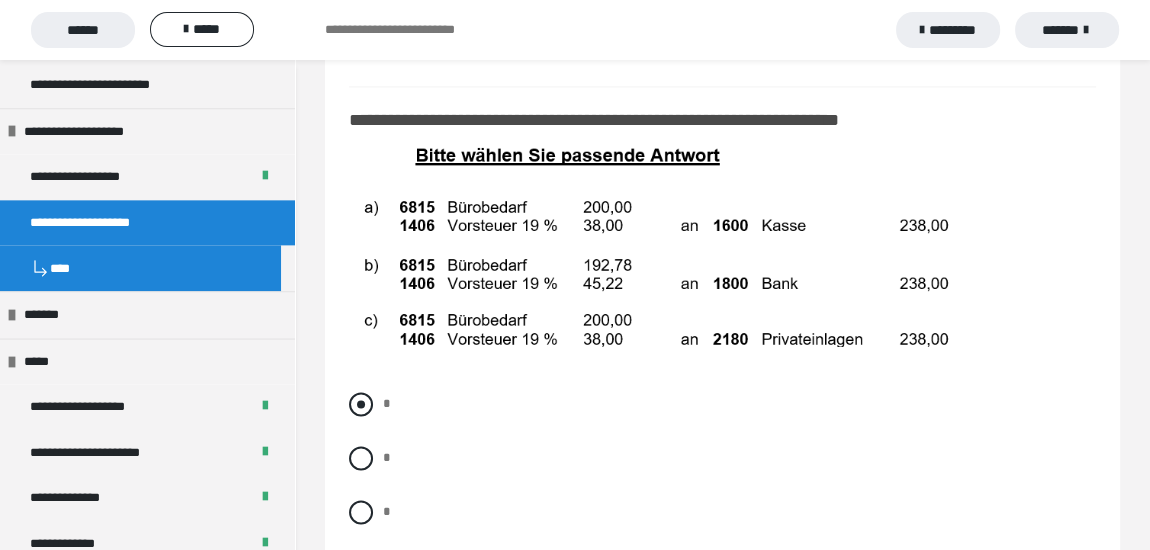 click at bounding box center (361, 404) 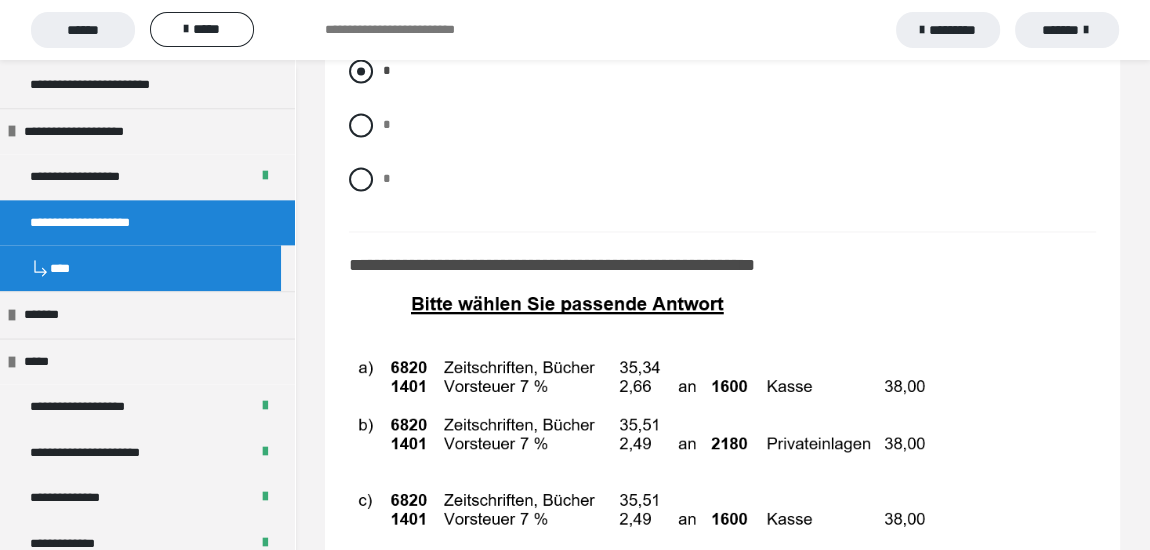 scroll, scrollTop: 15545, scrollLeft: 0, axis: vertical 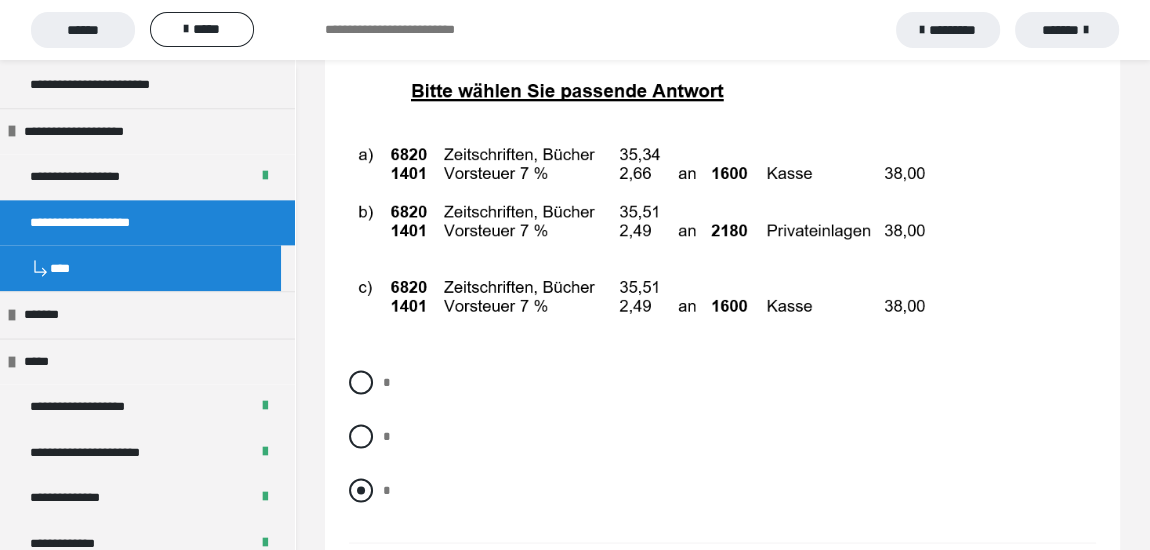 click at bounding box center [361, 490] 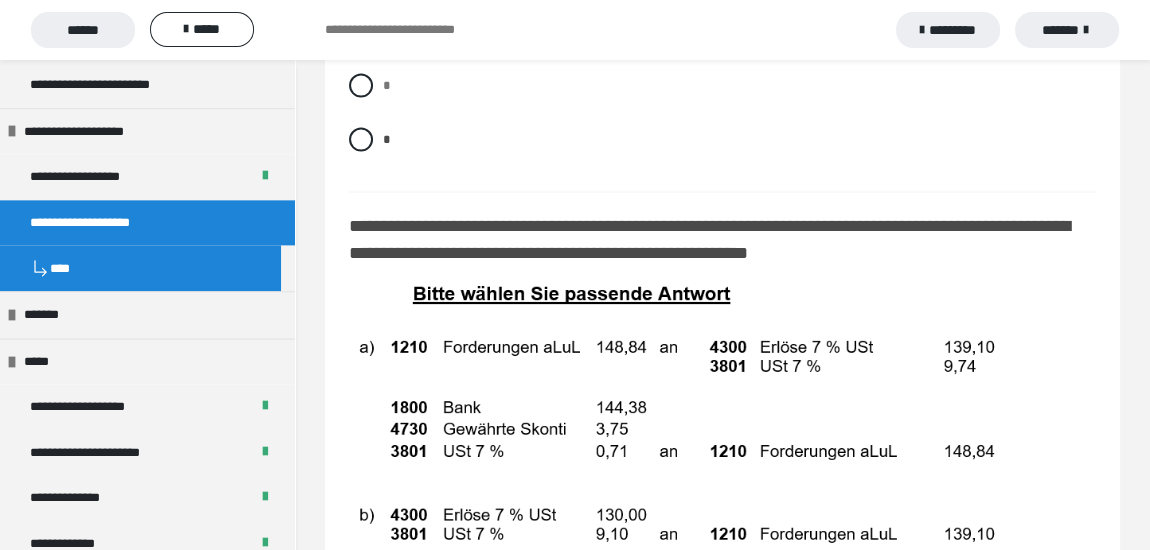 scroll, scrollTop: 16090, scrollLeft: 0, axis: vertical 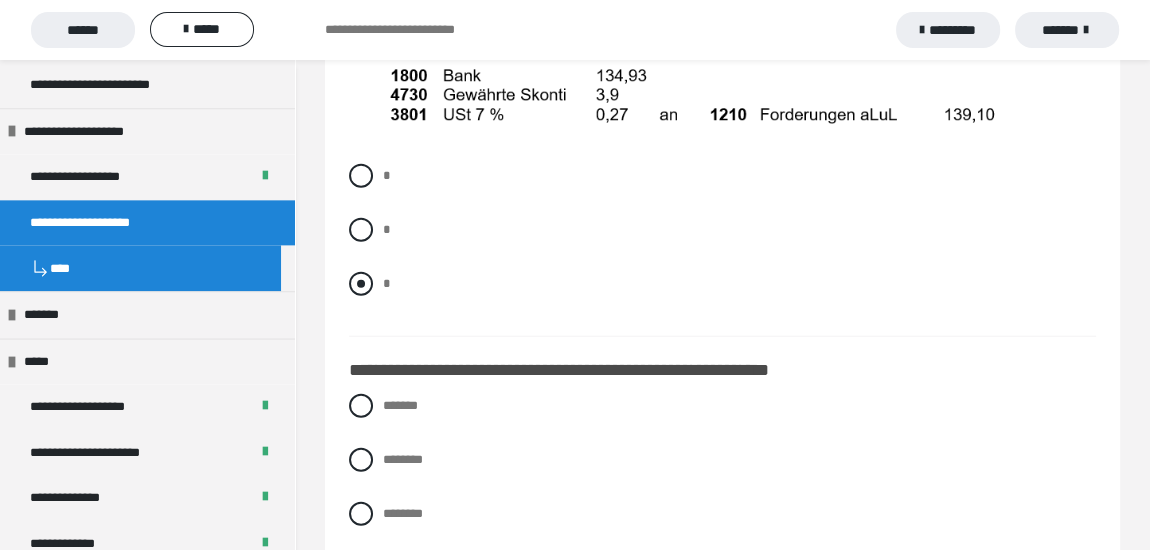 drag, startPoint x: 360, startPoint y: 279, endPoint x: 445, endPoint y: 283, distance: 85.09406 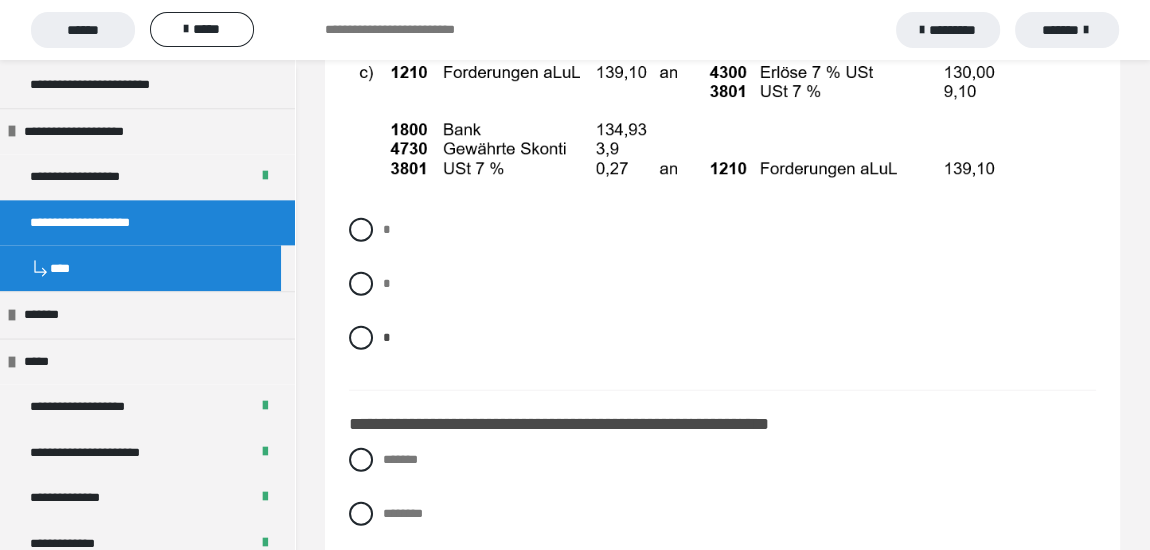 scroll, scrollTop: 16818, scrollLeft: 0, axis: vertical 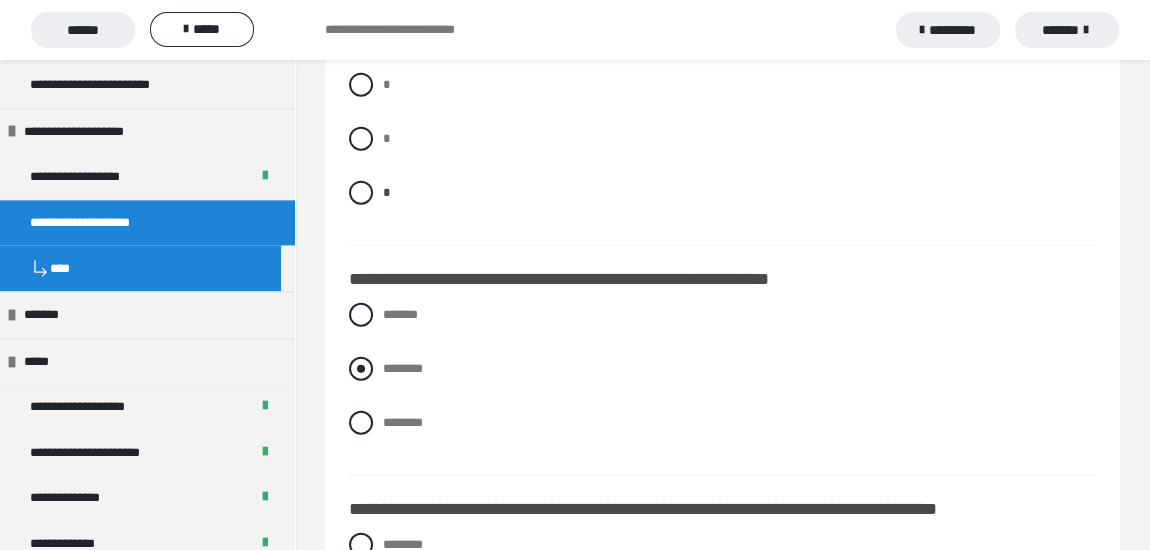 click at bounding box center [361, 369] 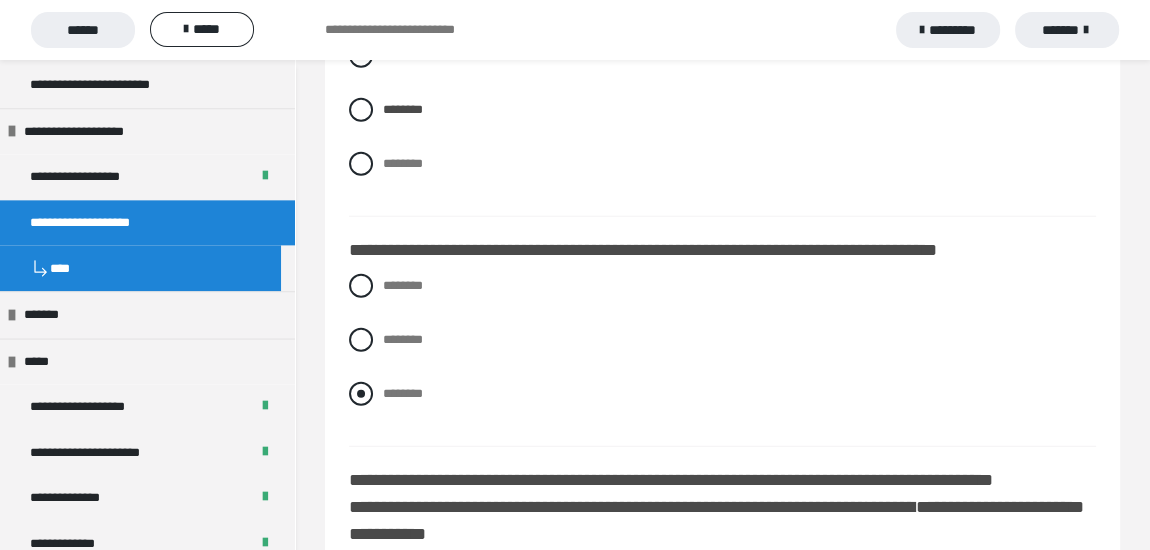 scroll, scrollTop: 17090, scrollLeft: 0, axis: vertical 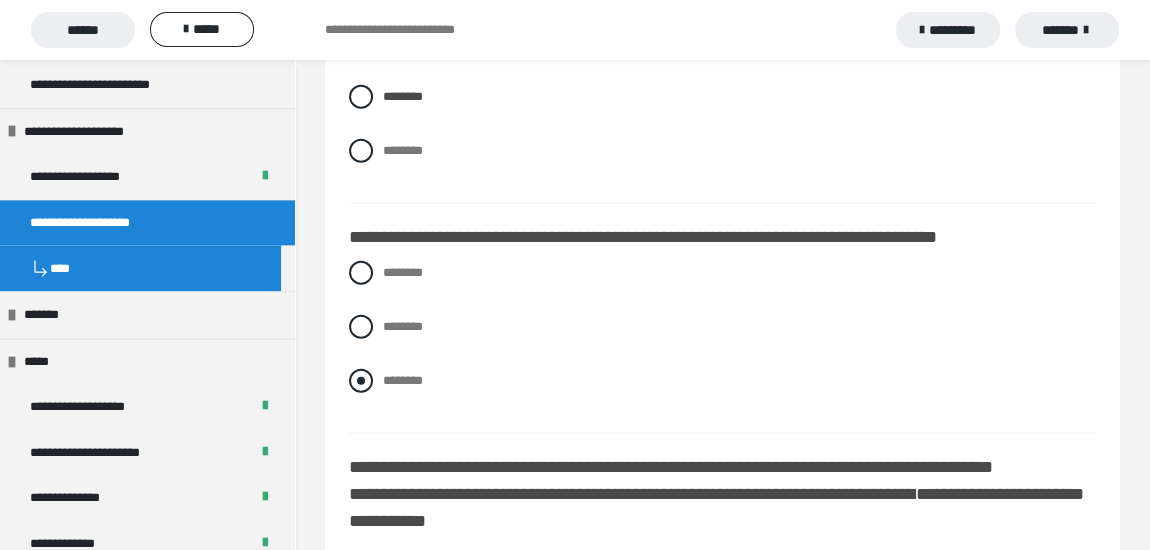 click at bounding box center [361, 381] 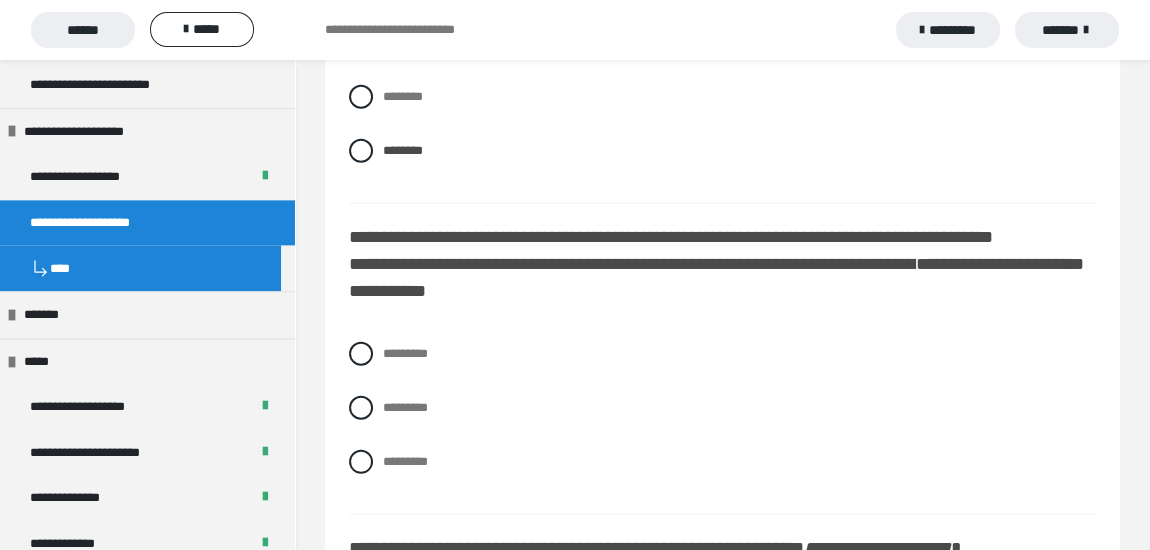scroll, scrollTop: 17363, scrollLeft: 0, axis: vertical 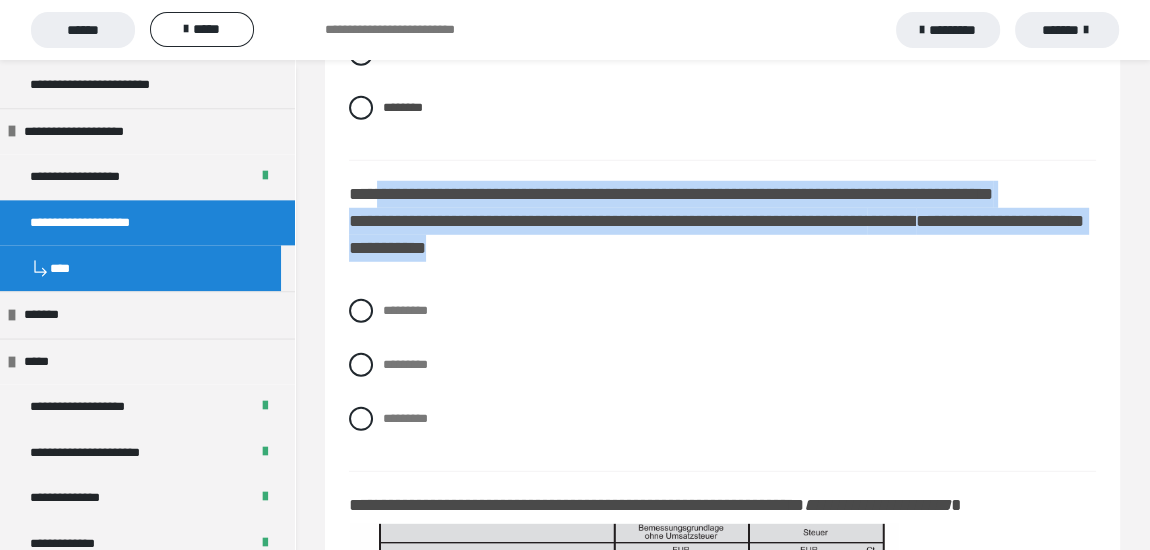 drag, startPoint x: 382, startPoint y: 196, endPoint x: 664, endPoint y: 271, distance: 291.803 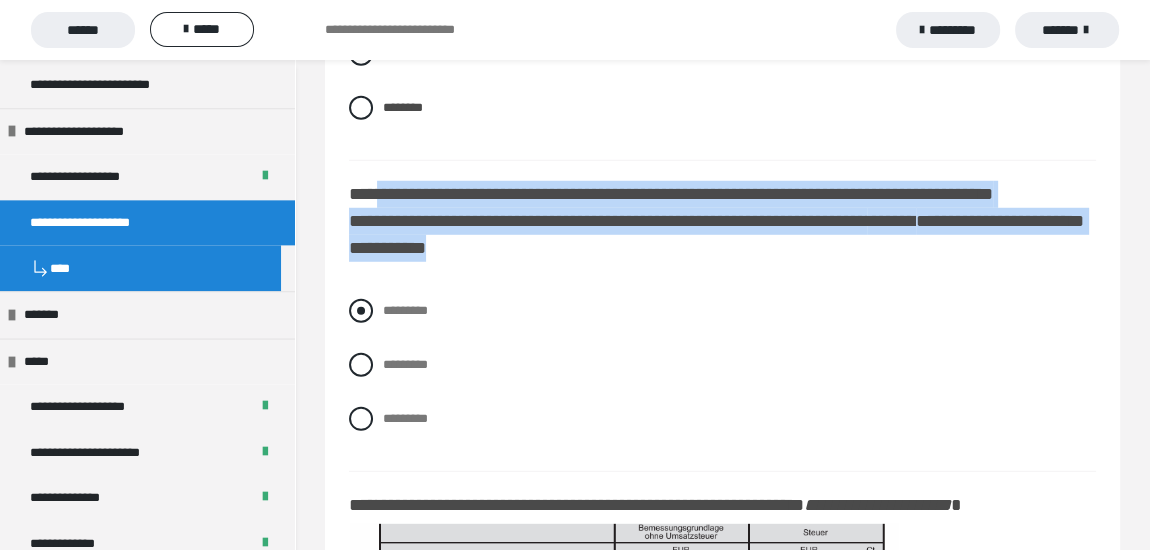 click at bounding box center [361, 311] 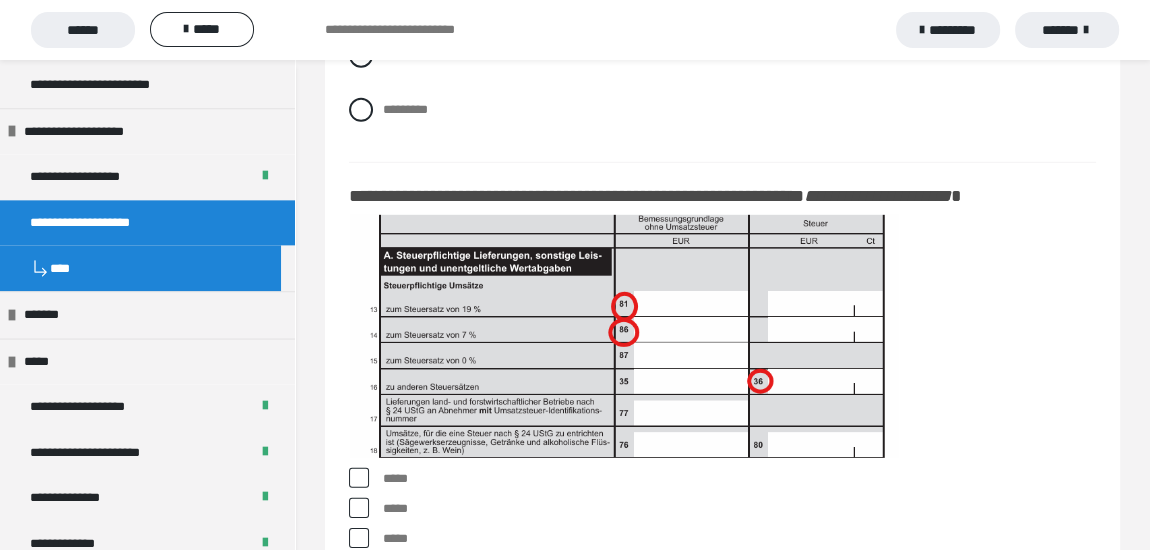 scroll, scrollTop: 17727, scrollLeft: 0, axis: vertical 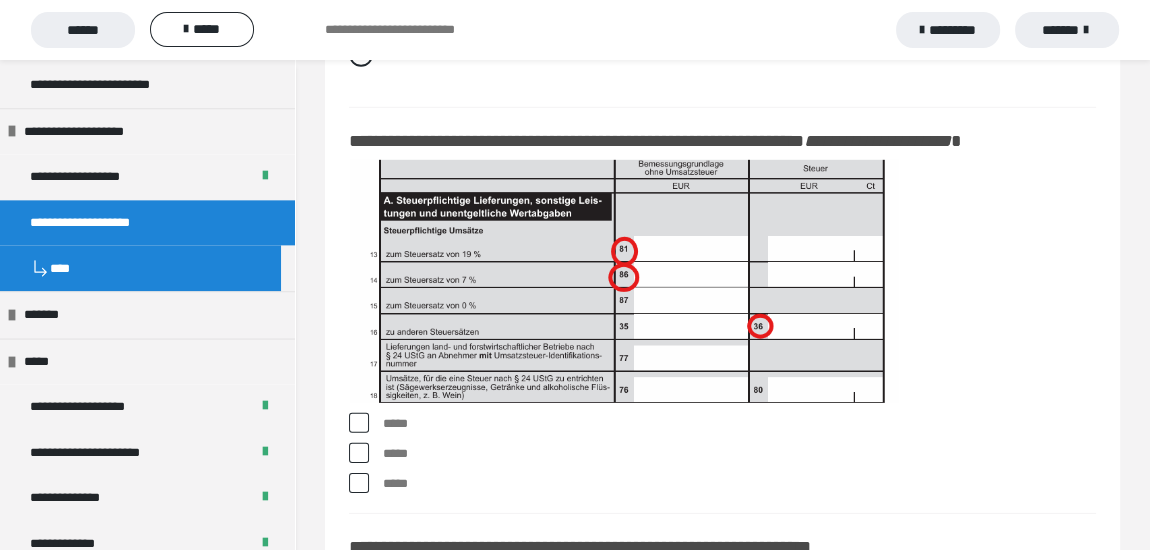 click at bounding box center [359, 423] 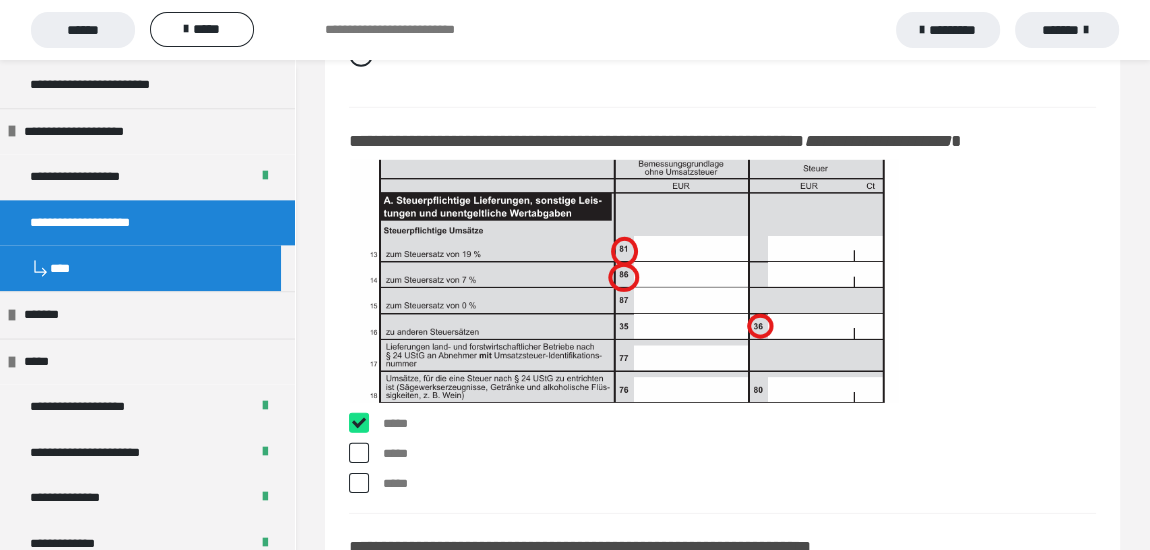 checkbox on "****" 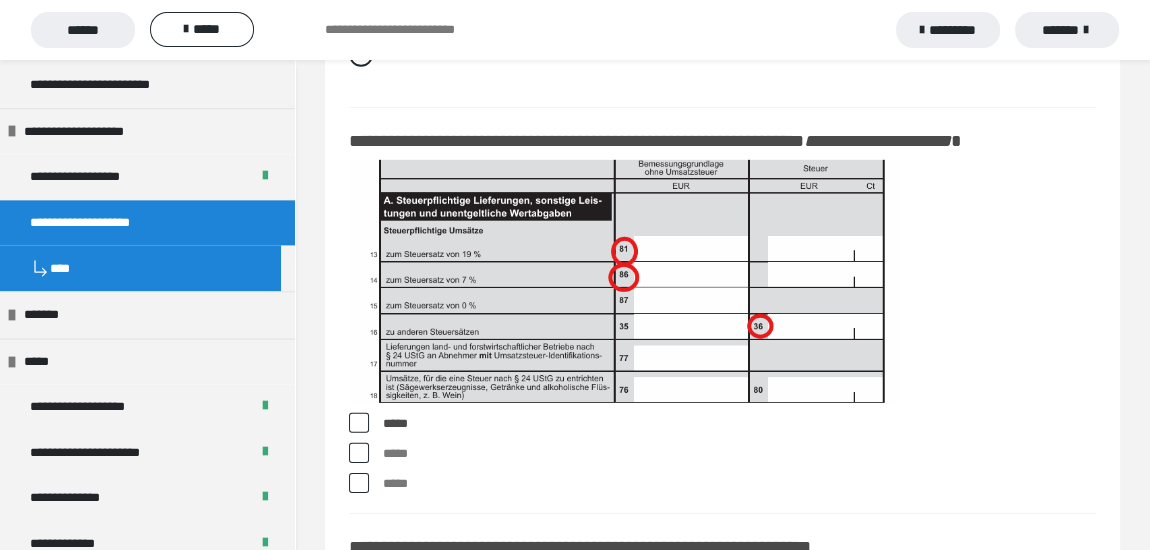 click at bounding box center (359, 453) 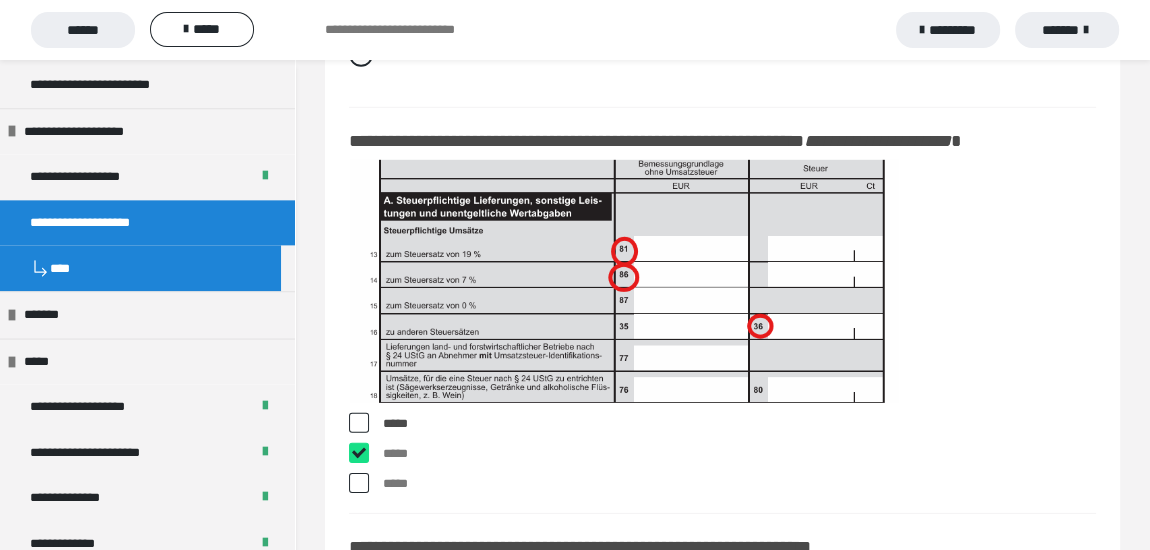 checkbox on "****" 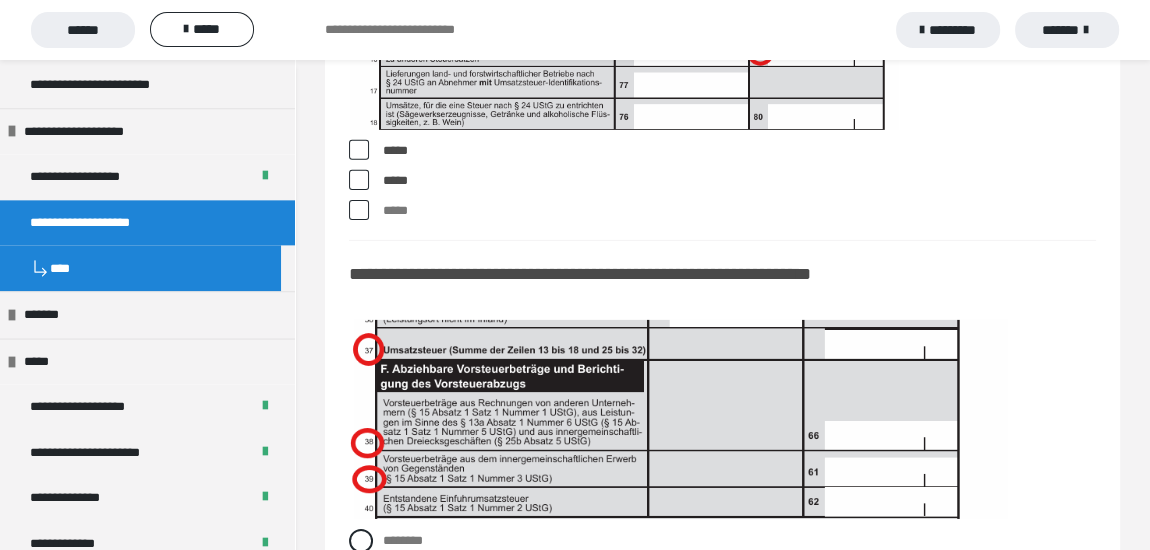 scroll, scrollTop: 18090, scrollLeft: 0, axis: vertical 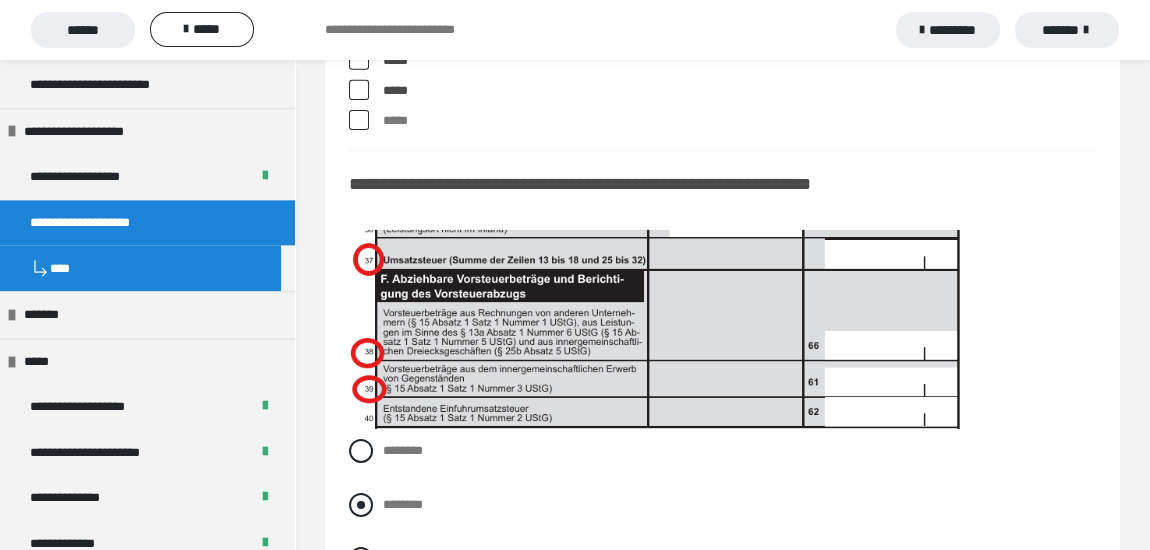 click at bounding box center [361, 505] 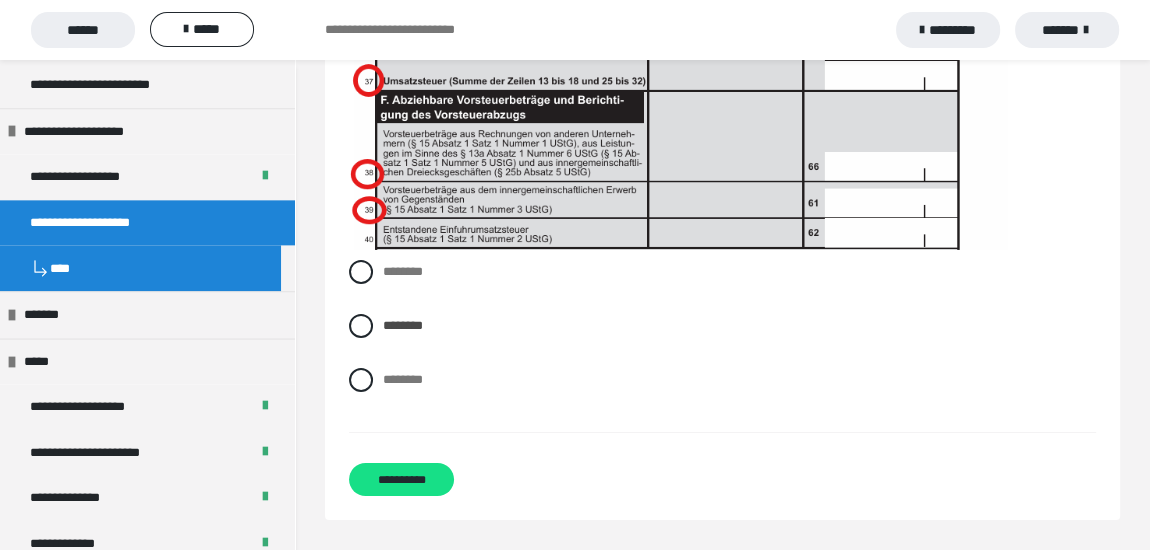 scroll, scrollTop: 18277, scrollLeft: 0, axis: vertical 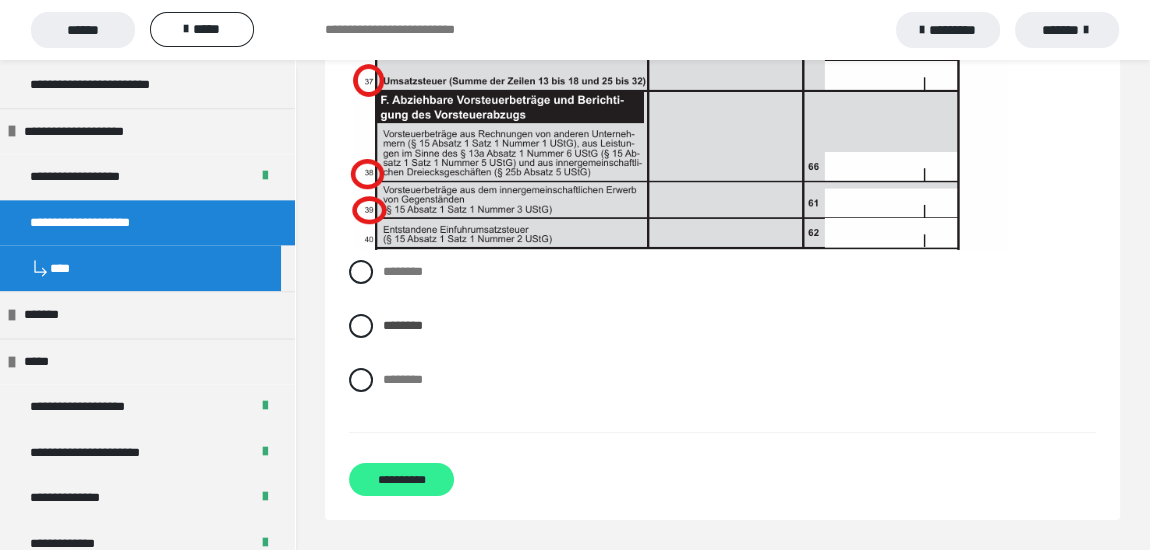 click on "**********" at bounding box center [401, 479] 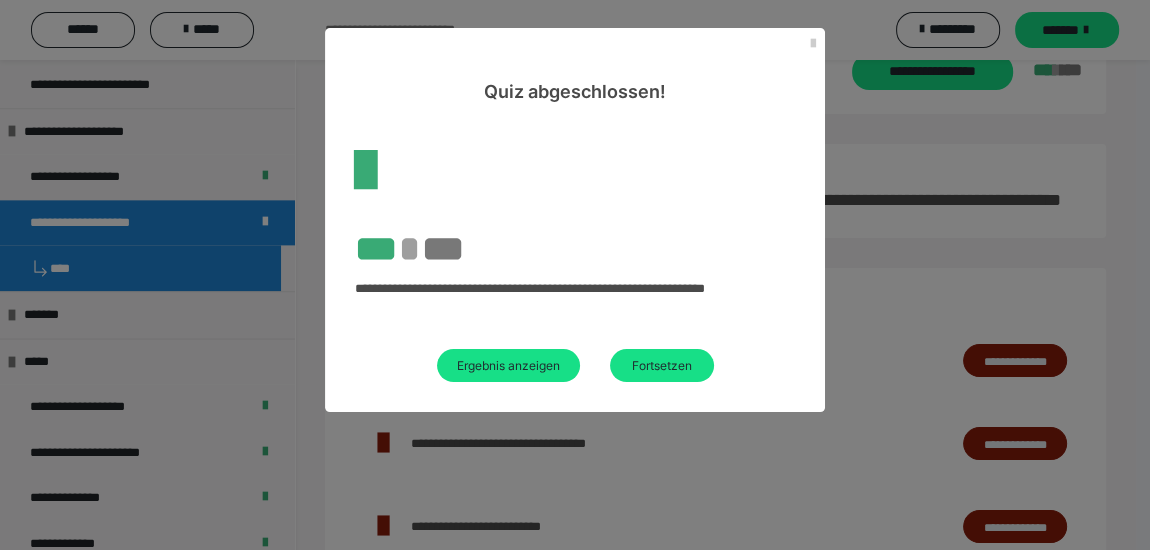 scroll, scrollTop: 241, scrollLeft: 0, axis: vertical 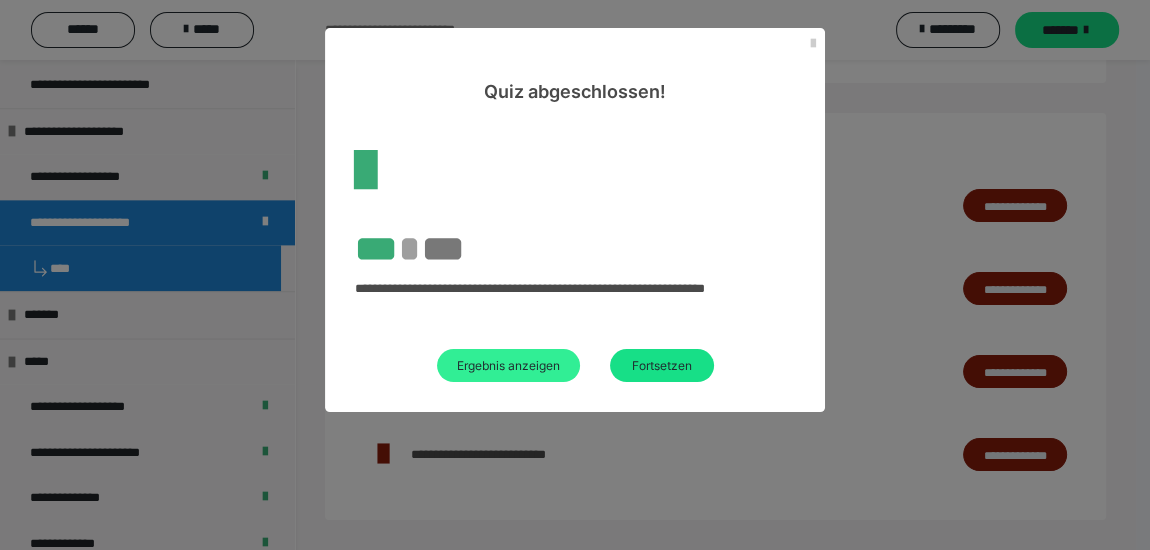 click on "Ergebnis anzeigen" at bounding box center (508, 365) 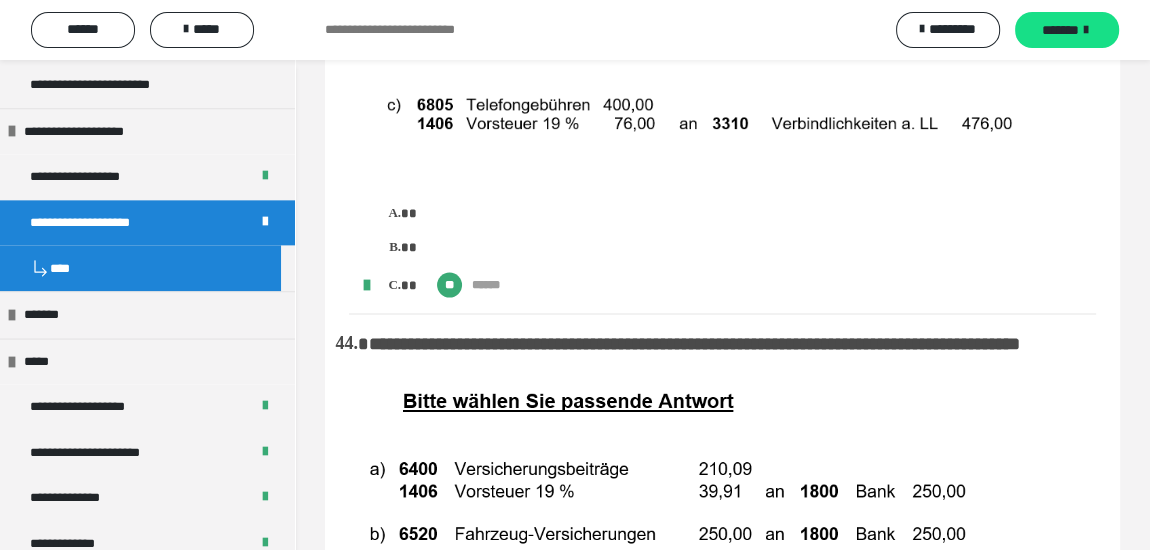 scroll, scrollTop: 9792, scrollLeft: 0, axis: vertical 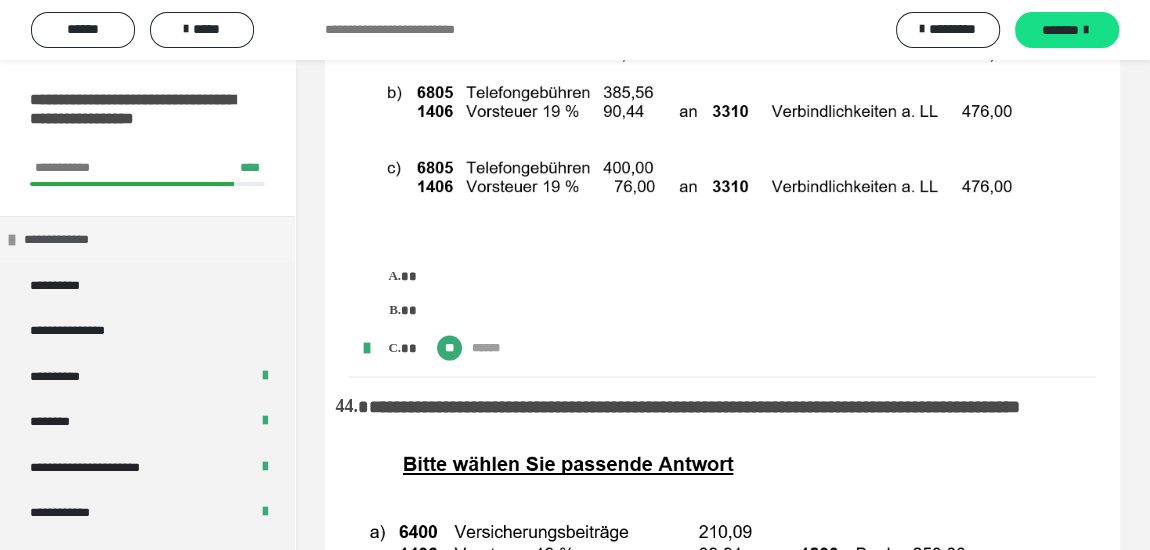click at bounding box center (12, 240) 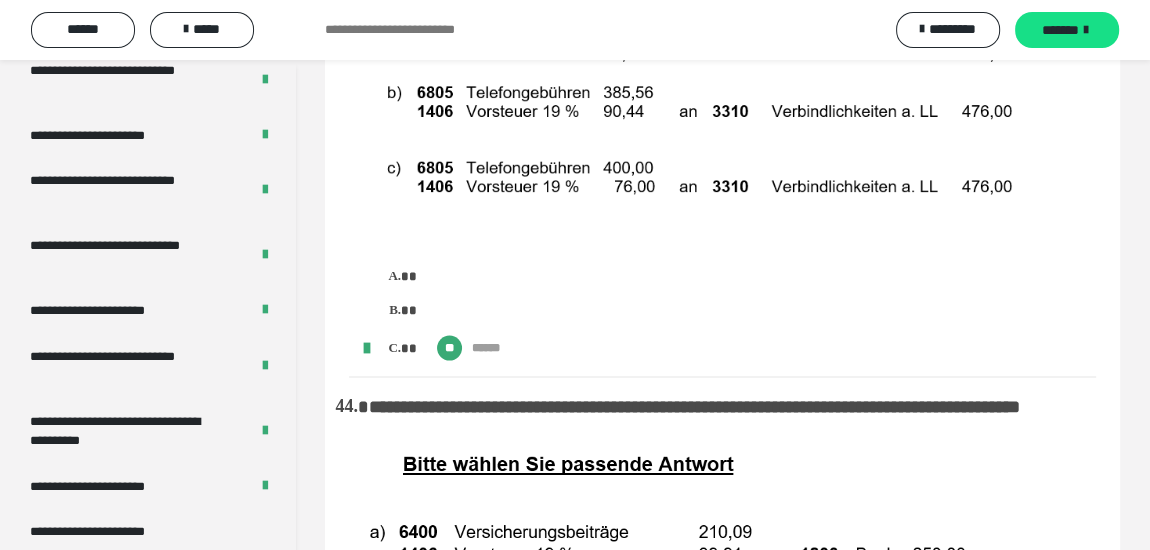 scroll, scrollTop: 3864, scrollLeft: 0, axis: vertical 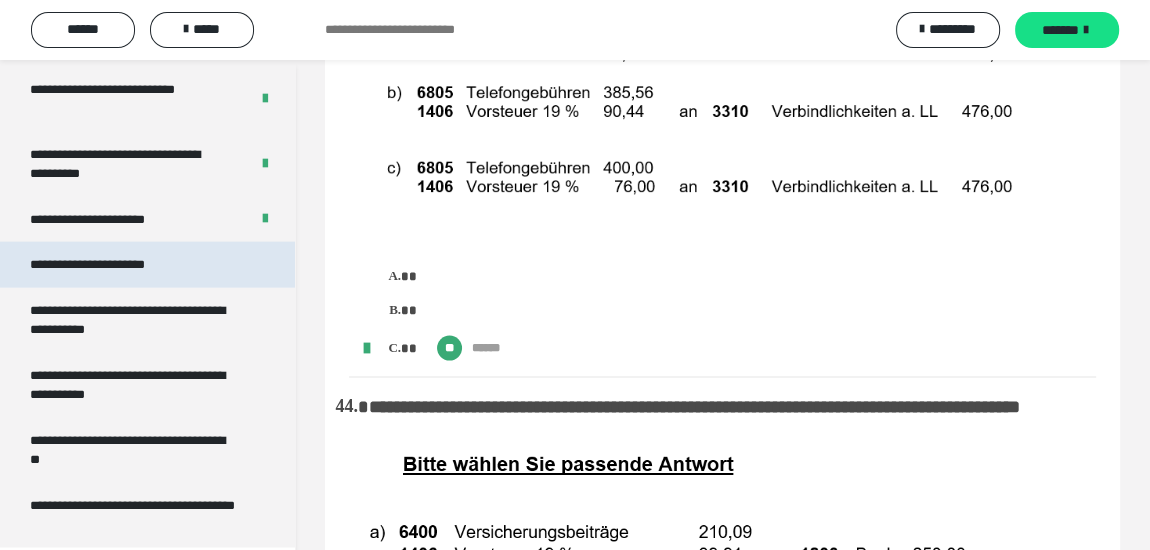 click on "**********" at bounding box center (111, 265) 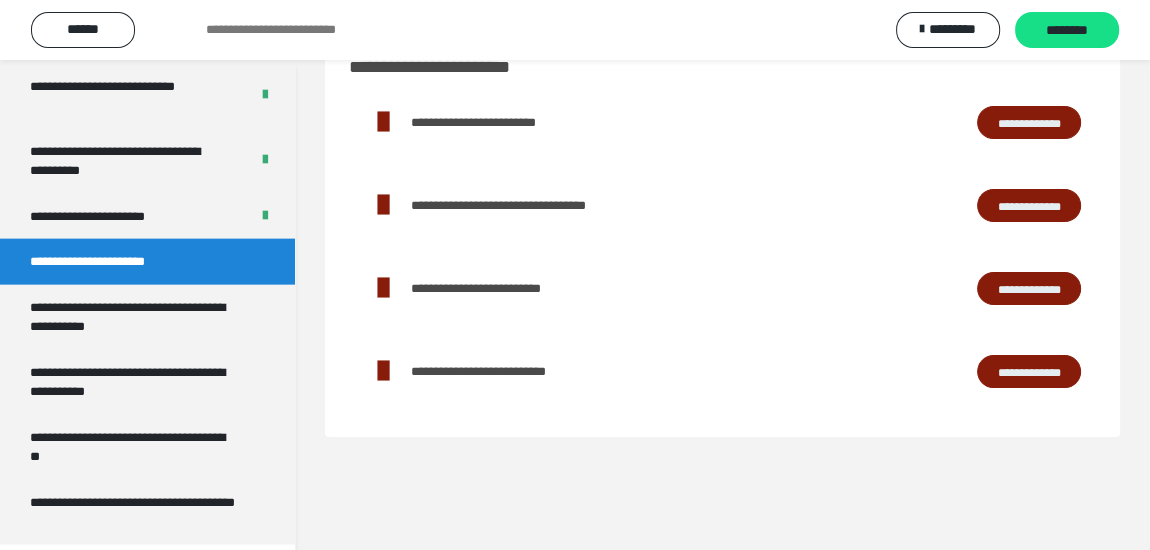 scroll, scrollTop: 60, scrollLeft: 0, axis: vertical 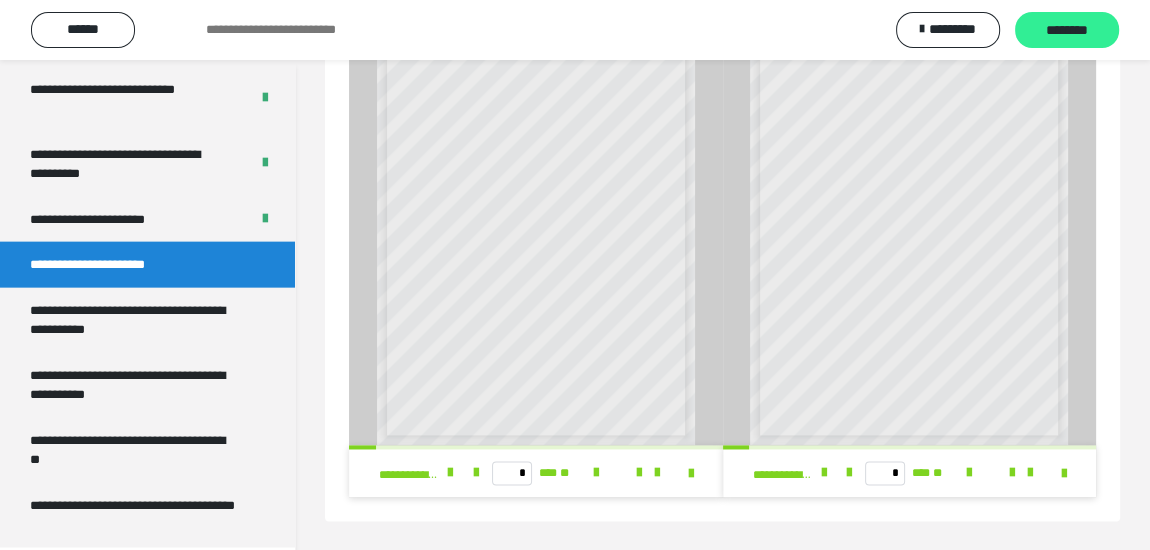 click on "********" at bounding box center [1067, 31] 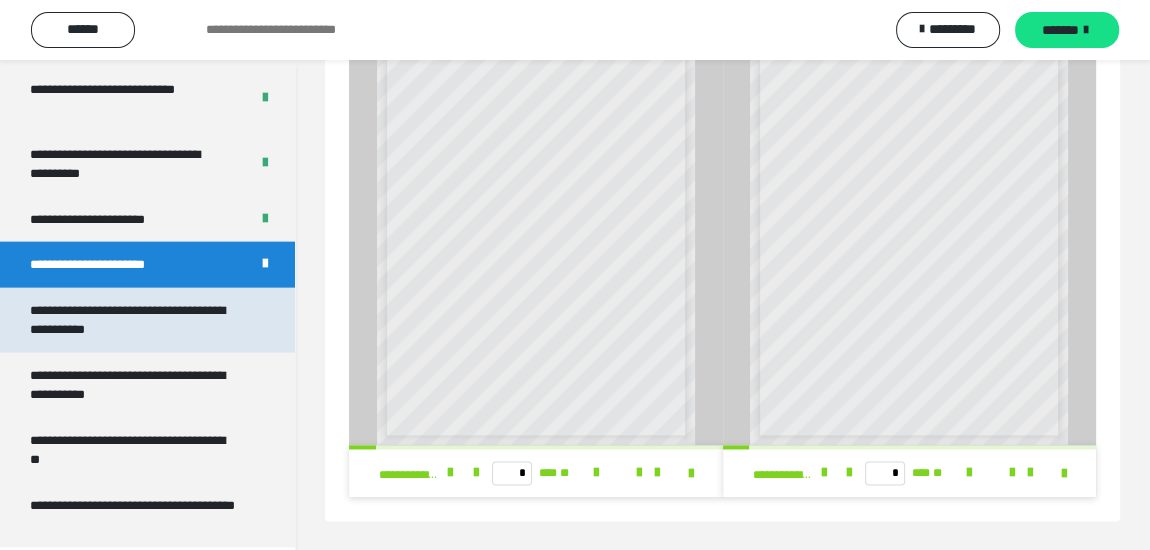 click on "**********" at bounding box center [132, 320] 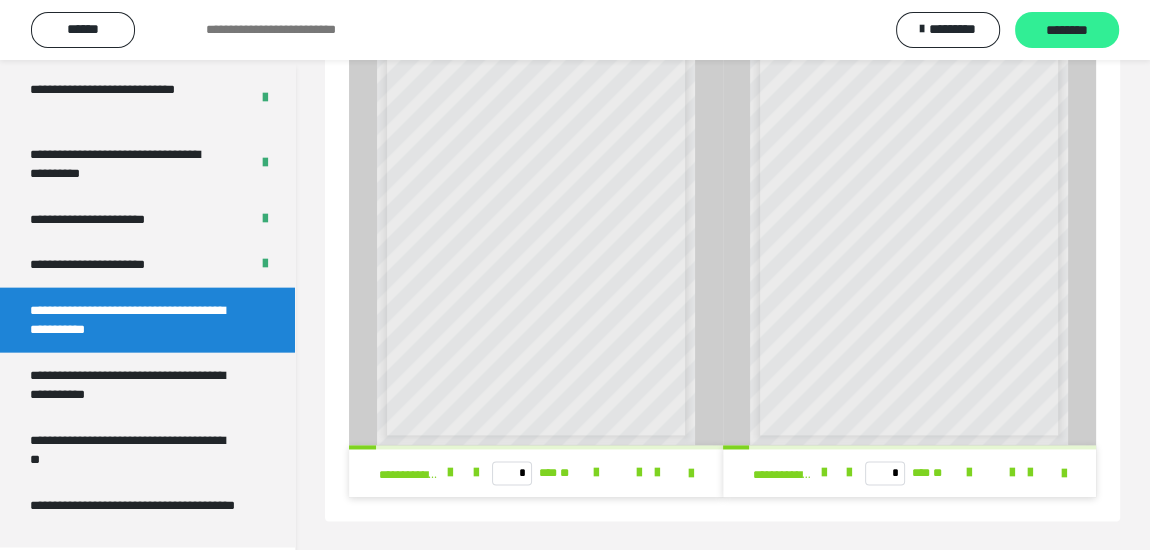 scroll, scrollTop: 358, scrollLeft: 0, axis: vertical 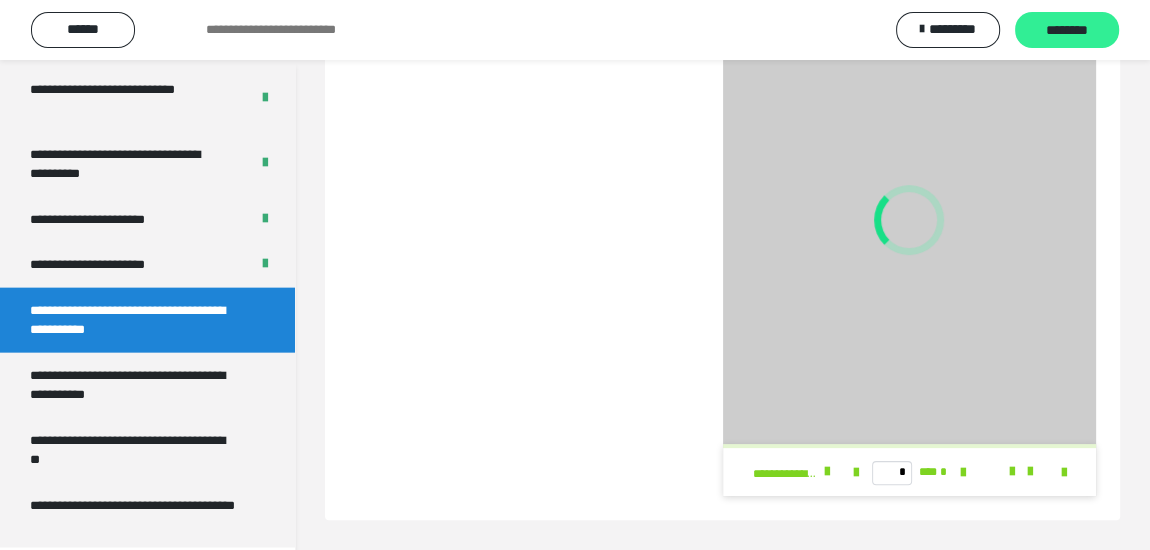 click on "********" at bounding box center (1067, 31) 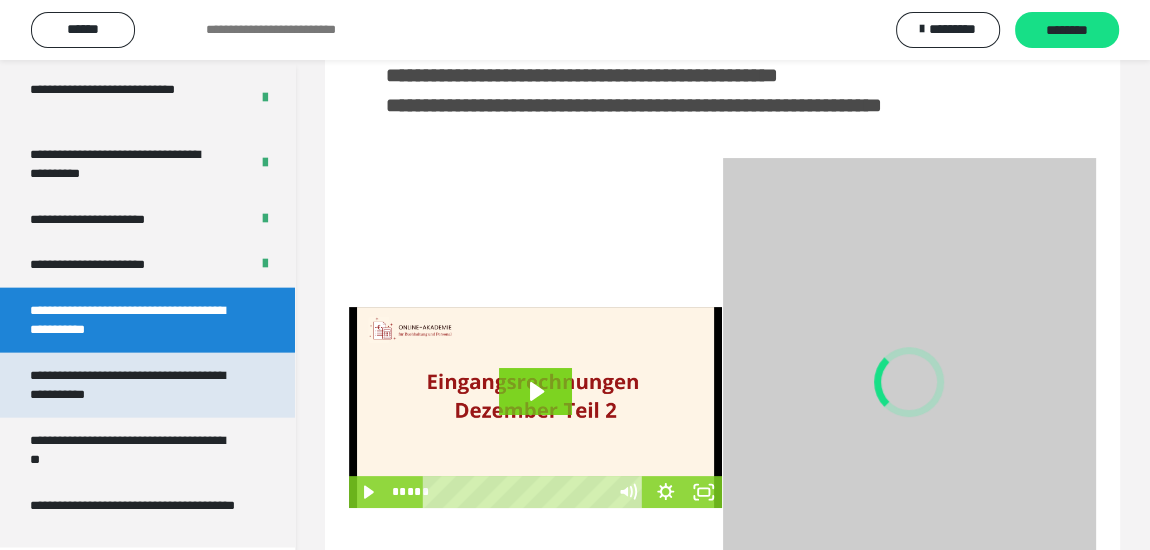 click on "**********" at bounding box center (132, 385) 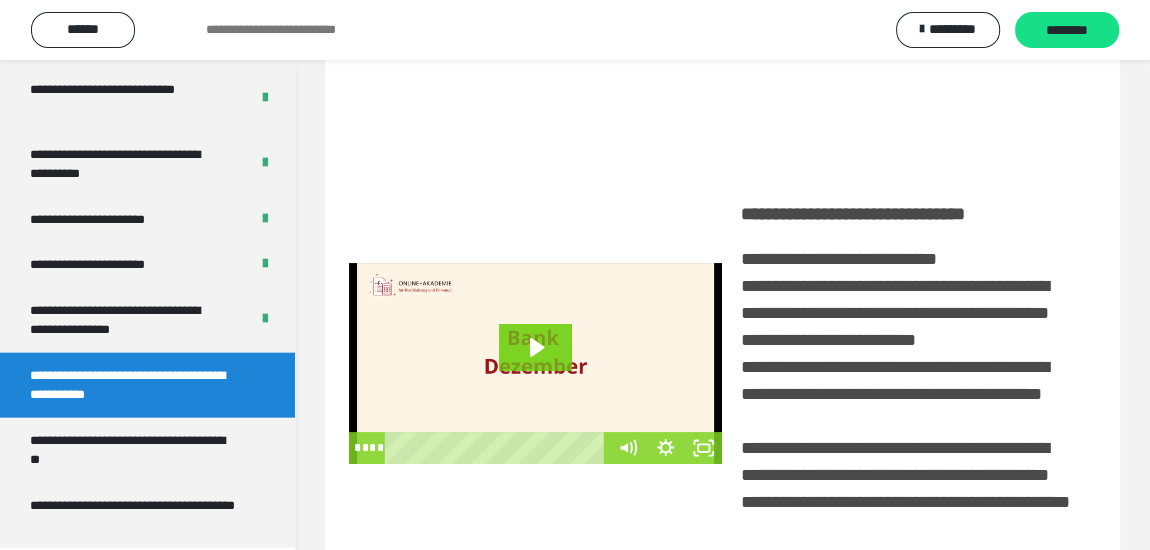 scroll, scrollTop: 529, scrollLeft: 0, axis: vertical 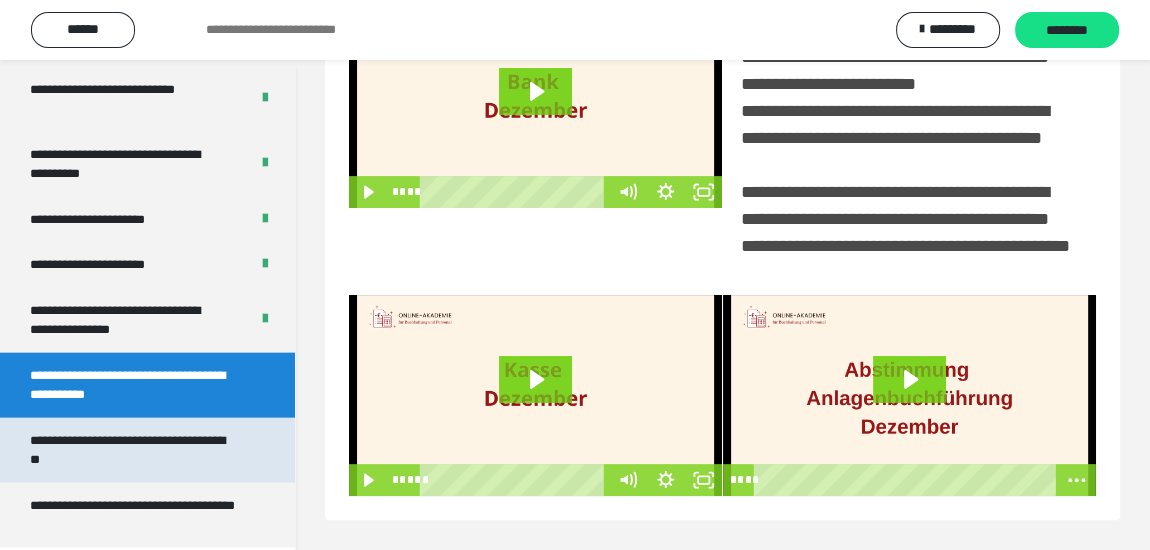 click on "**********" at bounding box center (132, 450) 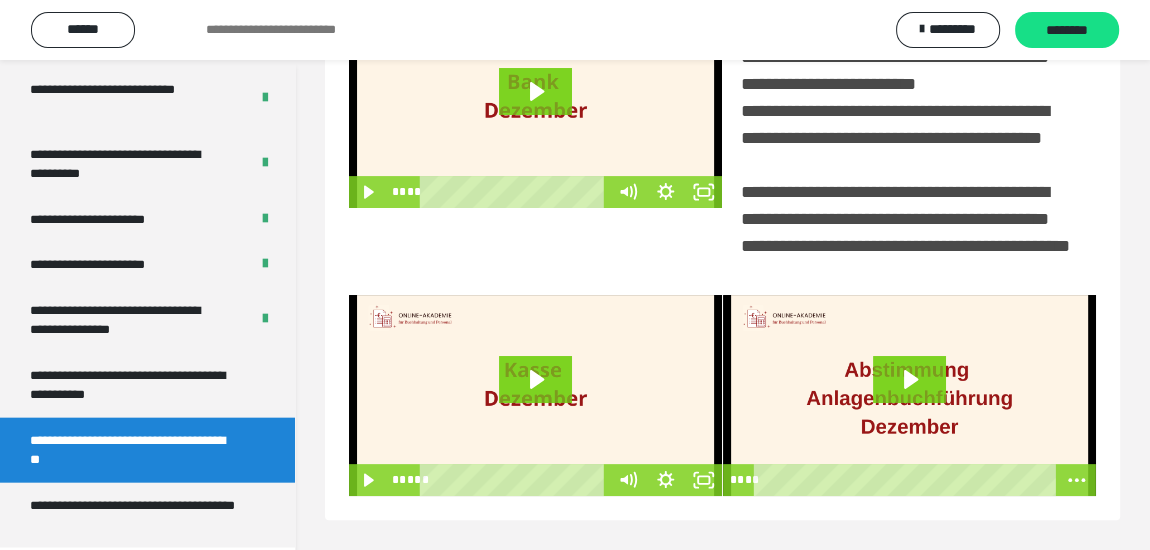 scroll, scrollTop: 144, scrollLeft: 0, axis: vertical 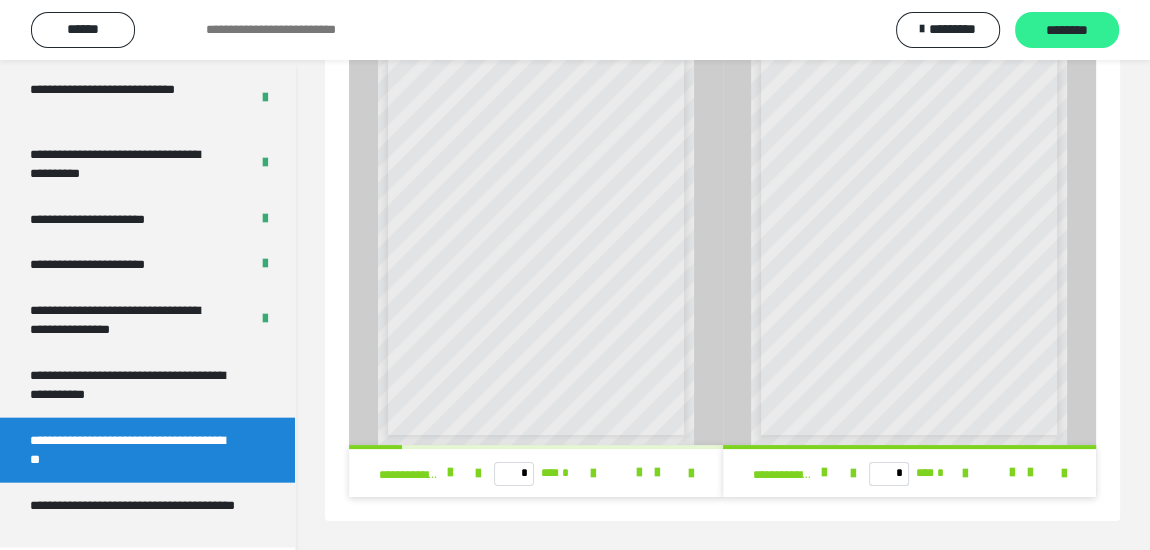 click on "********" at bounding box center (1067, 31) 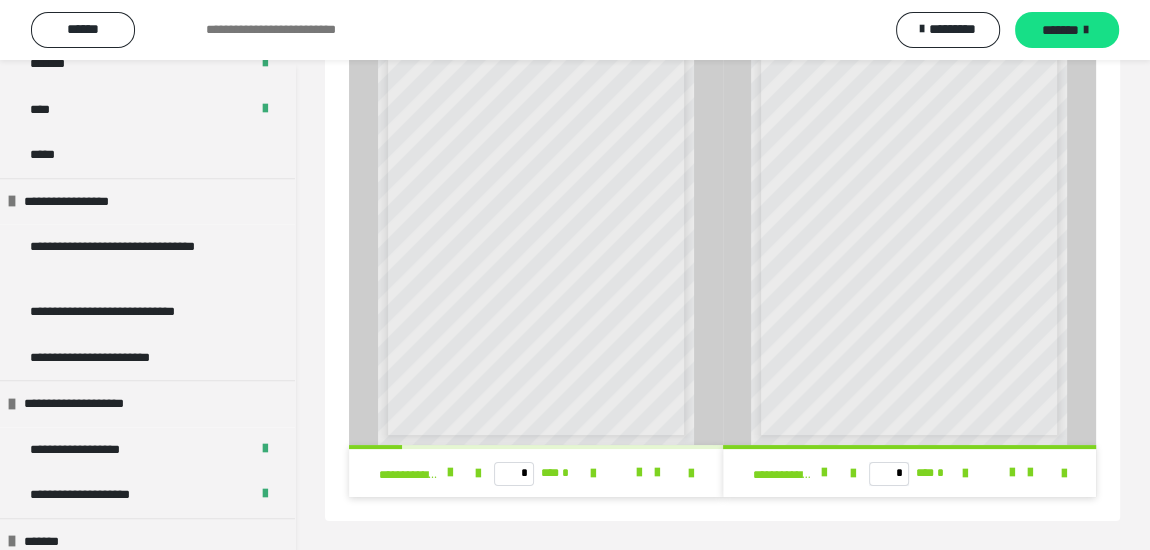 scroll, scrollTop: 1818, scrollLeft: 0, axis: vertical 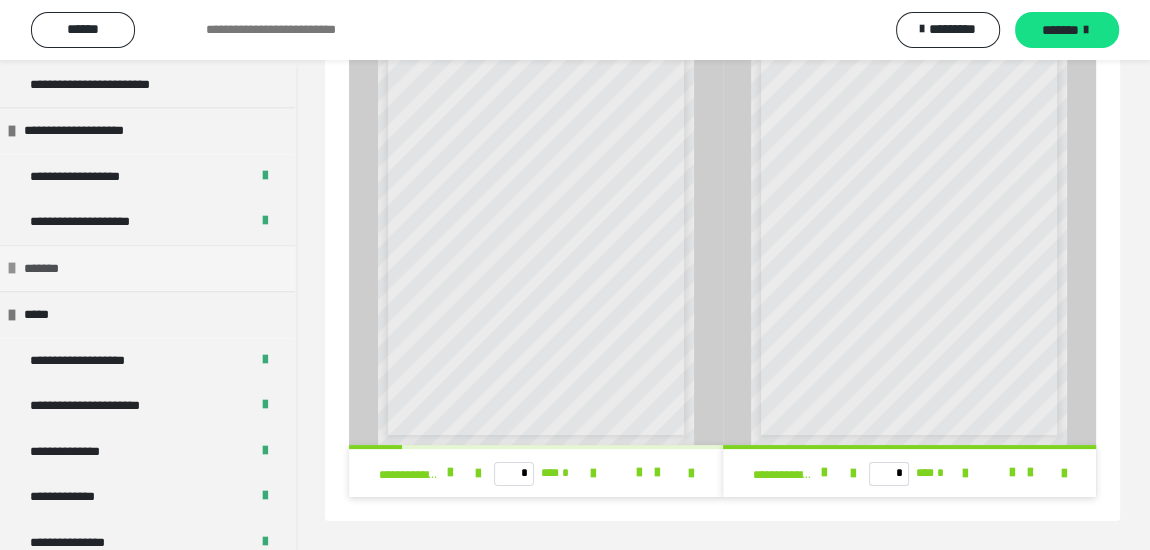click at bounding box center (12, 268) 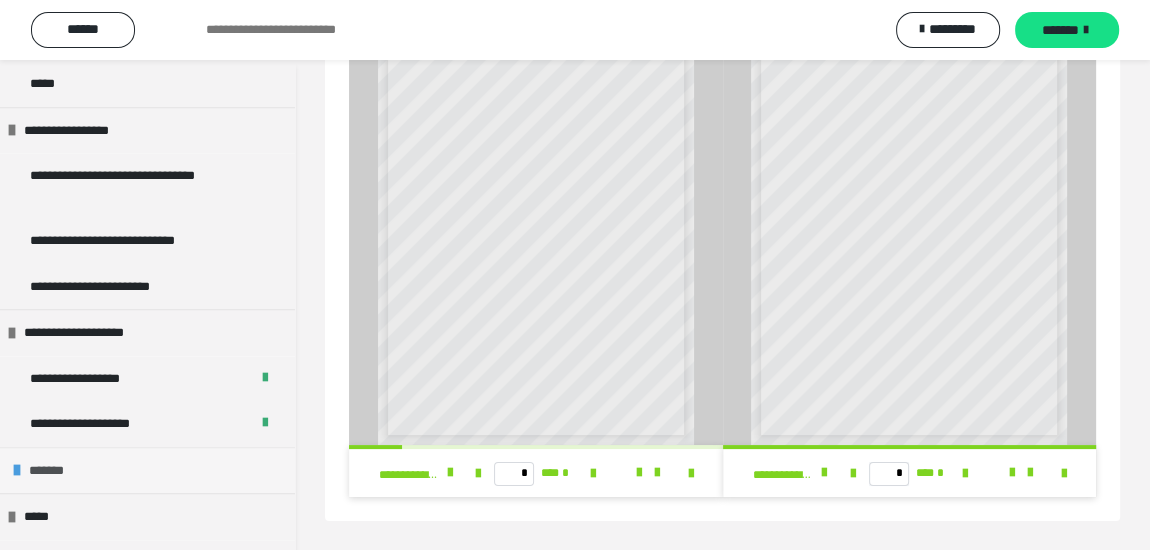 scroll, scrollTop: 1545, scrollLeft: 0, axis: vertical 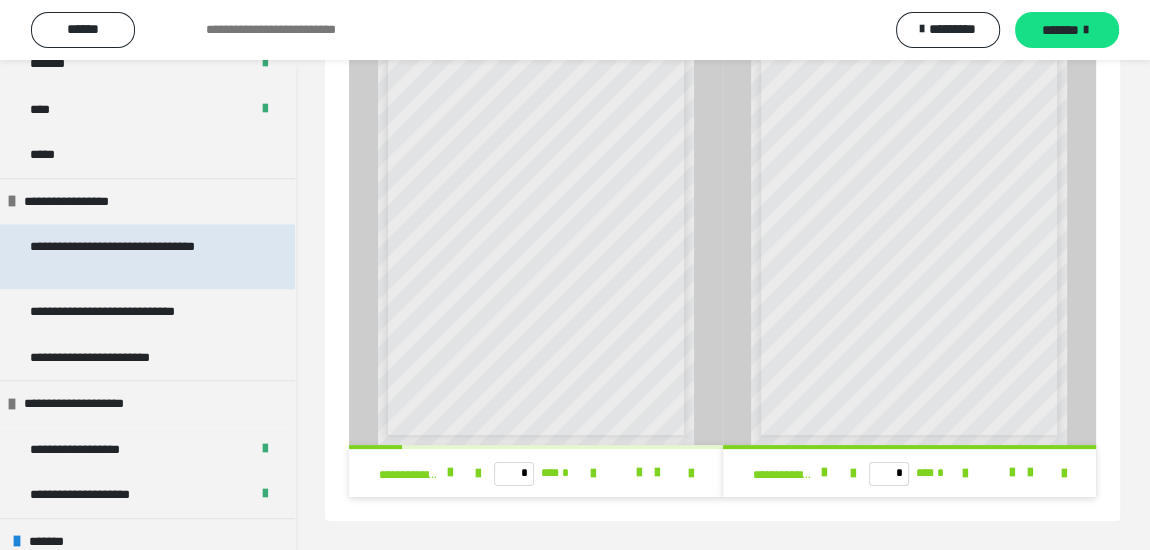 click on "**********" at bounding box center [132, 256] 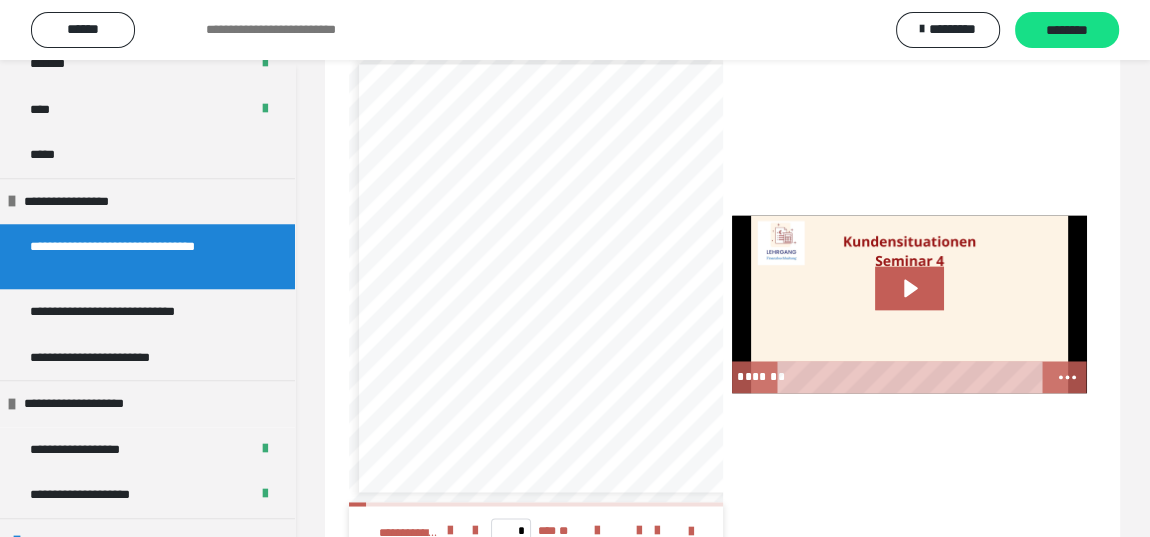 scroll, scrollTop: 2736, scrollLeft: 0, axis: vertical 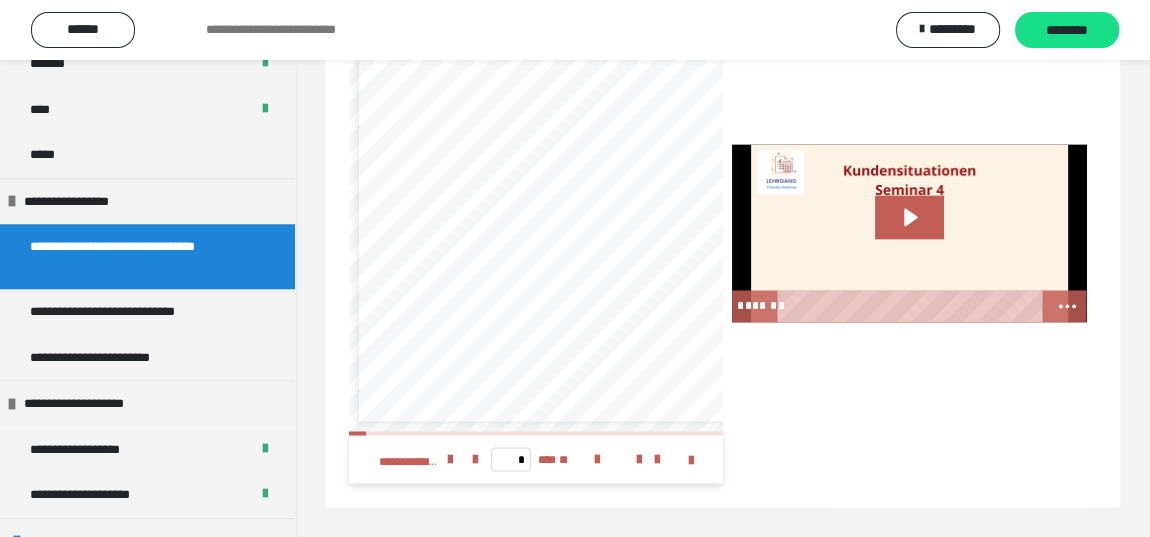 click at bounding box center [12, 201] 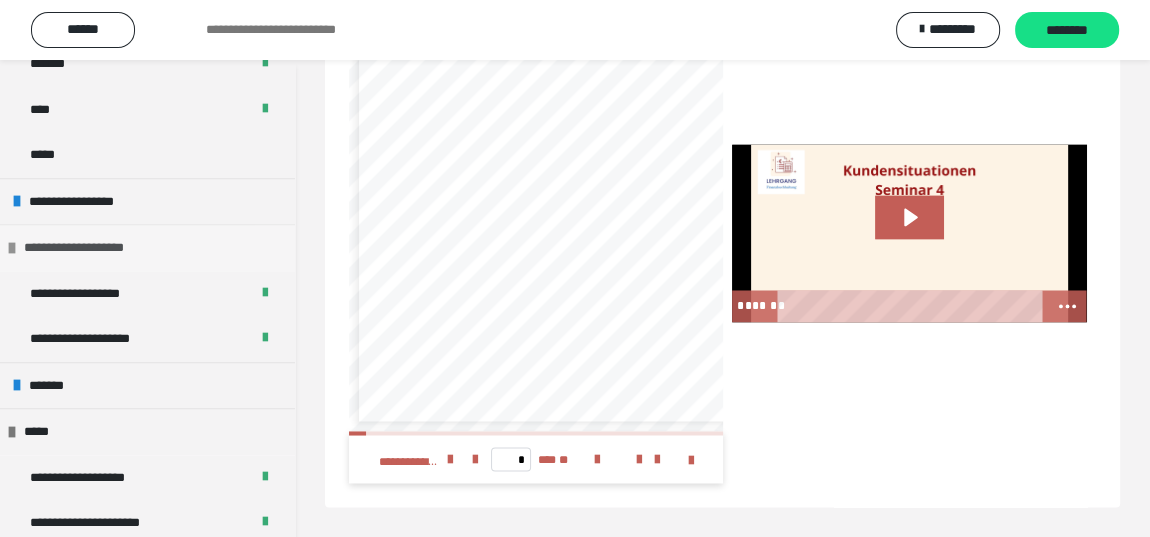 click at bounding box center (12, 248) 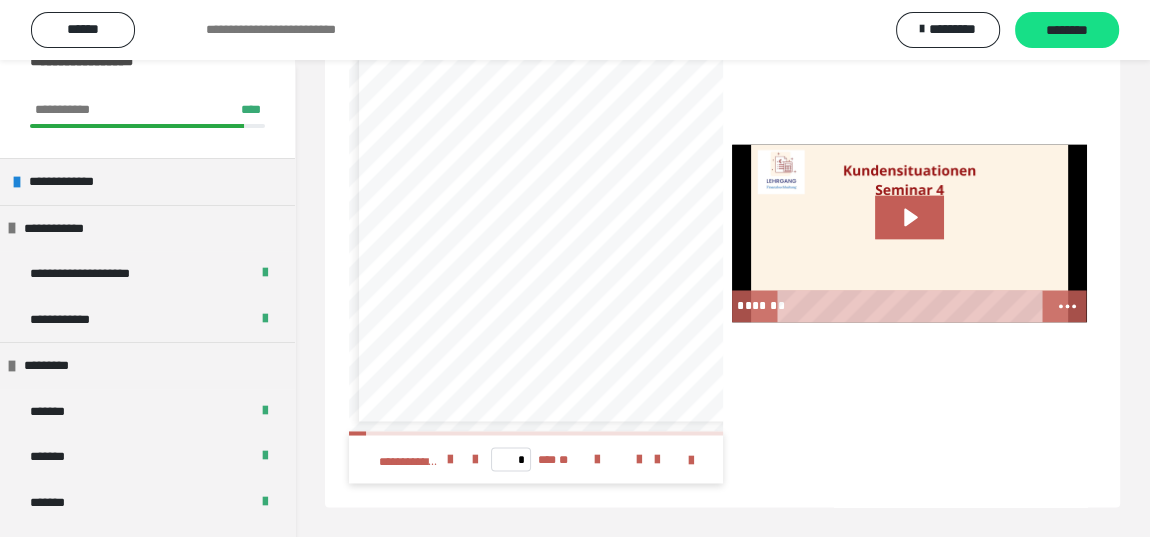 scroll, scrollTop: 0, scrollLeft: 0, axis: both 